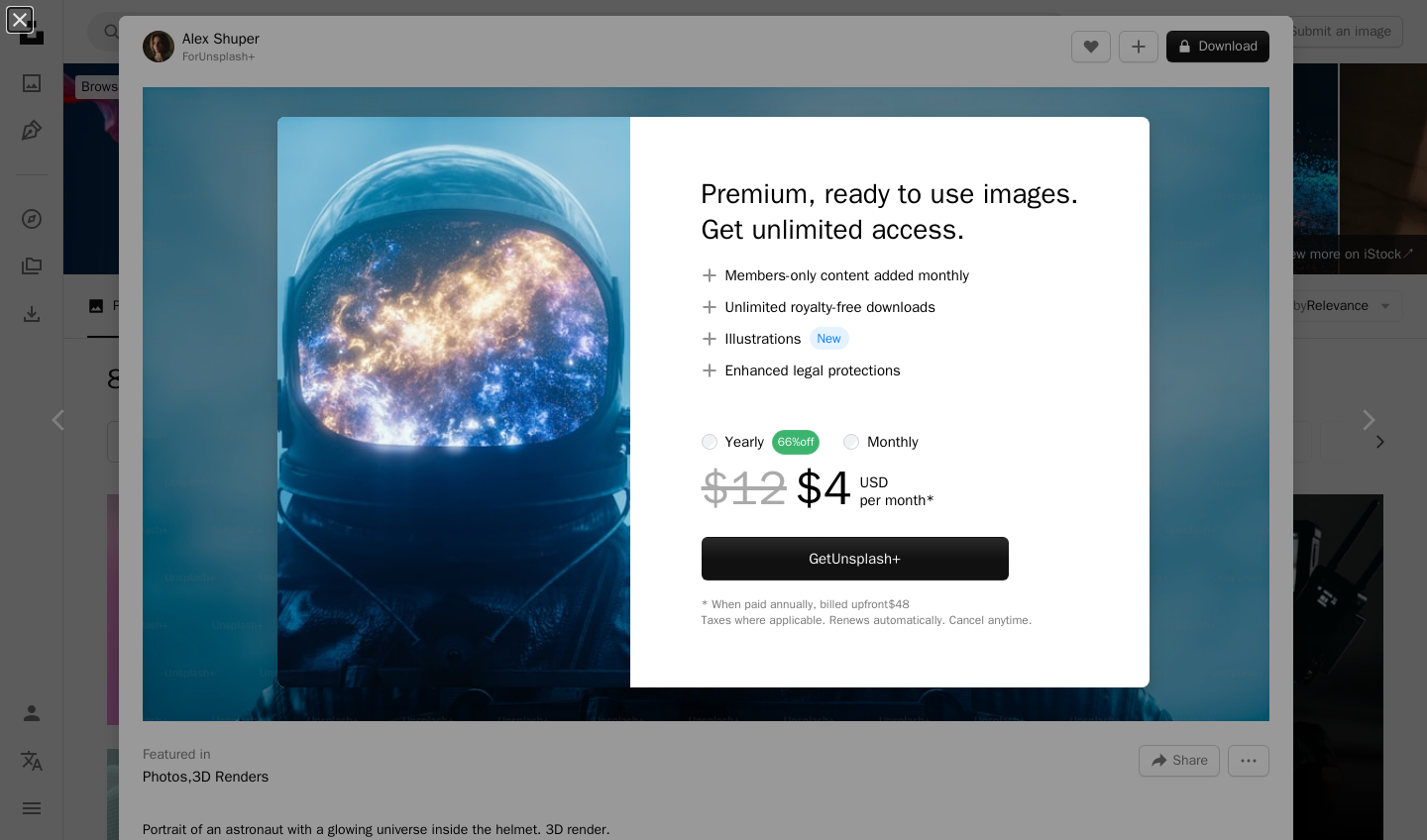 scroll, scrollTop: 1694, scrollLeft: 0, axis: vertical 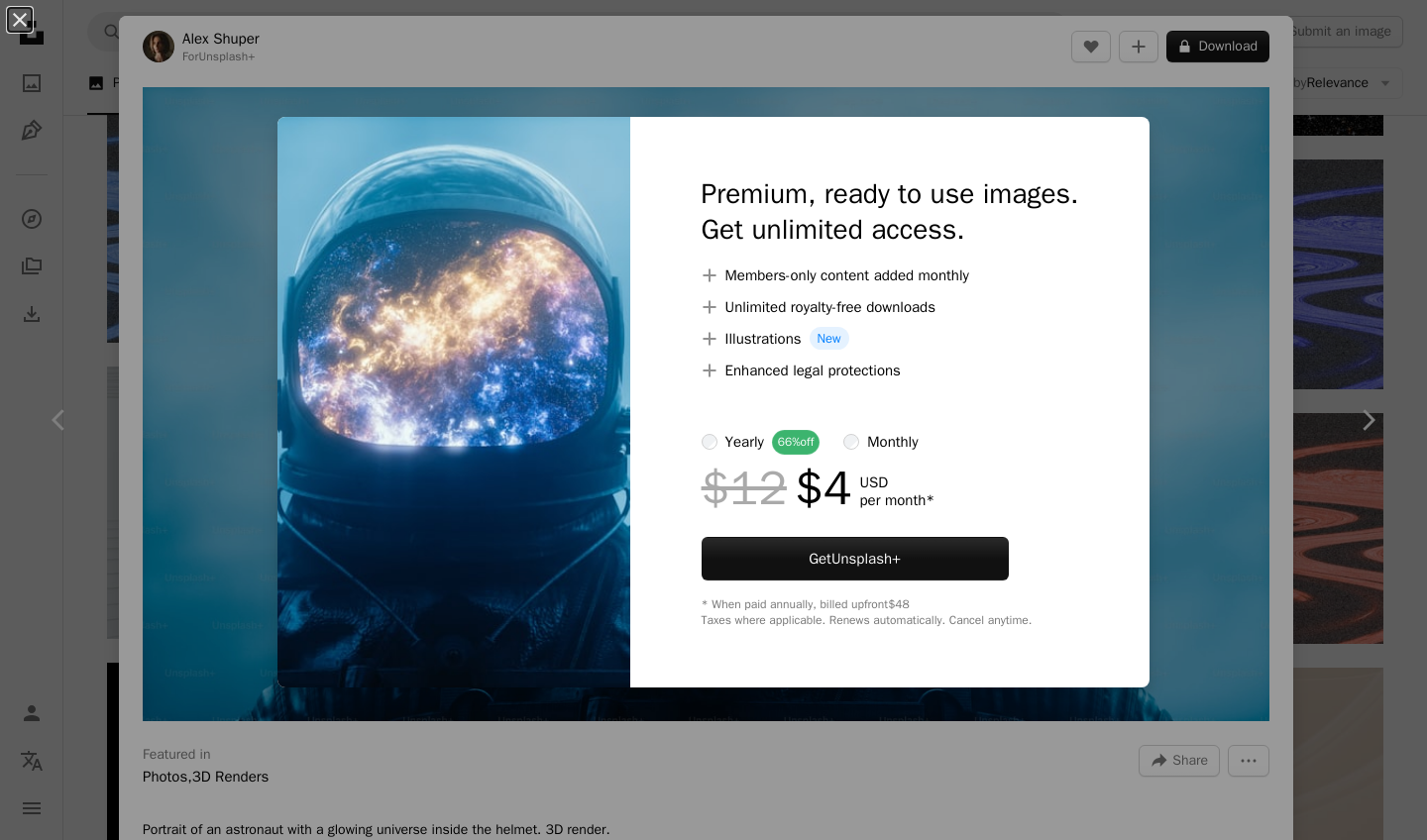 click on "An X shape Premium, ready to use images. Get unlimited access. A plus sign Members-only content added monthly A plus sign Unlimited royalty-free downloads A plus sign Illustrations  New A plus sign Enhanced legal protections yearly 66%  off monthly $12   $4 USD per month * Get  Unsplash+ * When paid annually, billed upfront  $48 Taxes where applicable. Renews automatically. Cancel anytime." at bounding box center (714, 420) 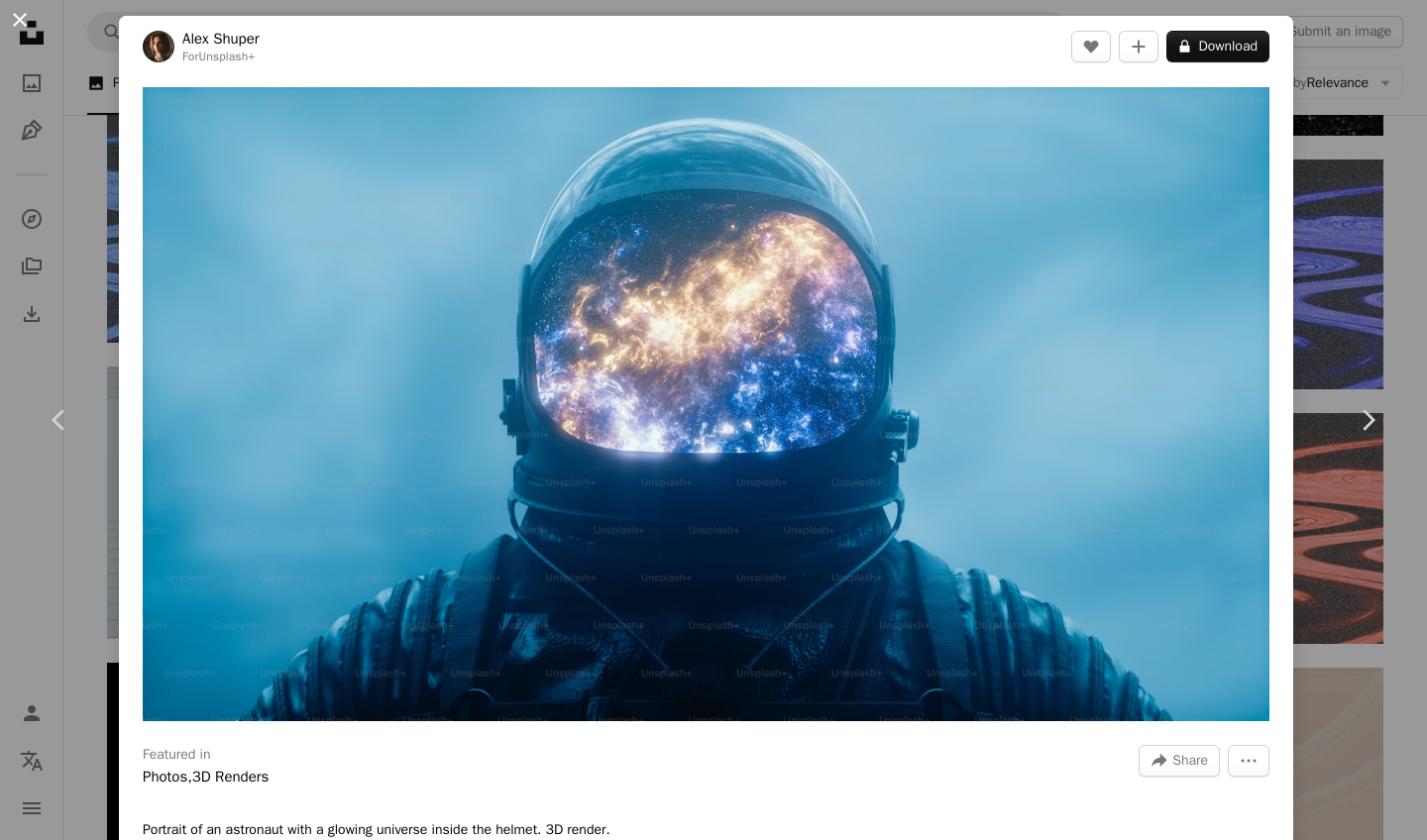 click on "An X shape" at bounding box center [20, 20] 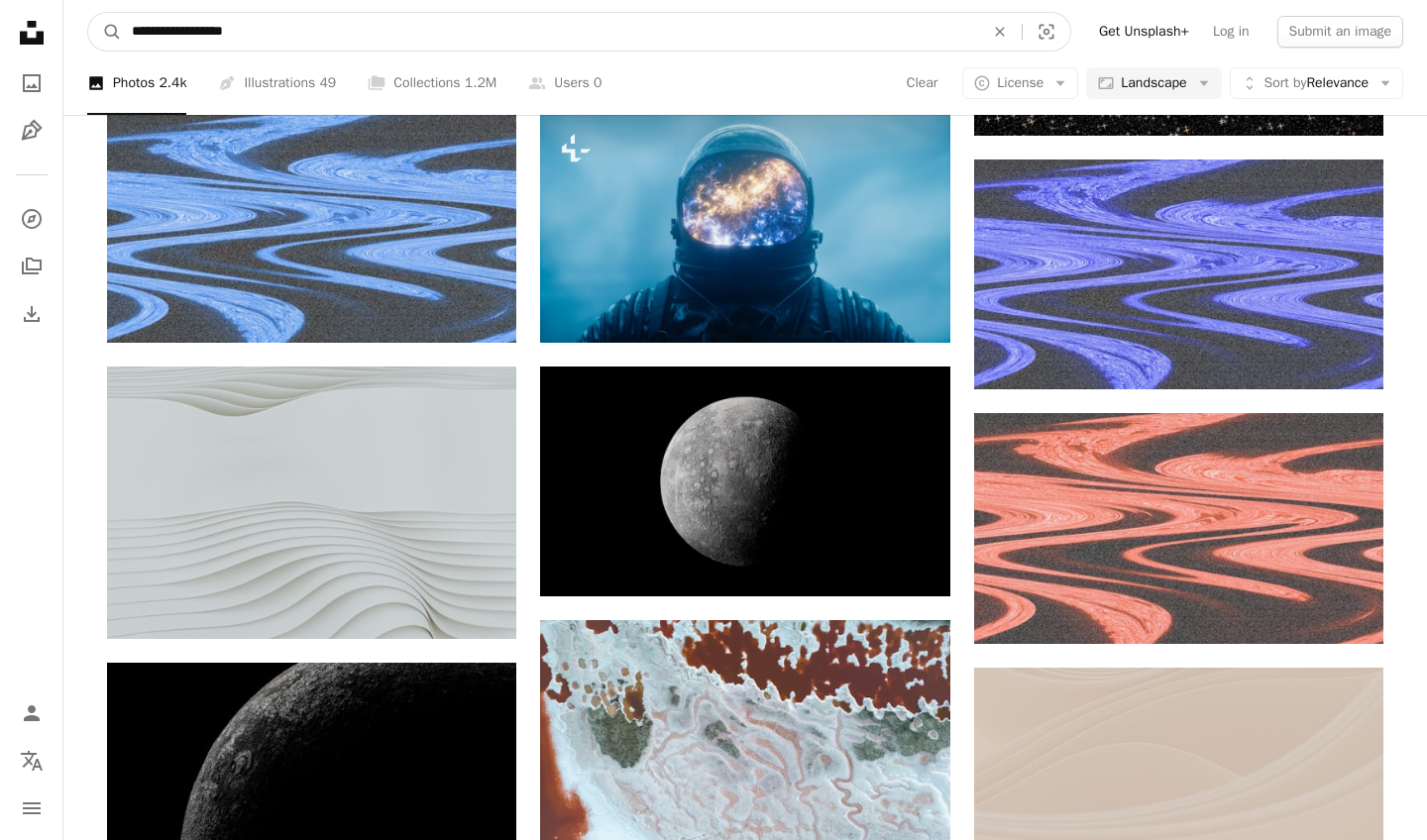 click on "**********" at bounding box center [550, 32] 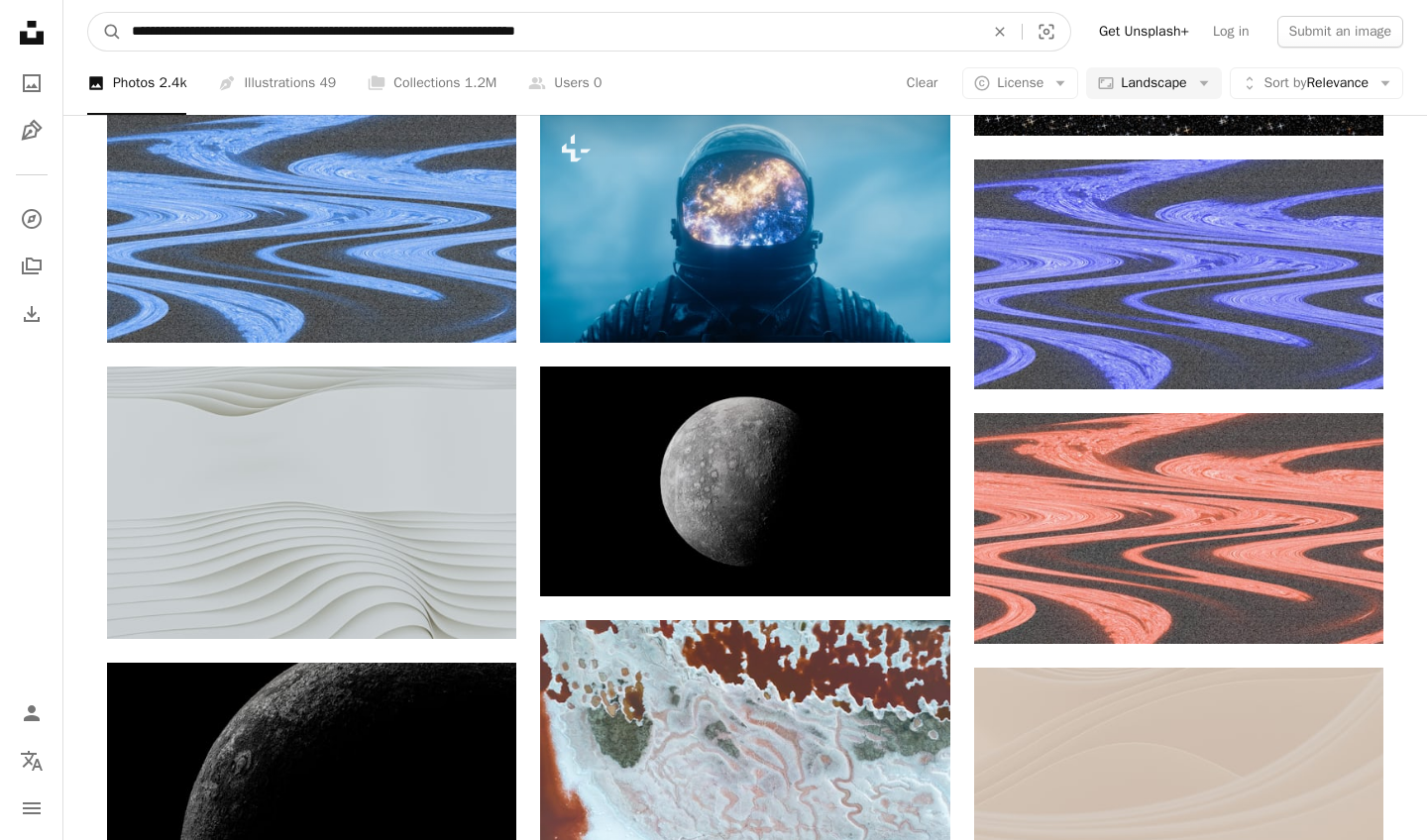 click on "A magnifying glass" at bounding box center [105, 32] 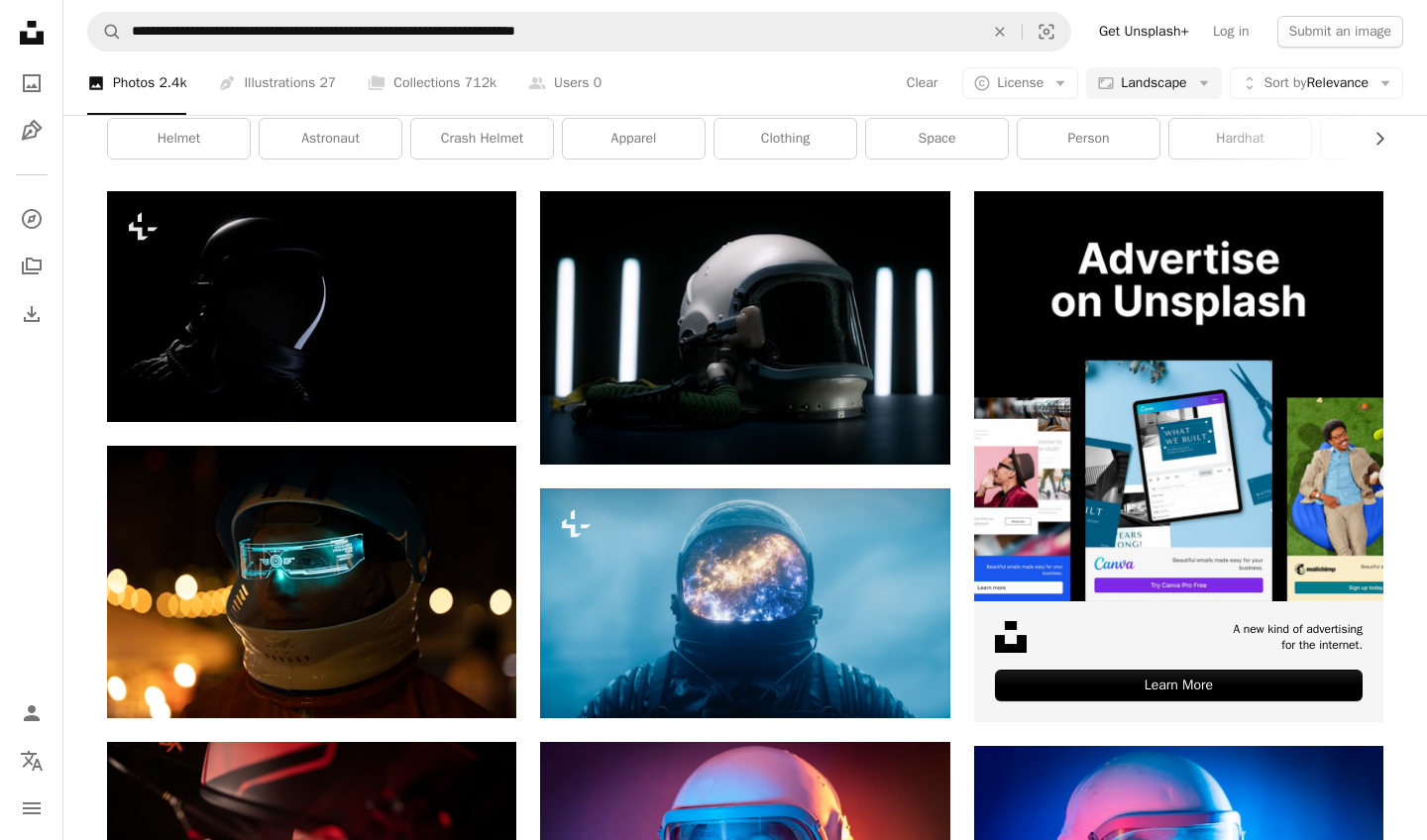 scroll, scrollTop: 322, scrollLeft: 0, axis: vertical 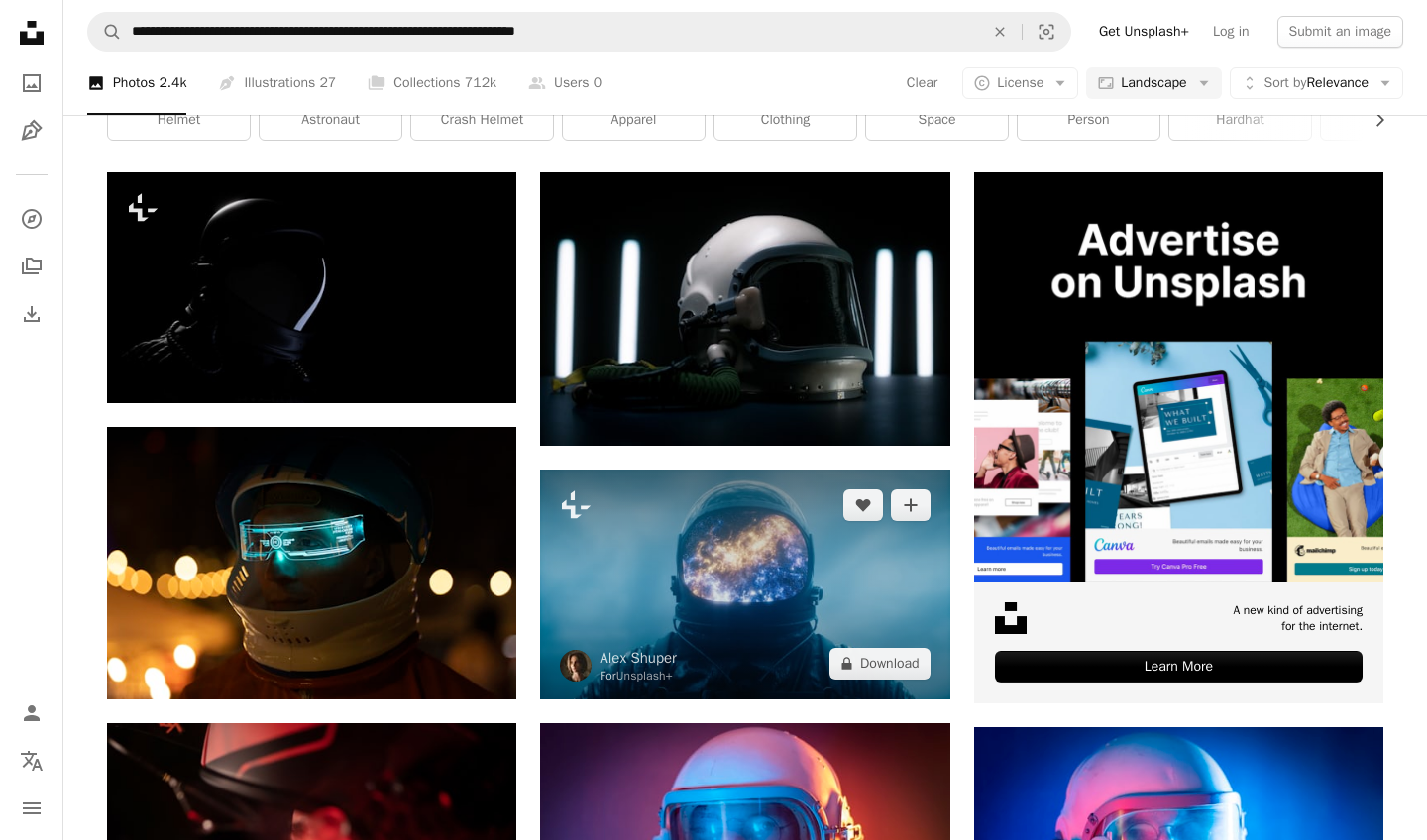 click at bounding box center [744, 584] 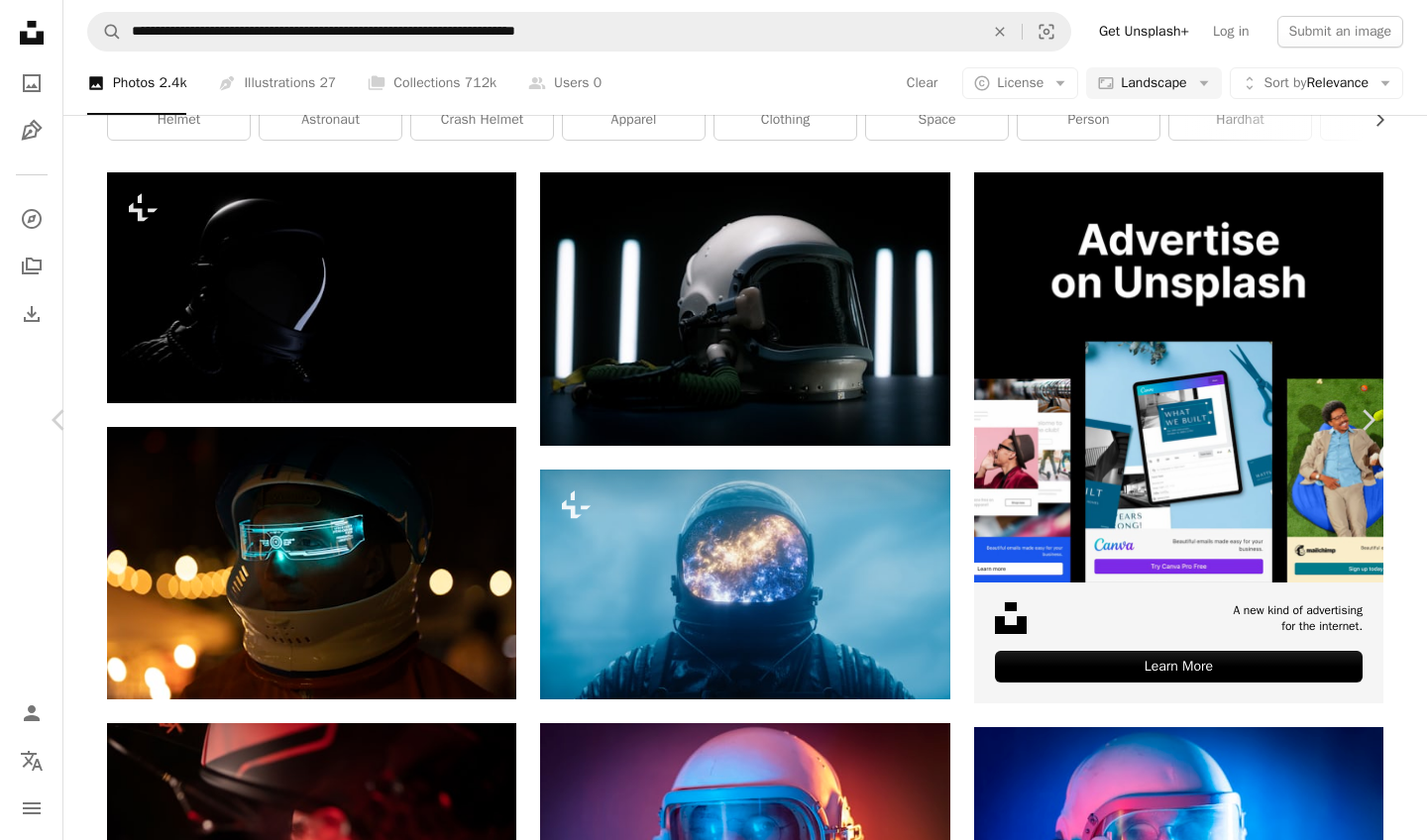 scroll, scrollTop: 1889, scrollLeft: 0, axis: vertical 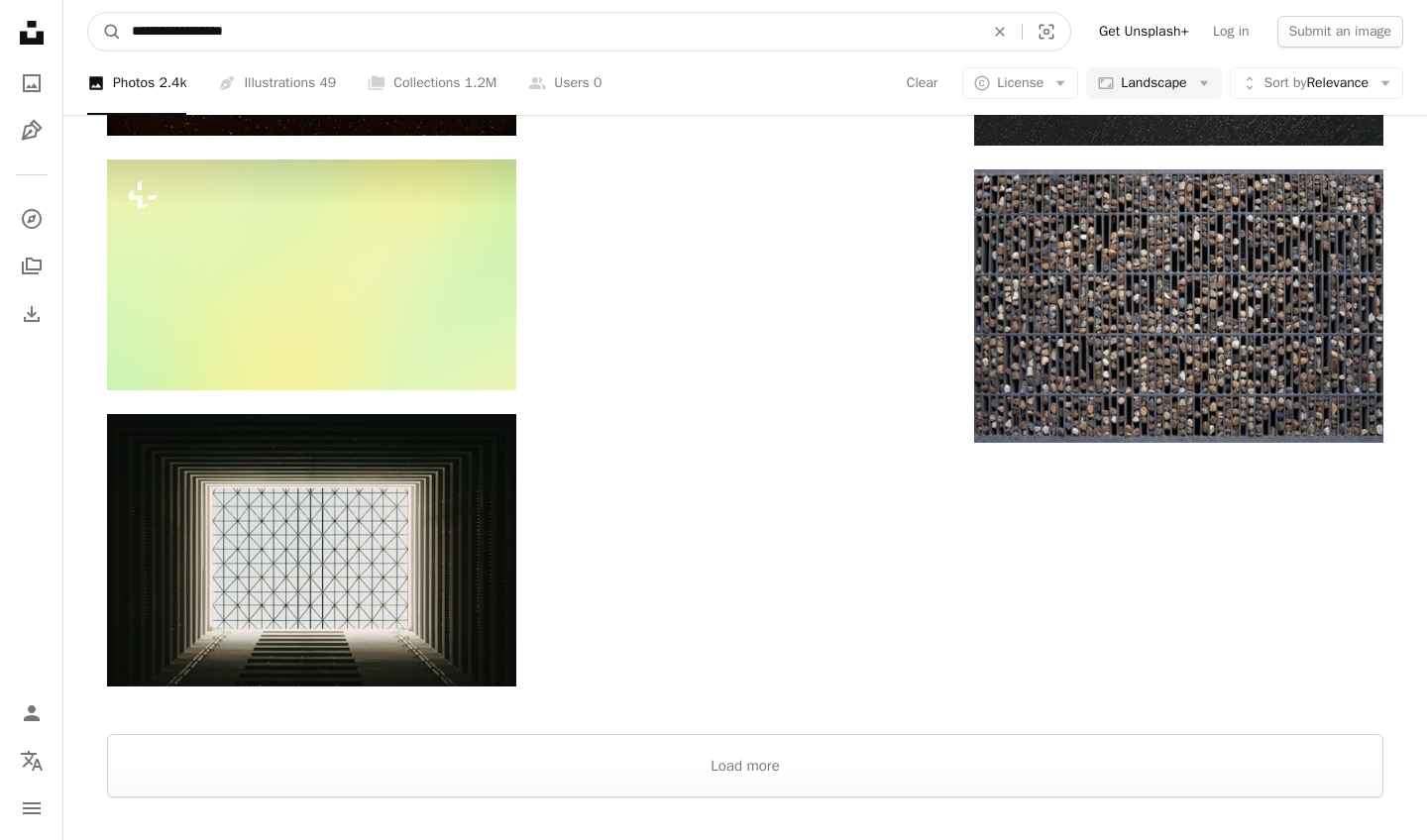click on "**********" at bounding box center (550, 32) 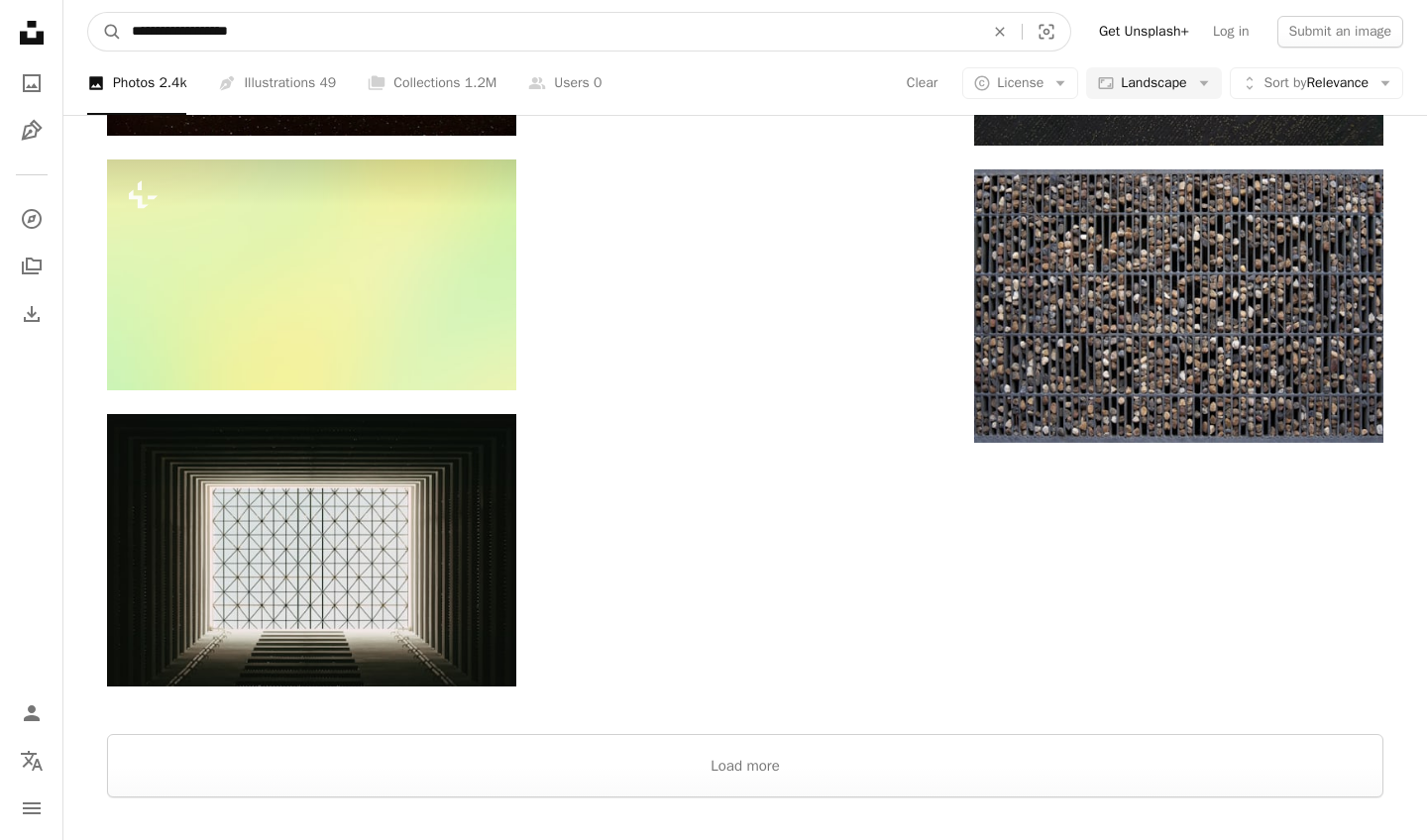 type on "**********" 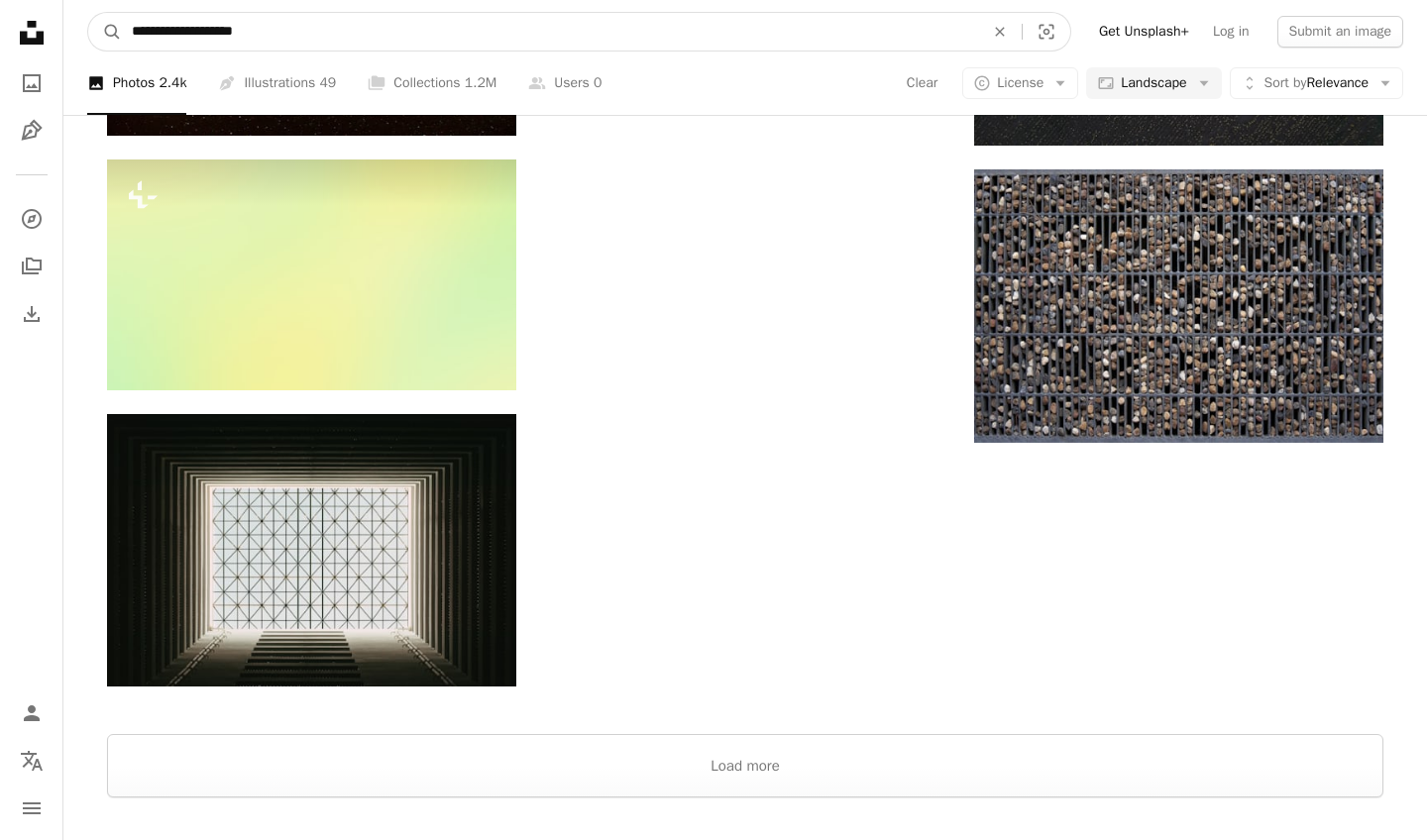 click on "A magnifying glass" at bounding box center [105, 32] 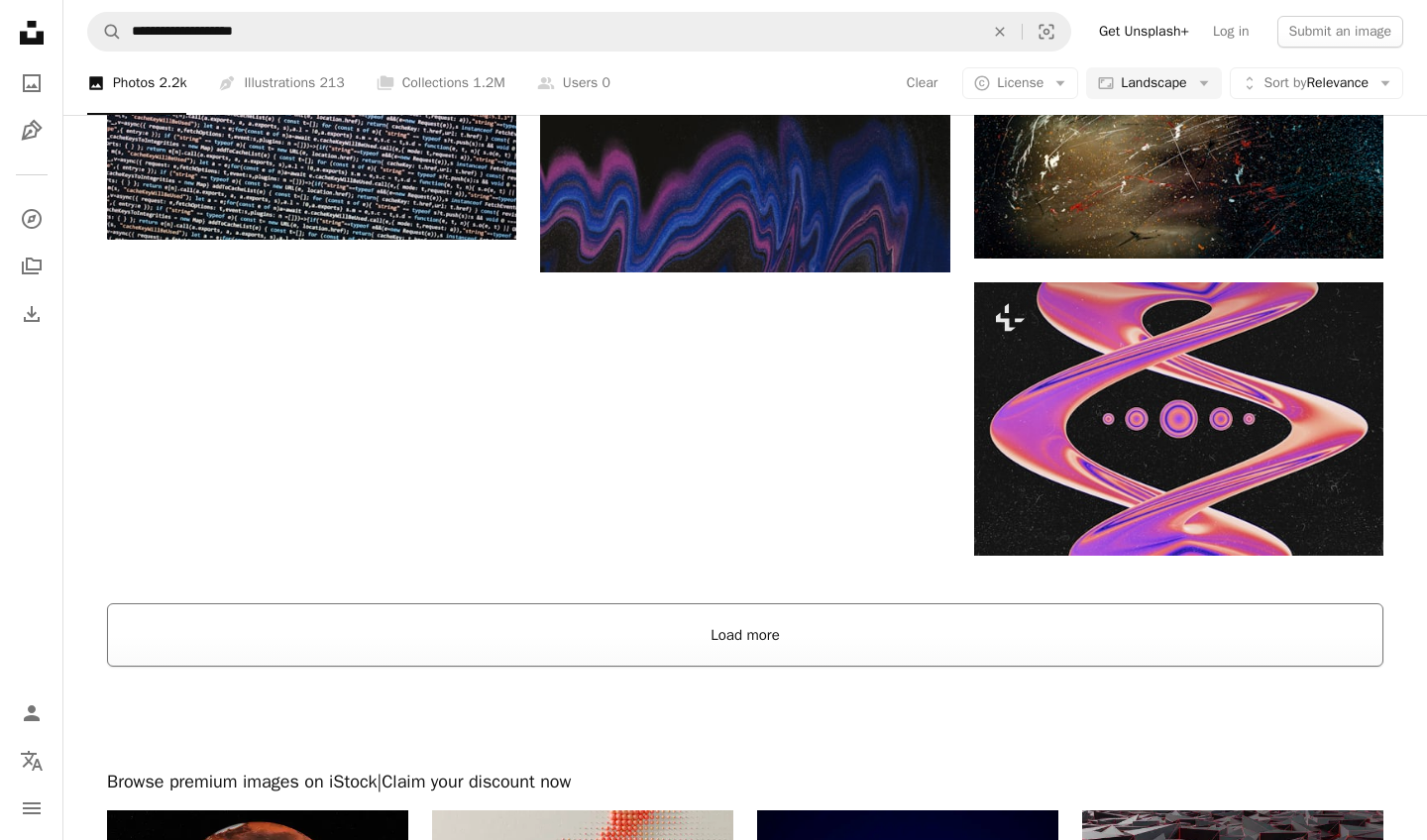 scroll, scrollTop: 2171, scrollLeft: 0, axis: vertical 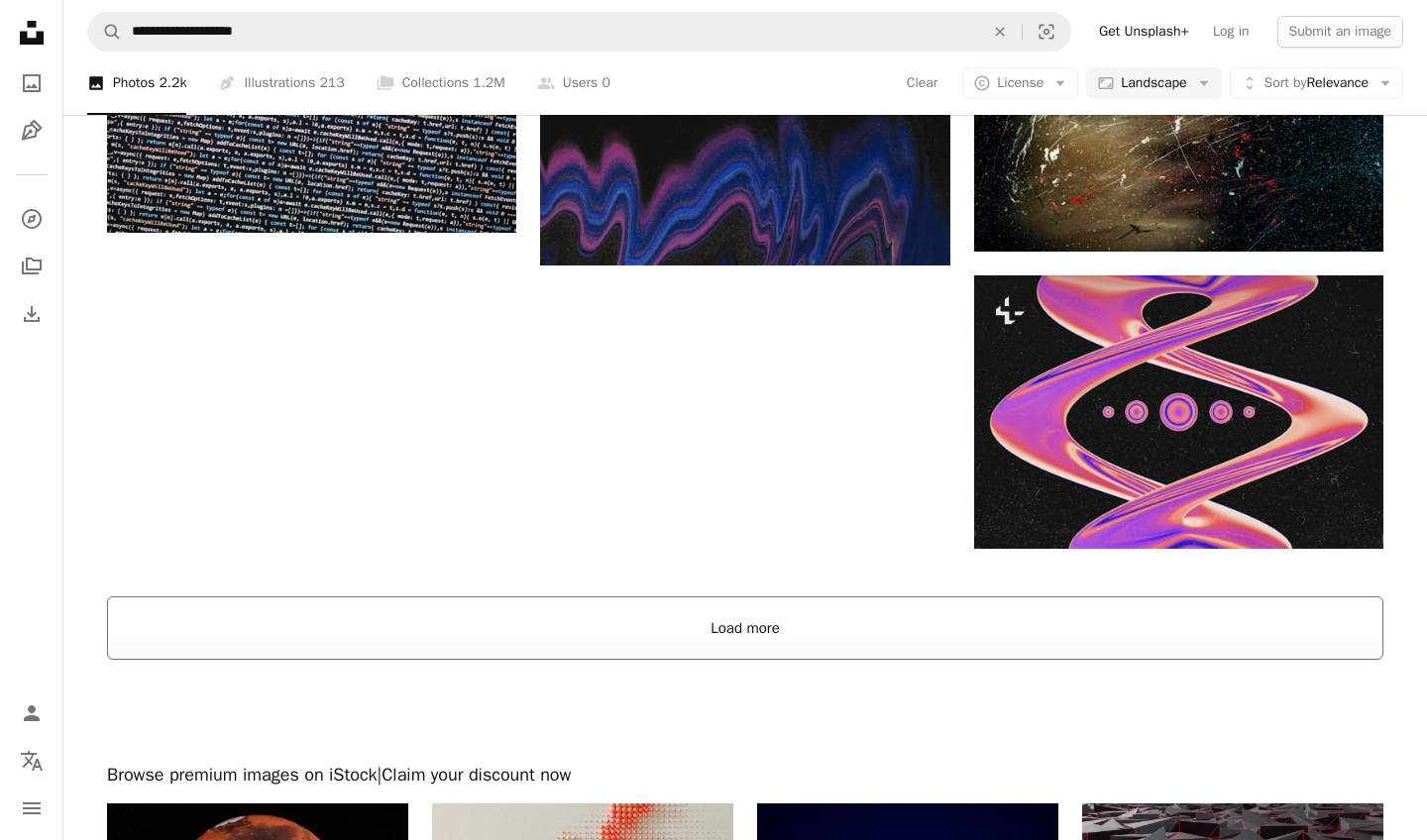 click on "Load more" at bounding box center [745, 628] 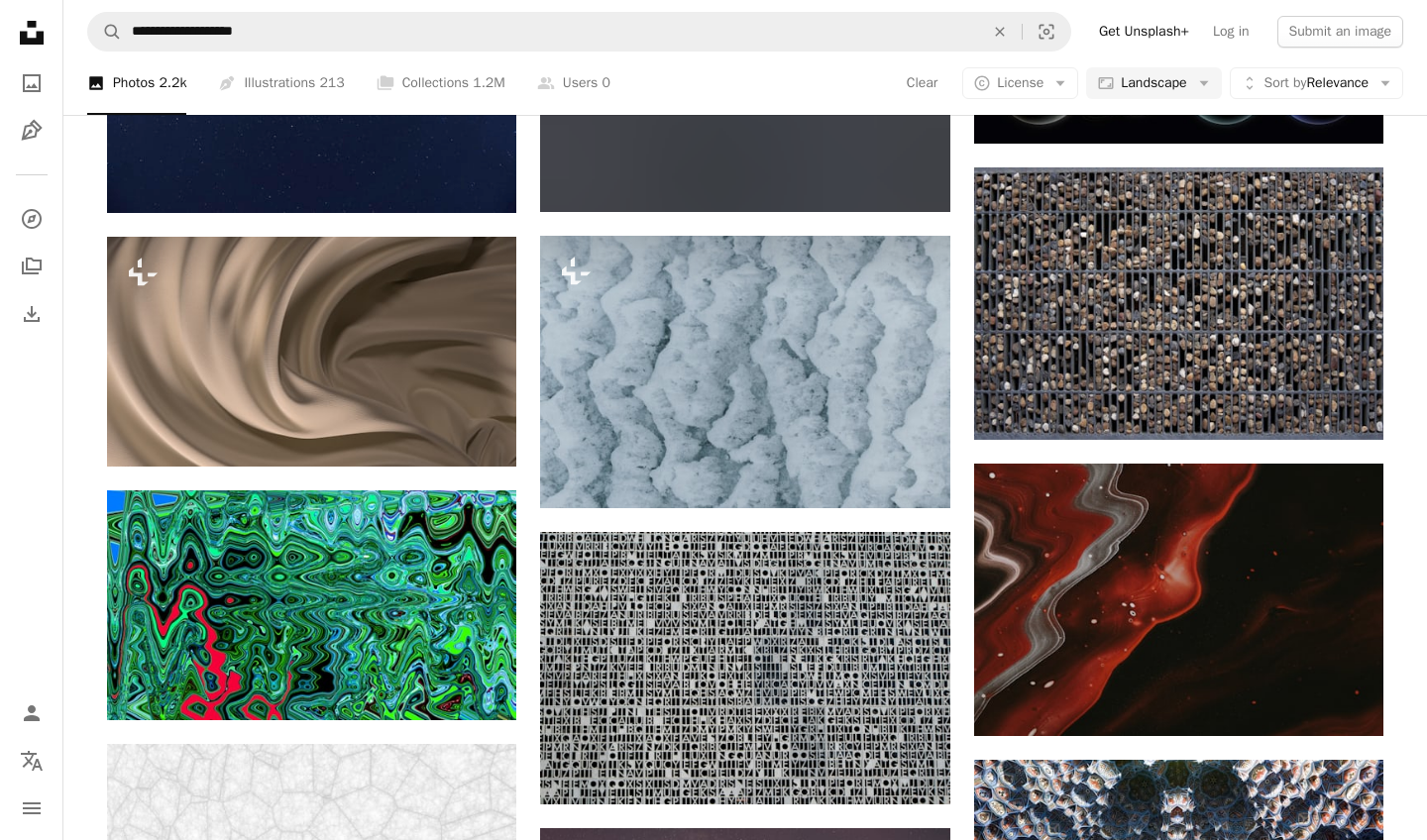 scroll, scrollTop: 12181, scrollLeft: 0, axis: vertical 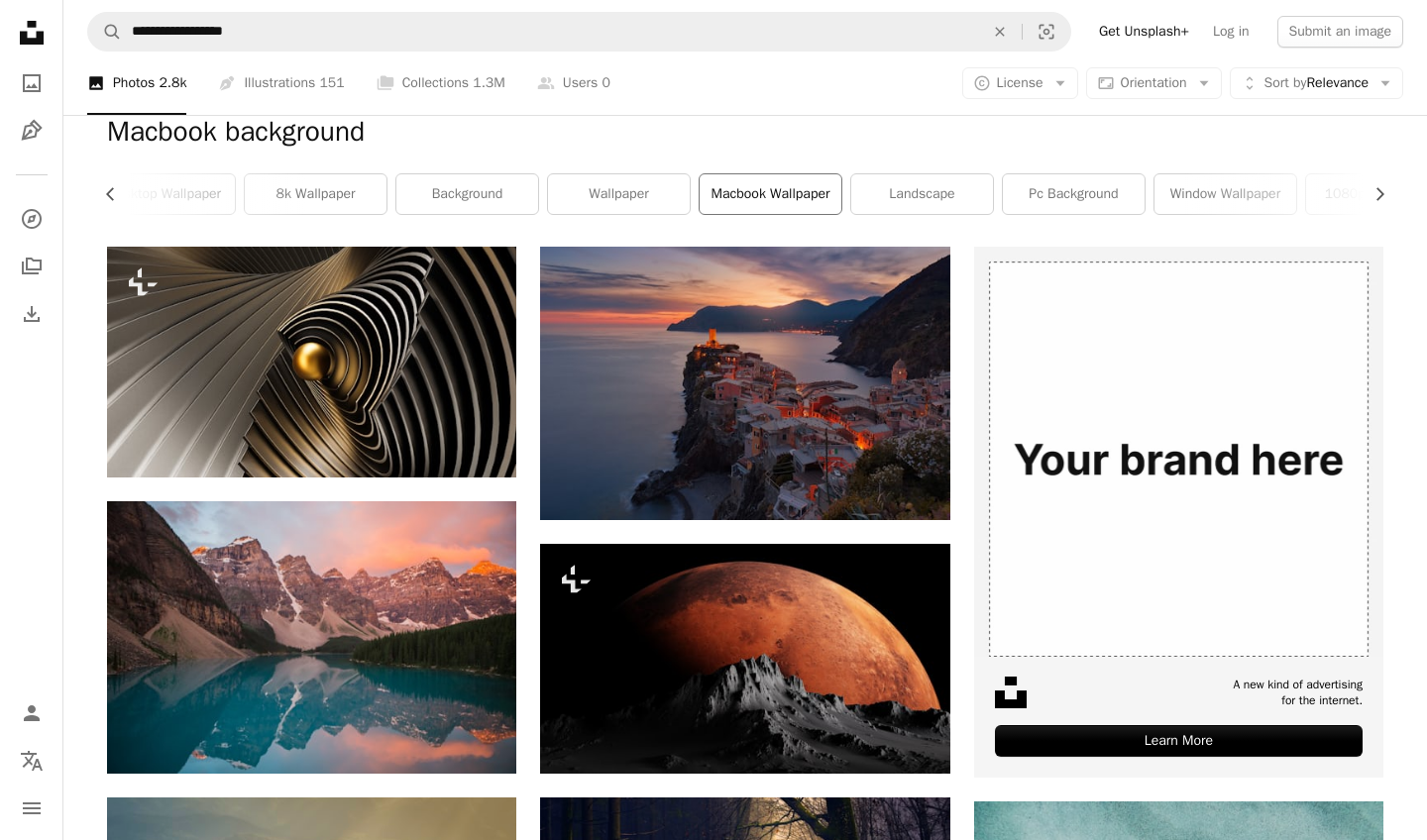 click on "macbook wallpaper" at bounding box center (770, 194) 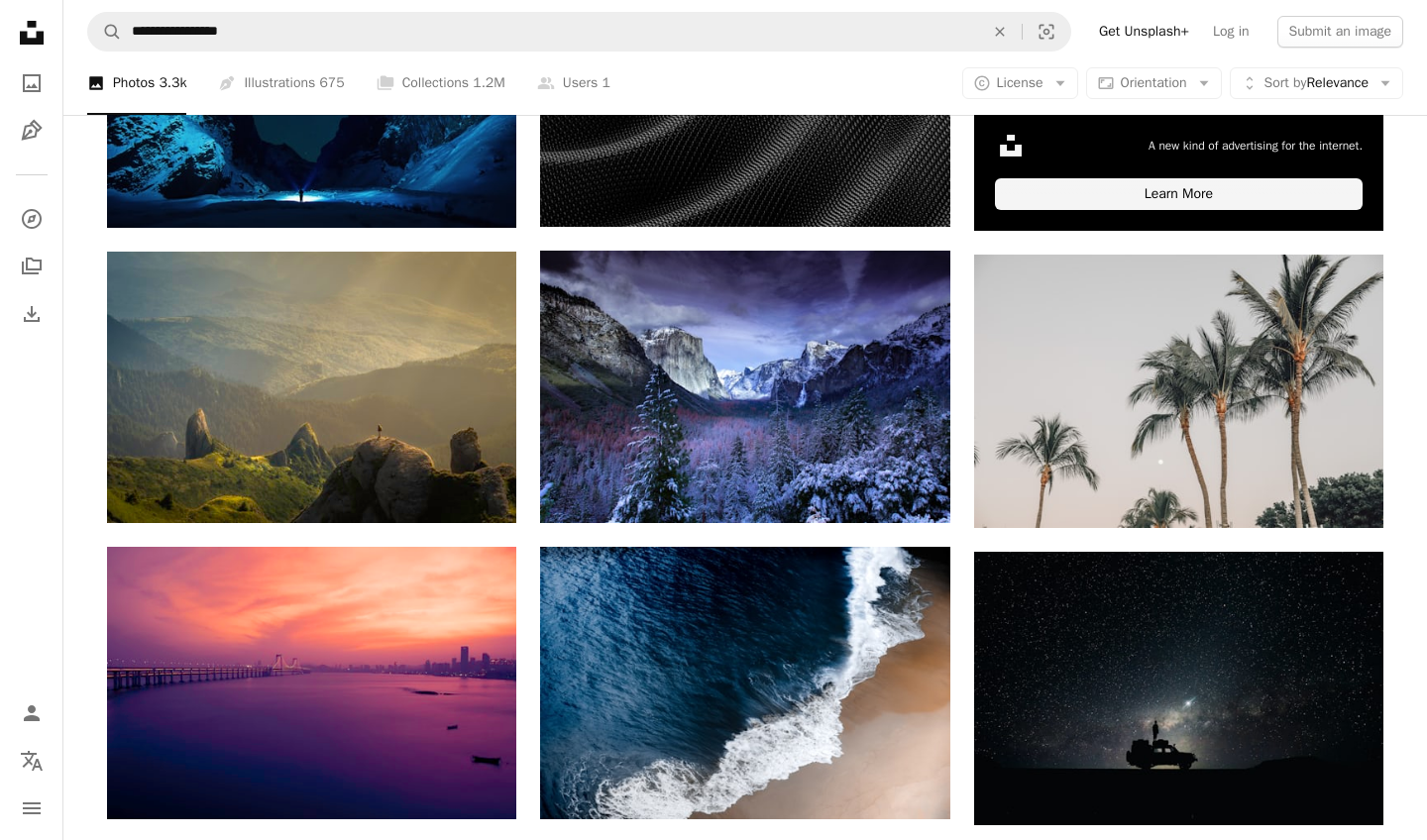 scroll, scrollTop: 801, scrollLeft: 0, axis: vertical 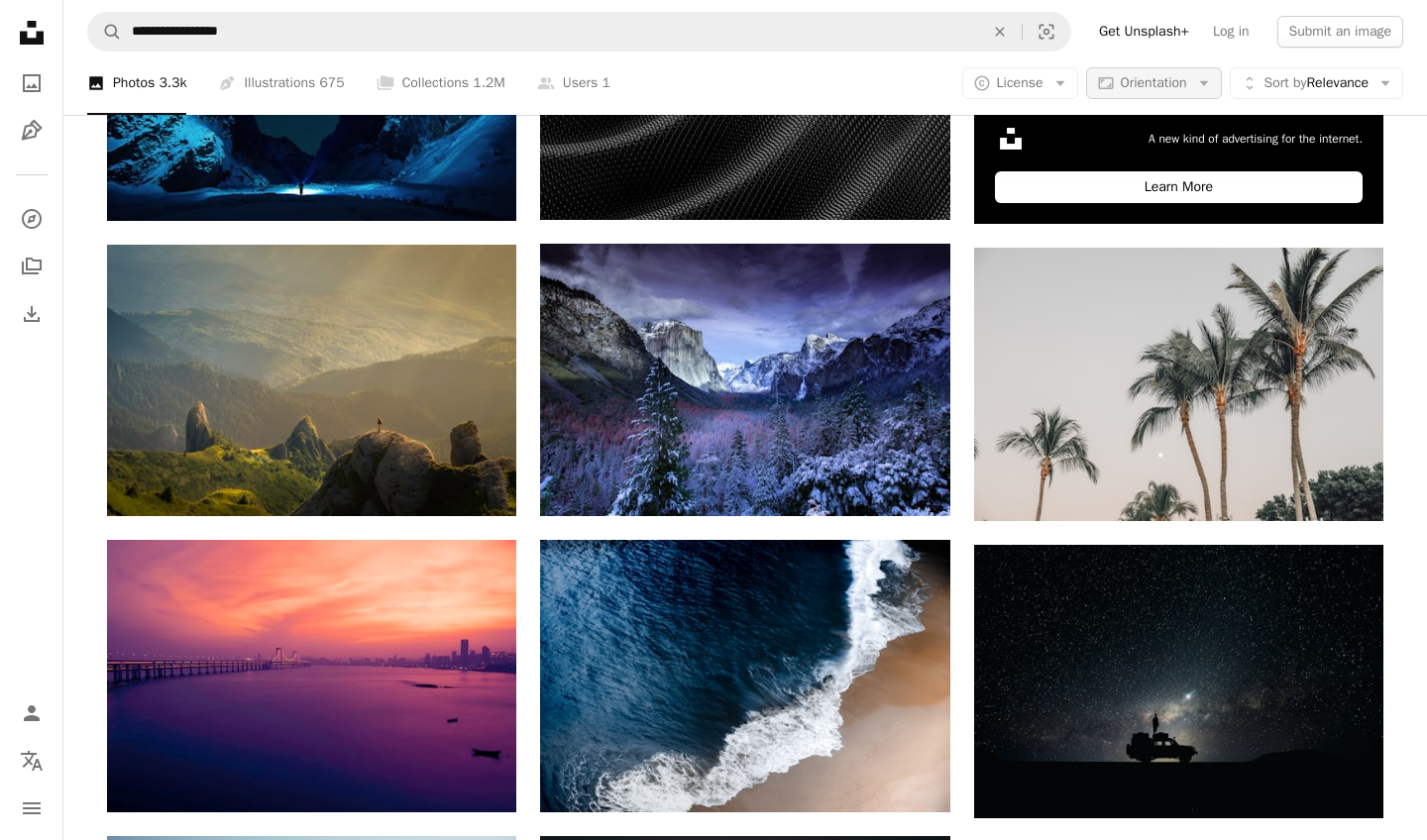click on "Orientation" at bounding box center (1153, 82) 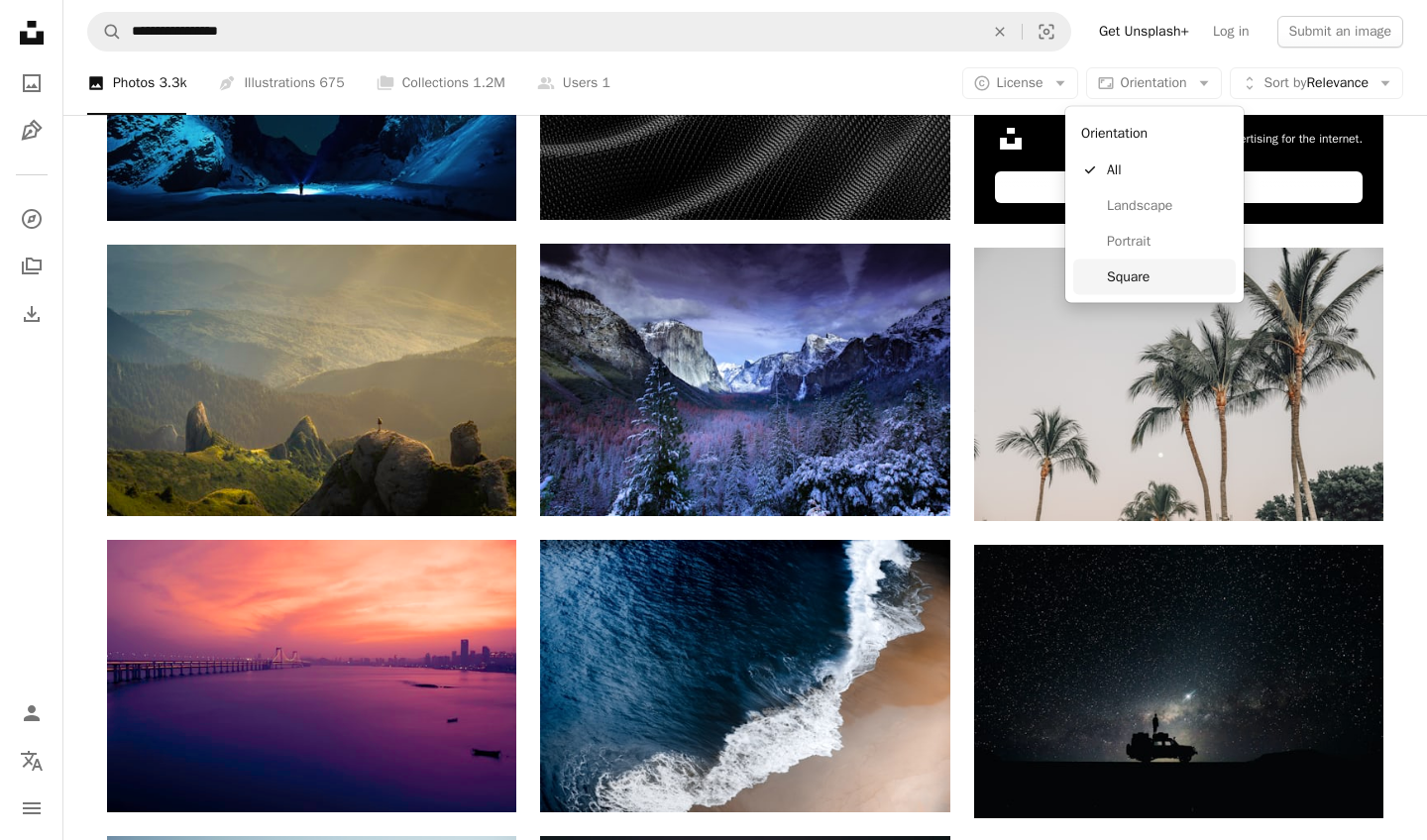 click on "Square" at bounding box center (1167, 276) 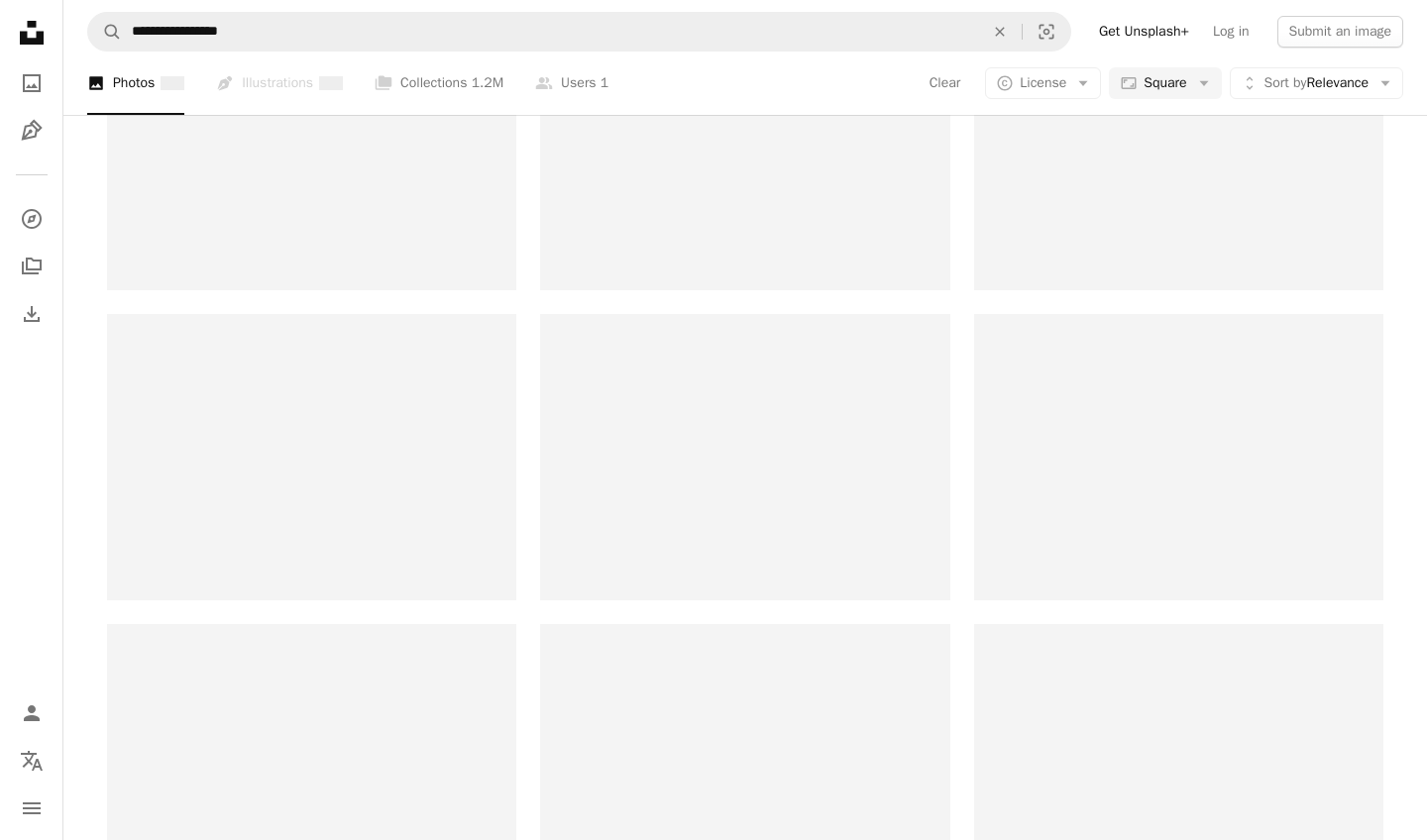 scroll, scrollTop: 0, scrollLeft: 0, axis: both 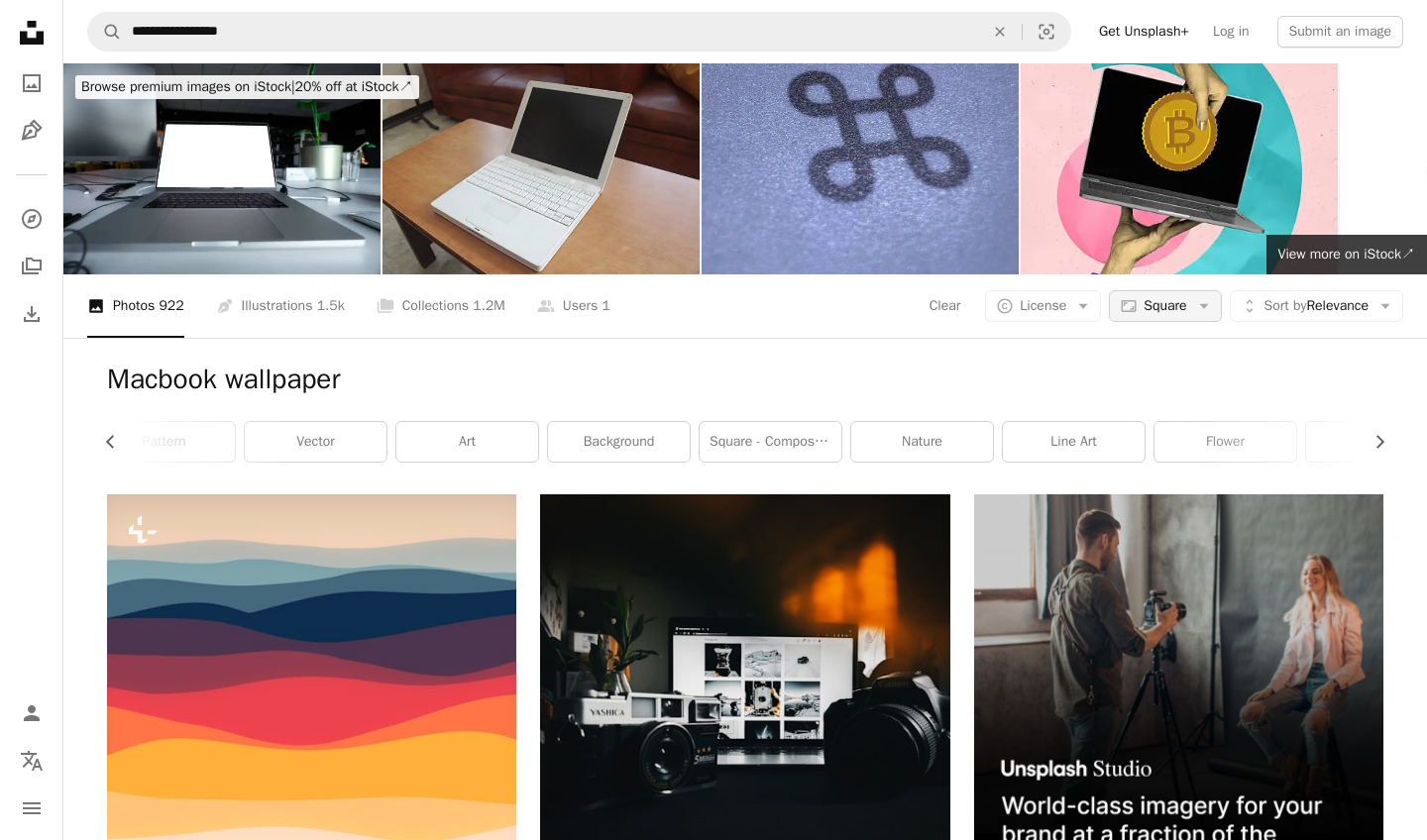 click on "Square" at bounding box center (1164, 306) 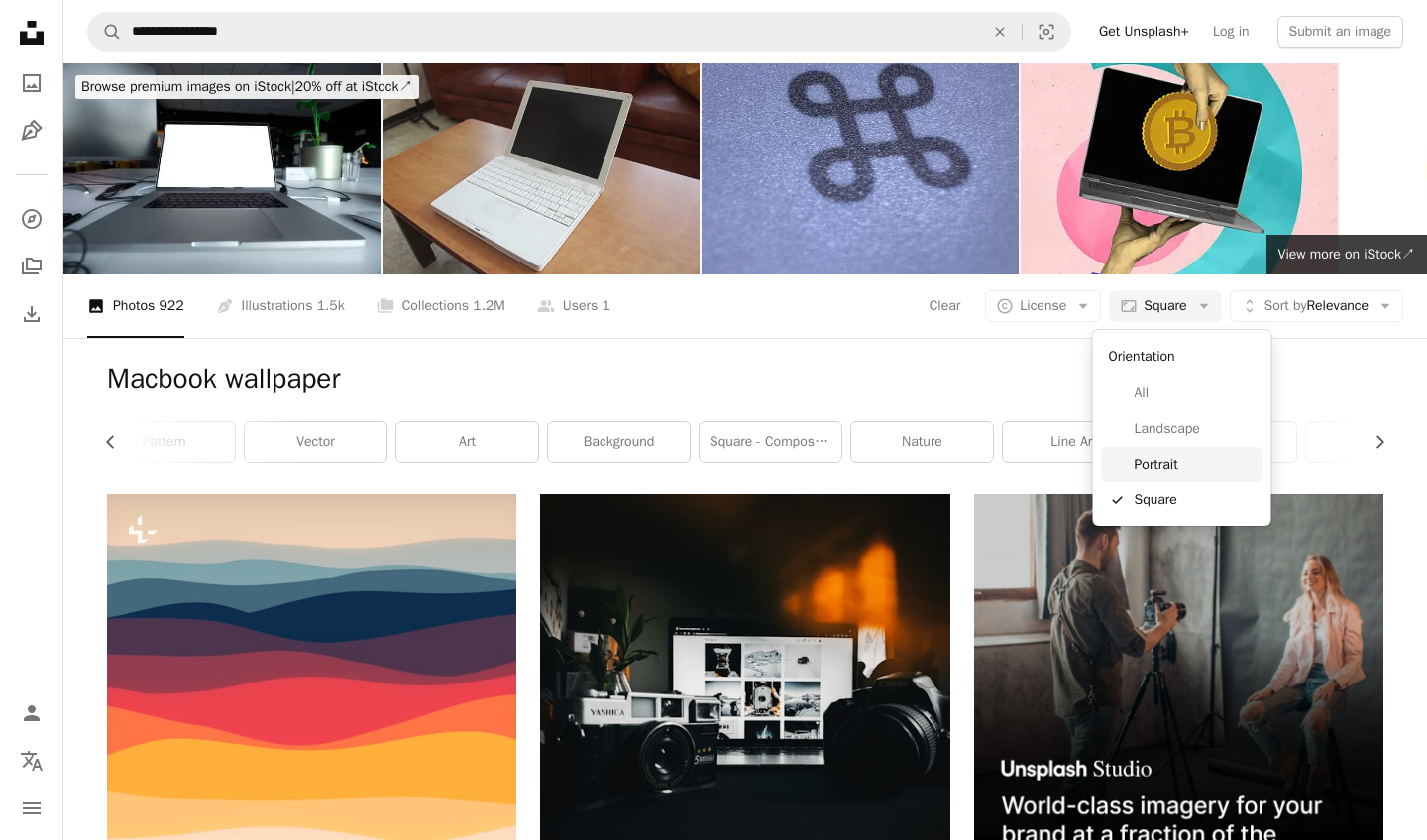 click on "Portrait" at bounding box center [1182, 465] 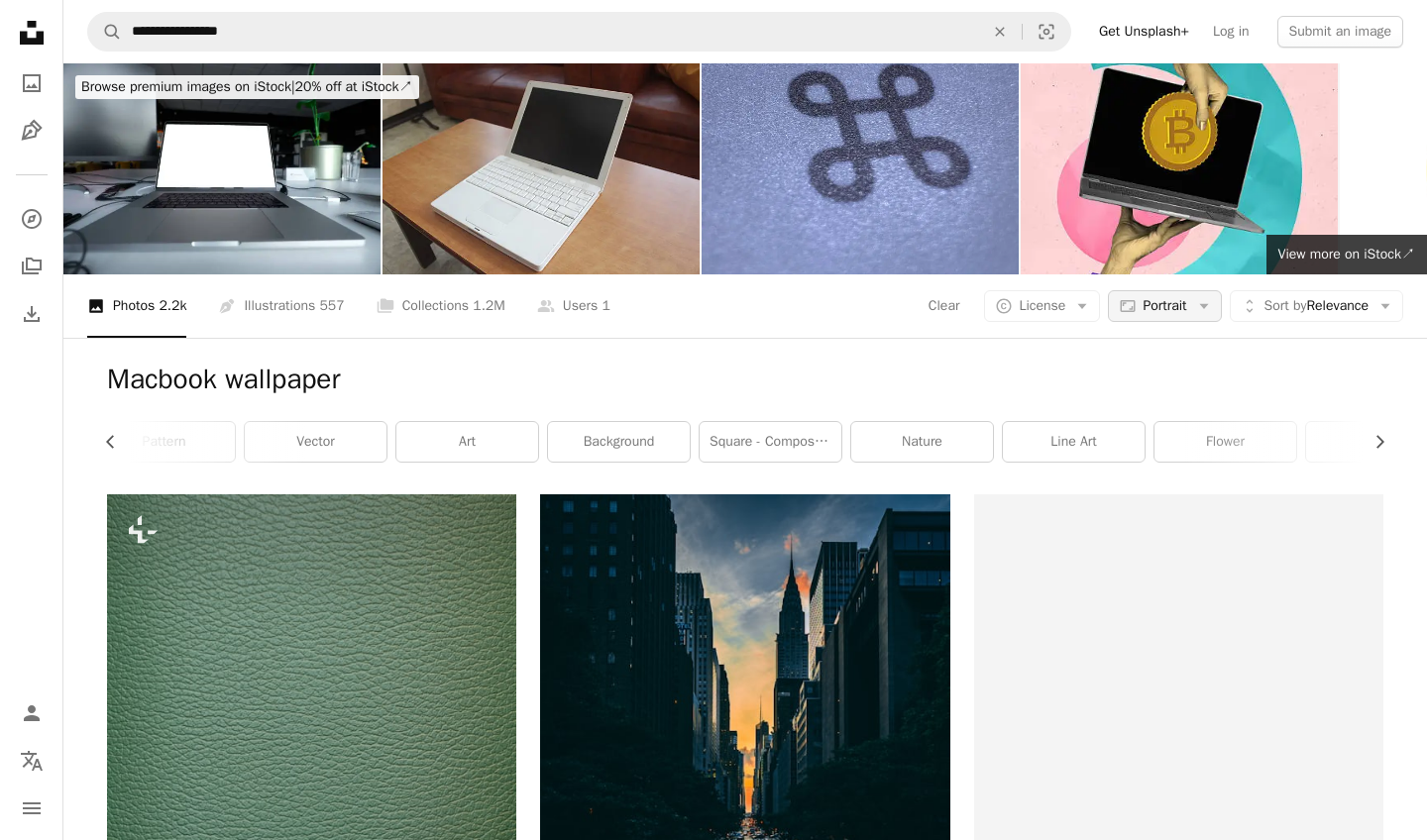 click on "Portrait" at bounding box center (1164, 306) 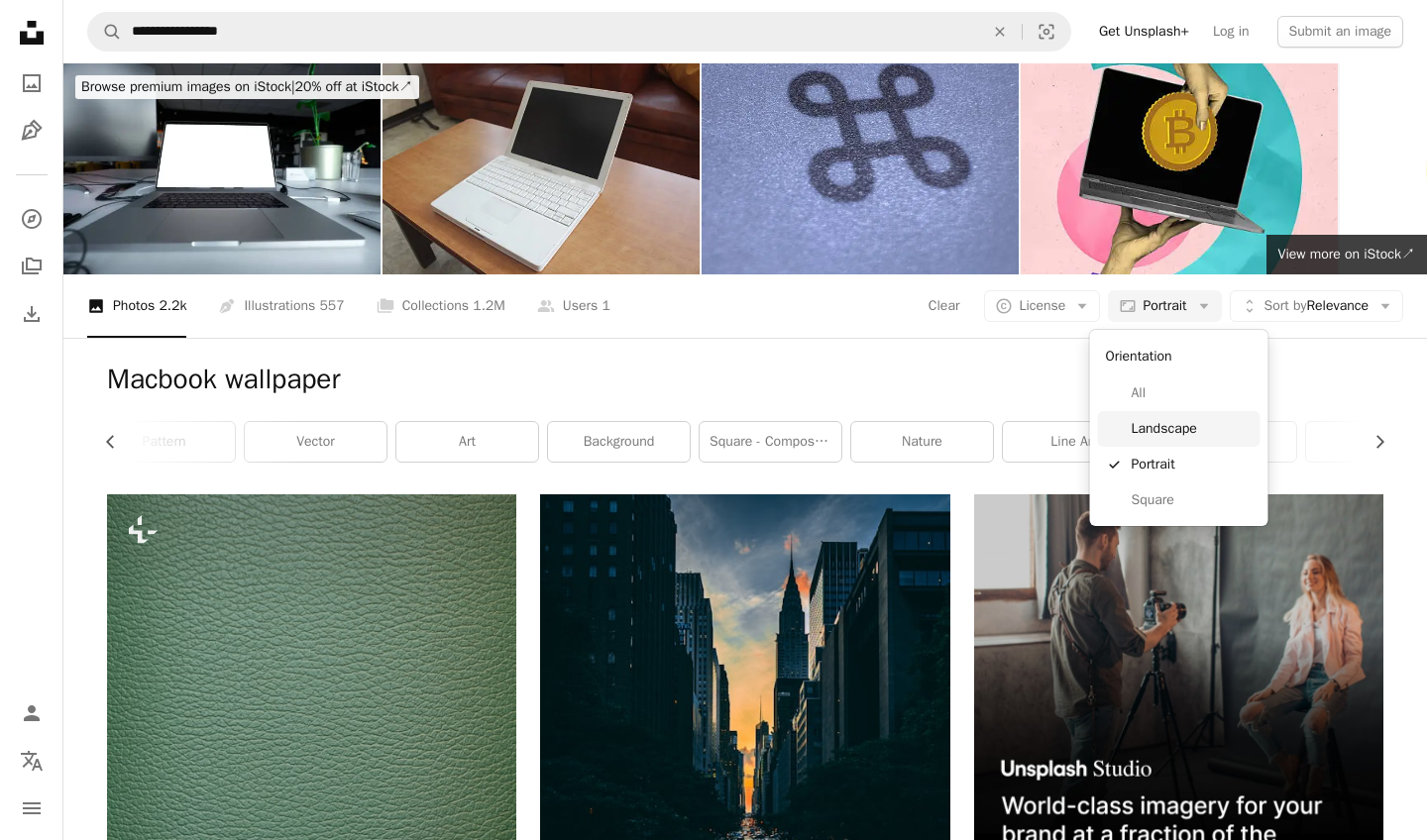 click on "Landscape" at bounding box center [1192, 429] 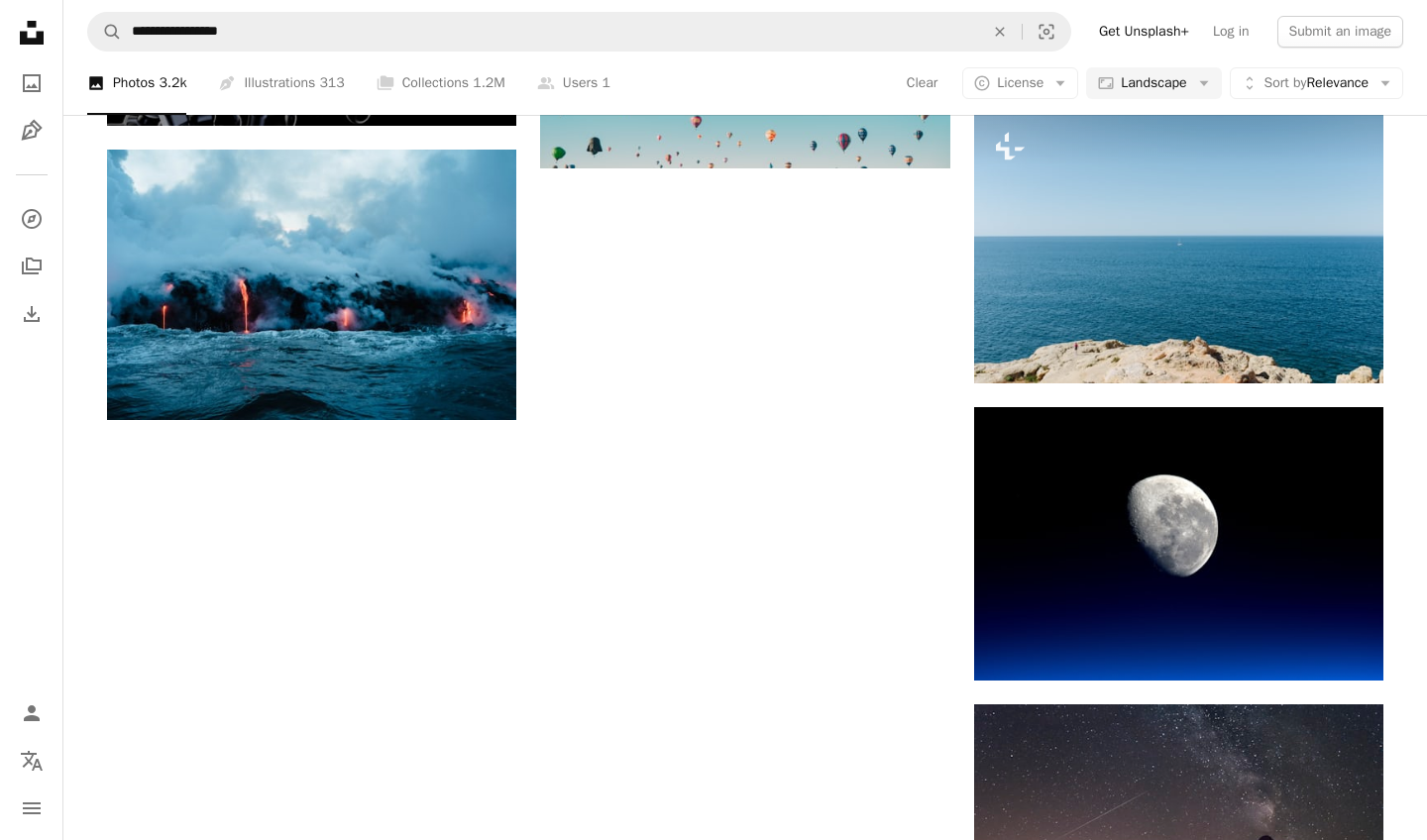 scroll, scrollTop: 2064, scrollLeft: 0, axis: vertical 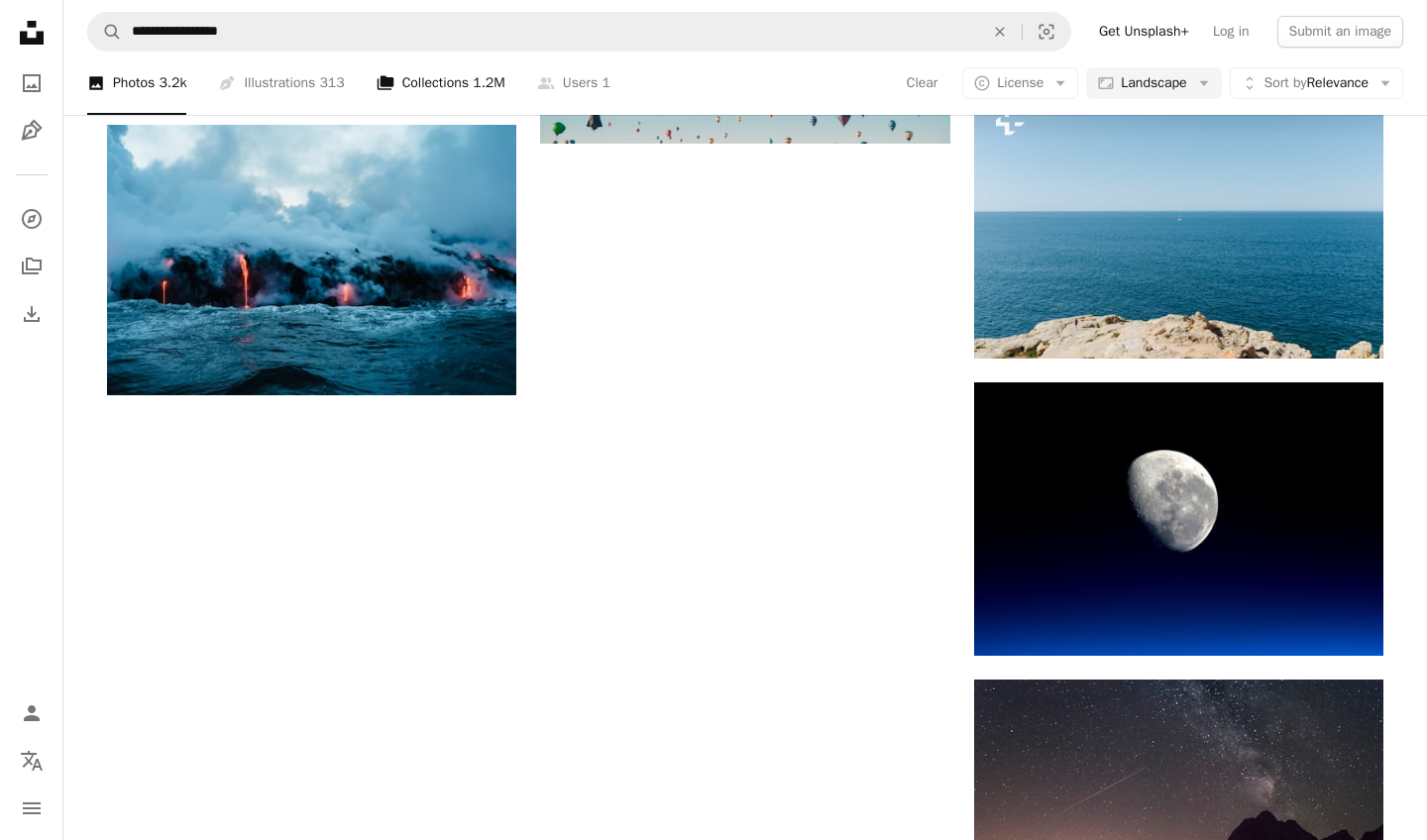 click on "A stack of folders Collections   1.2M" at bounding box center (441, 83) 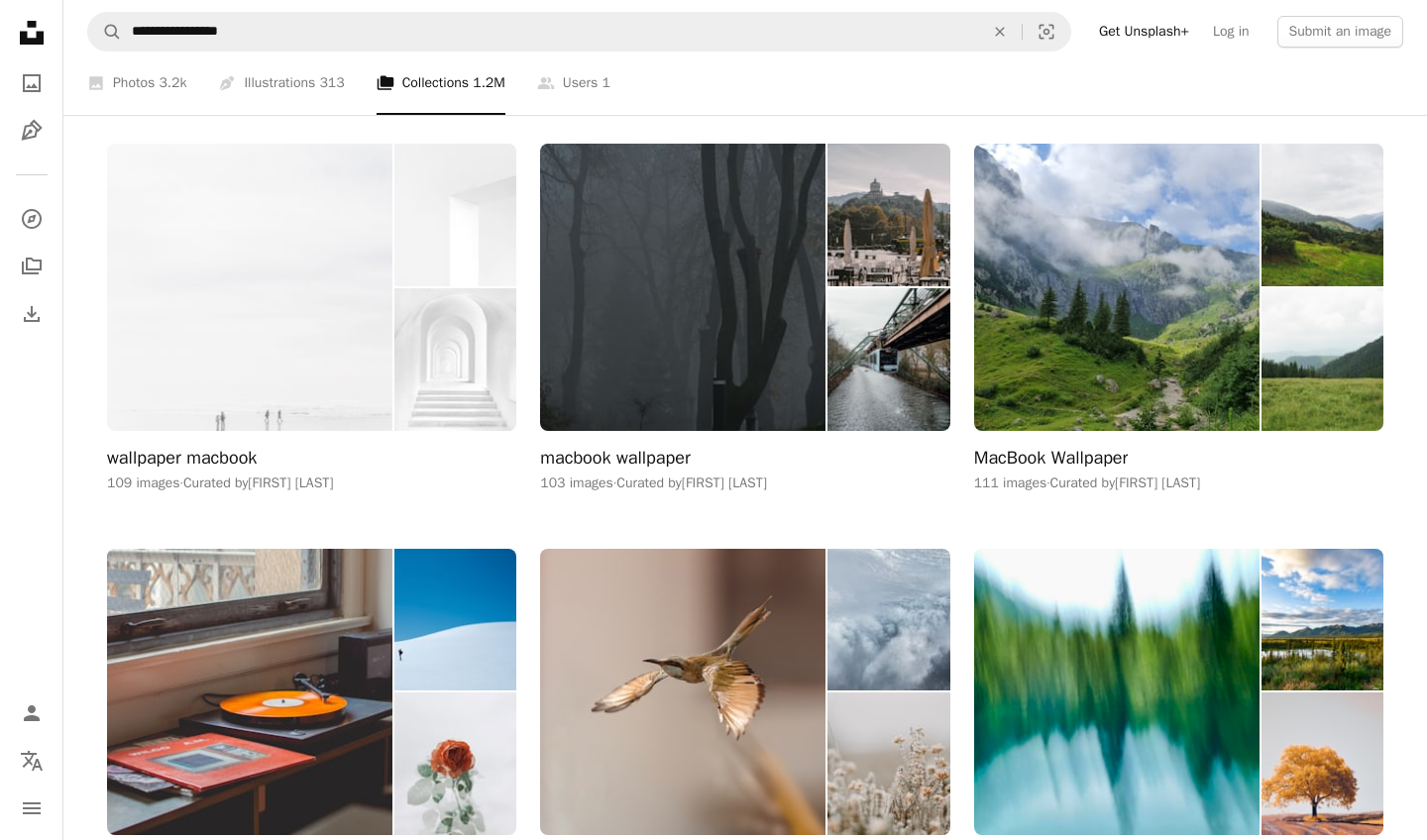 scroll, scrollTop: 353, scrollLeft: 0, axis: vertical 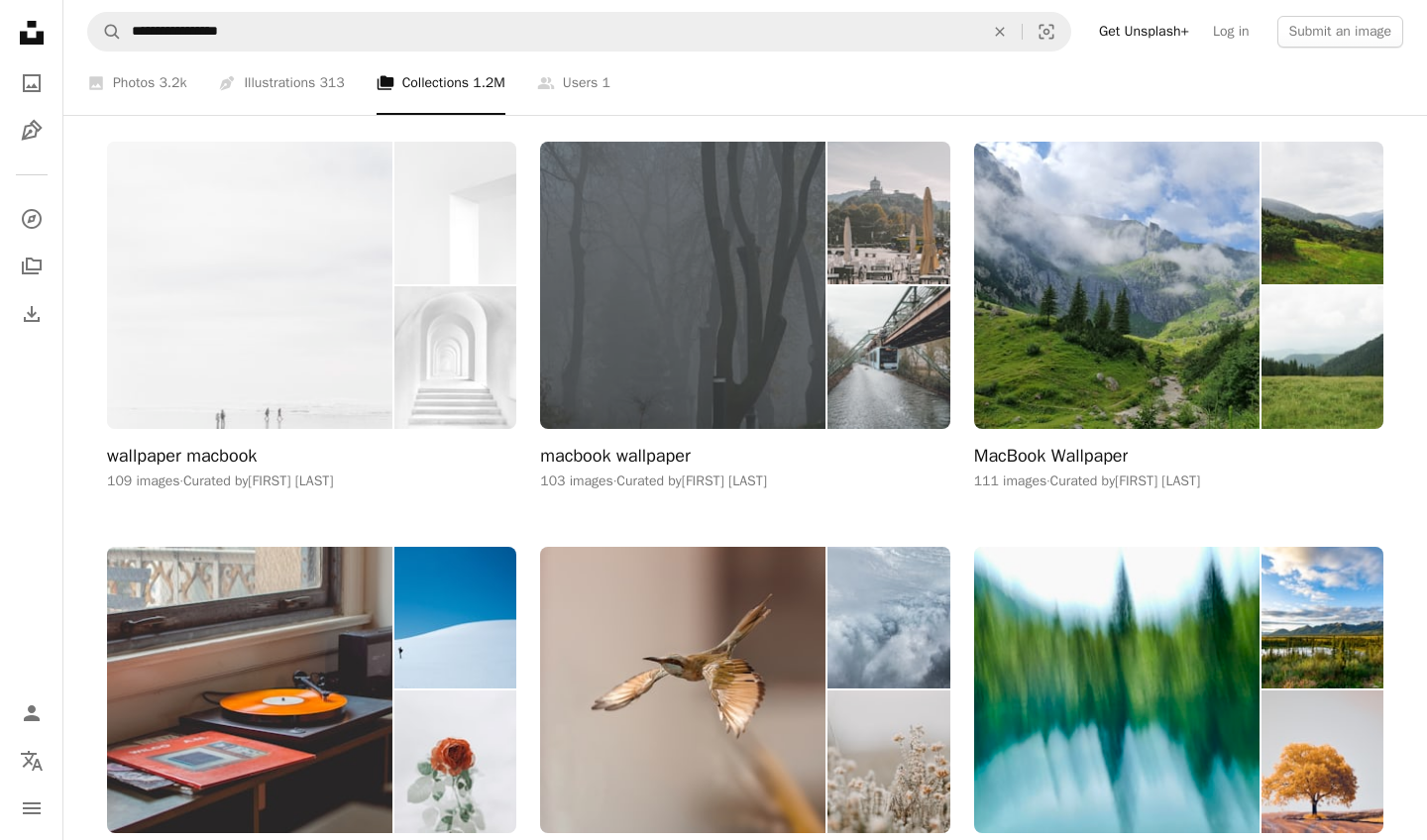 click at bounding box center (683, 284) 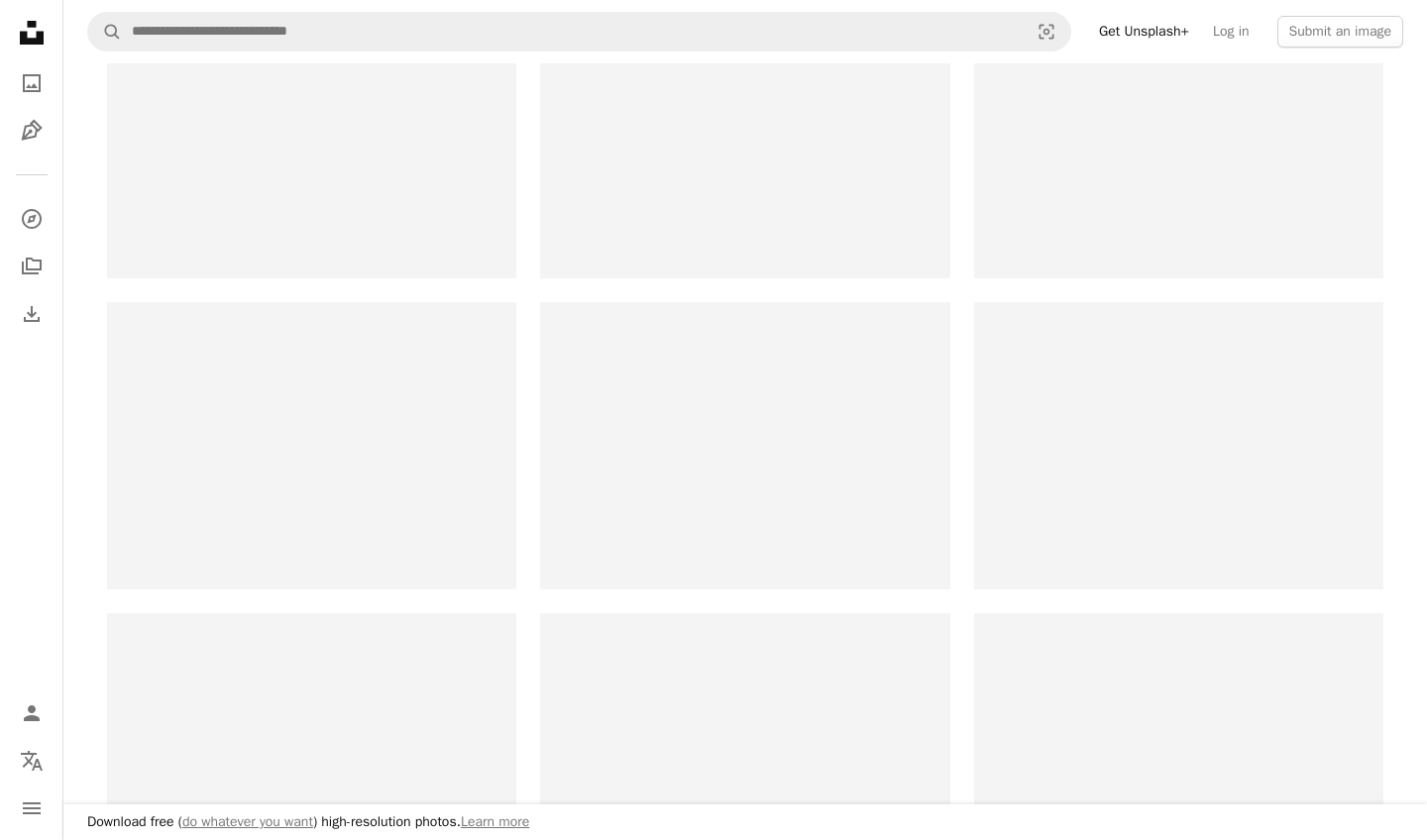 scroll, scrollTop: 0, scrollLeft: 0, axis: both 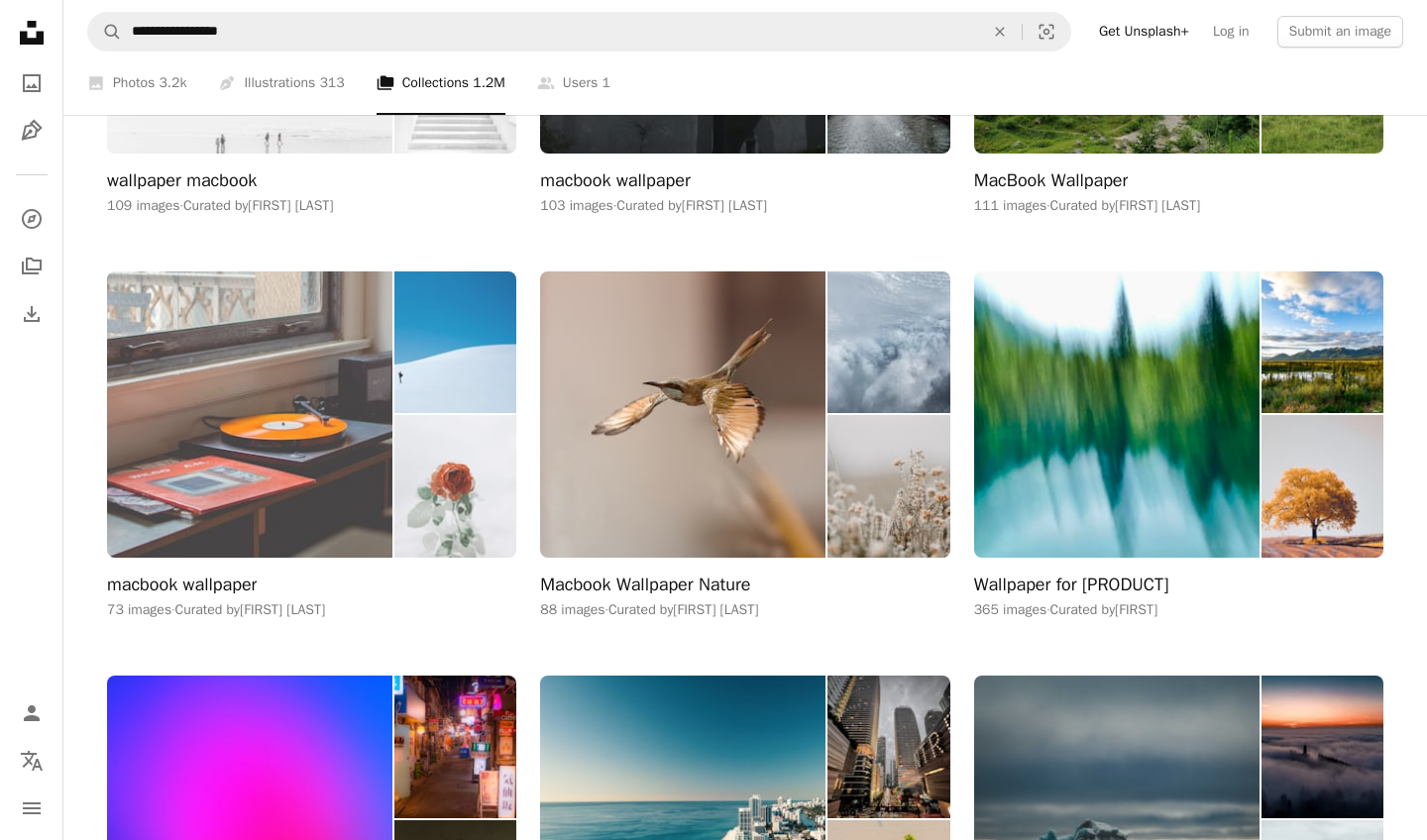 click at bounding box center (250, 414) 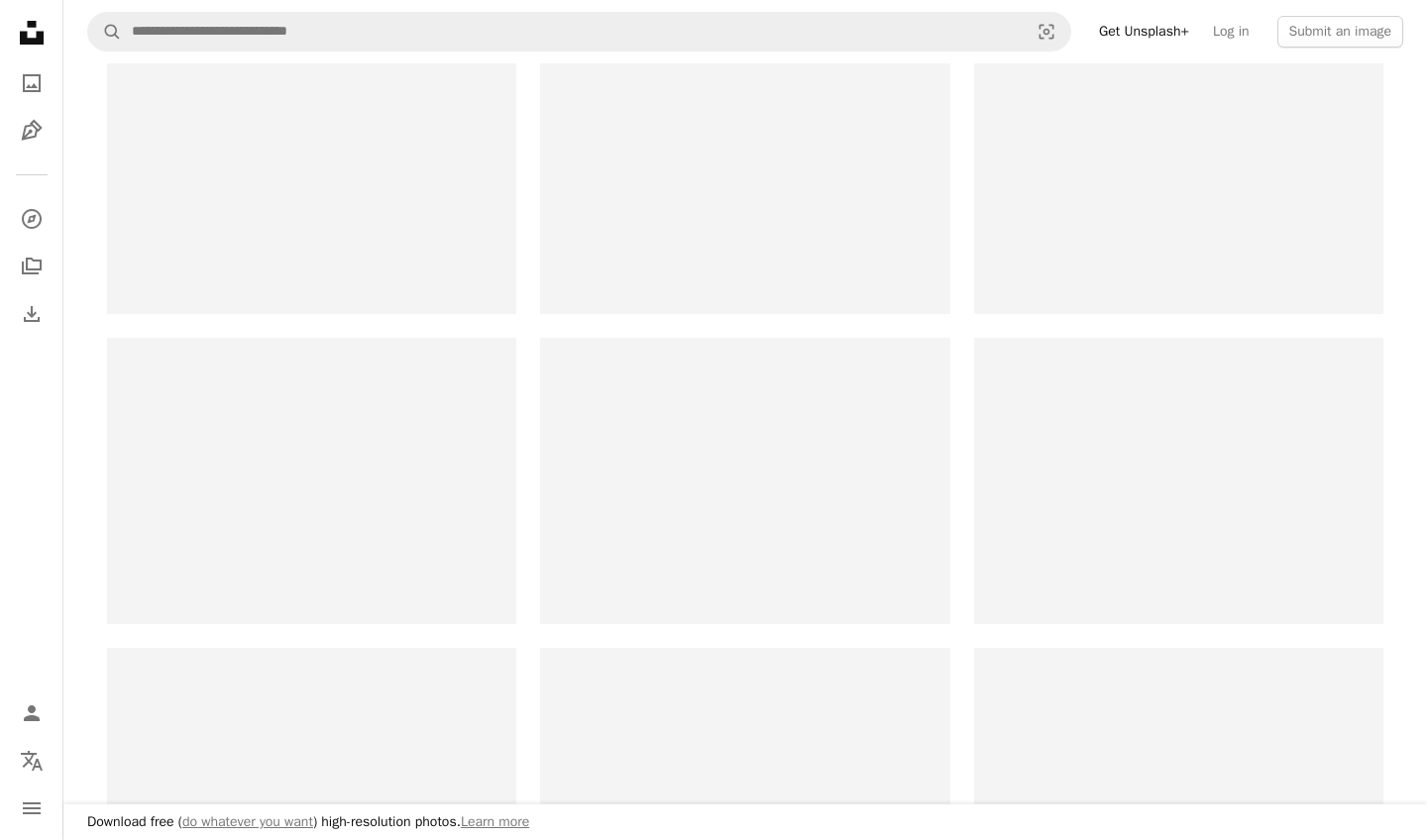 scroll, scrollTop: 0, scrollLeft: 0, axis: both 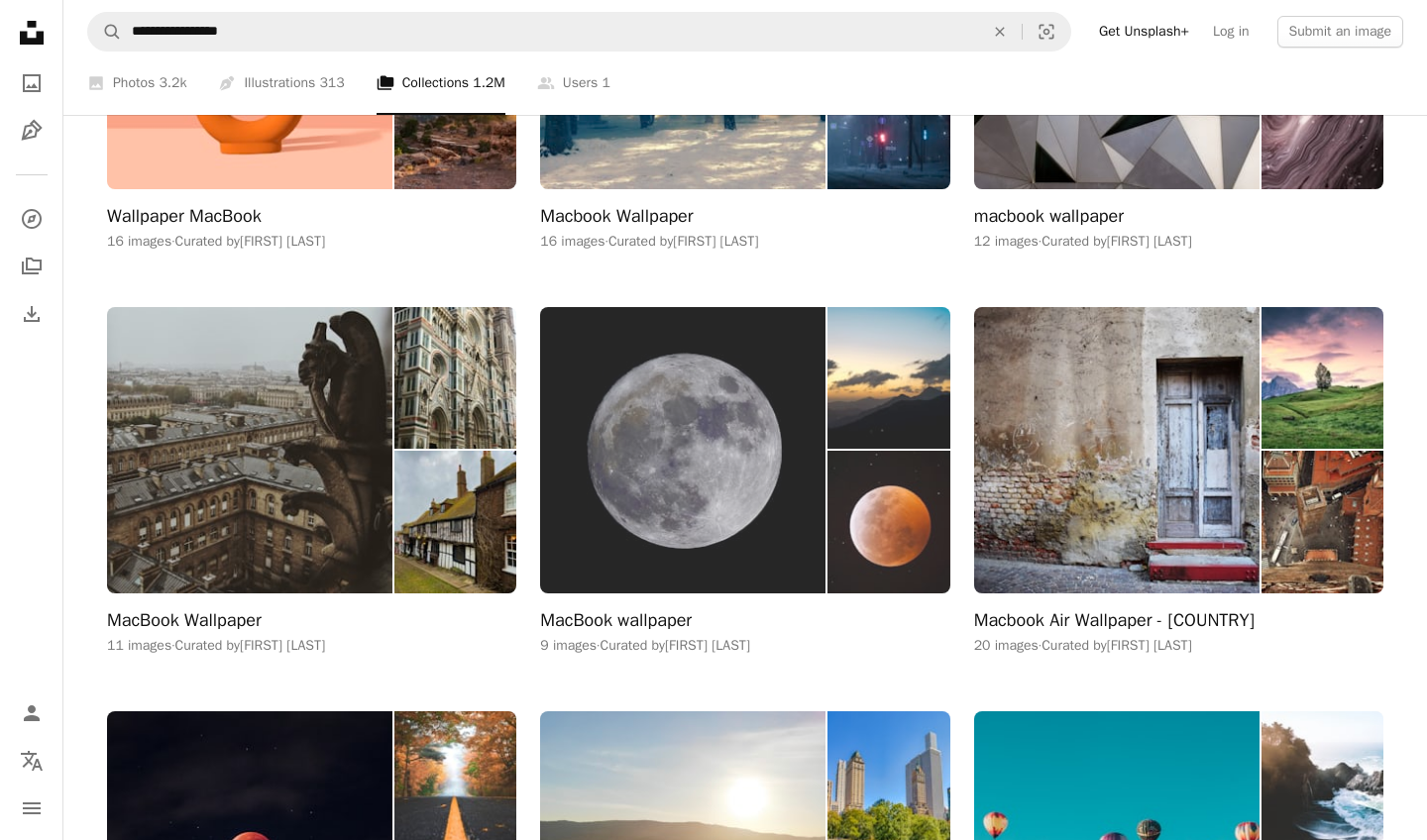 click at bounding box center [683, 450] 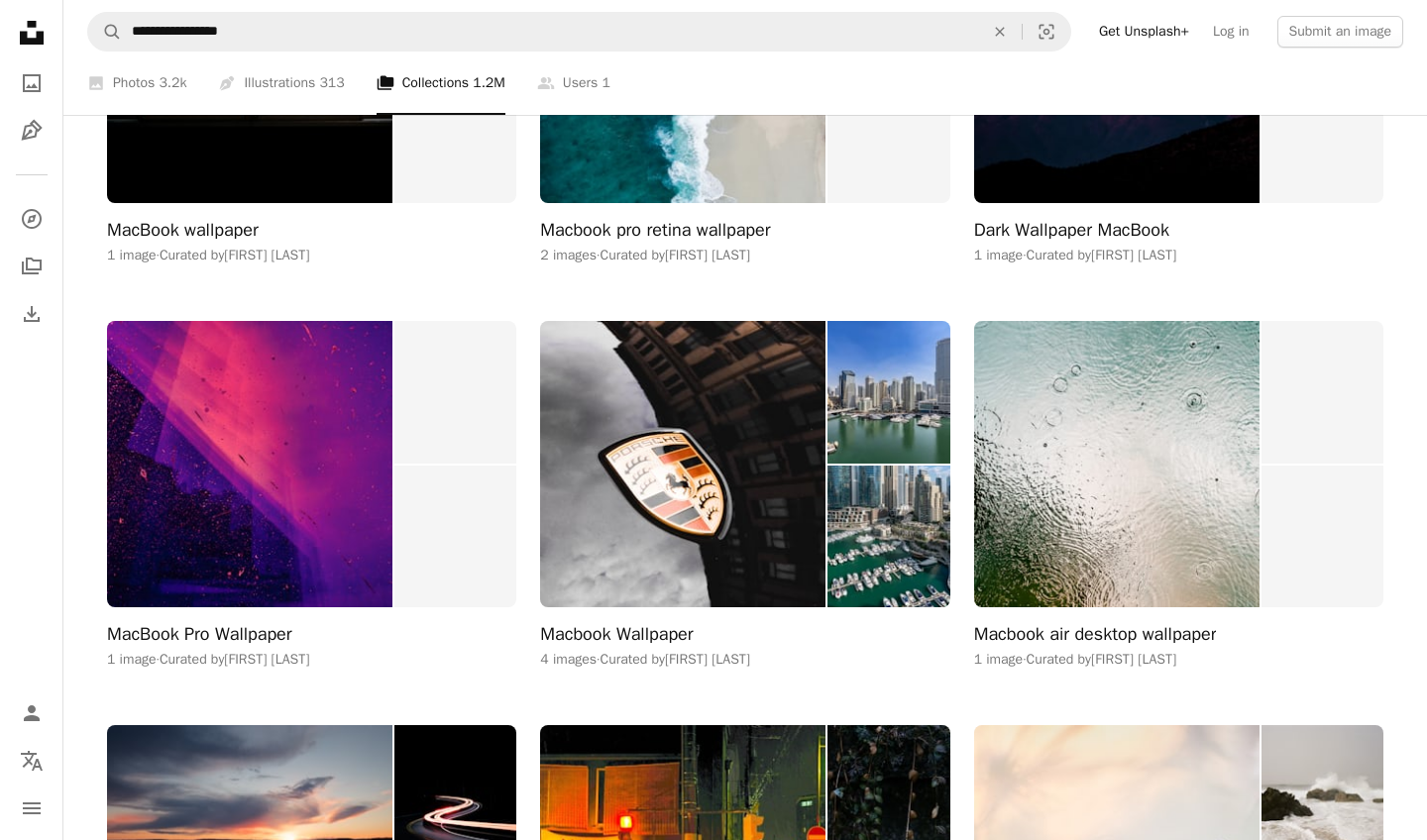 scroll, scrollTop: 6642, scrollLeft: 0, axis: vertical 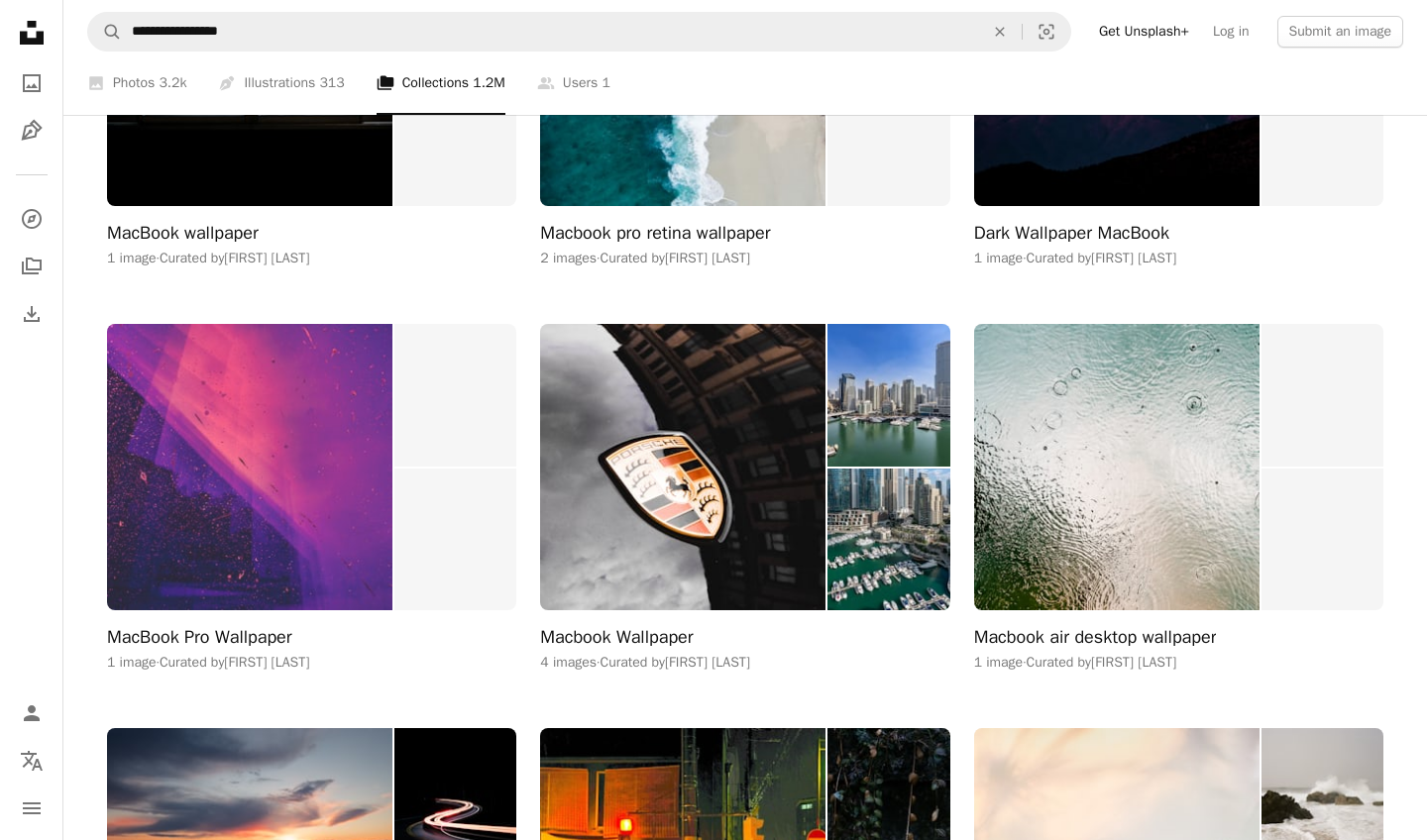 click at bounding box center [250, 467] 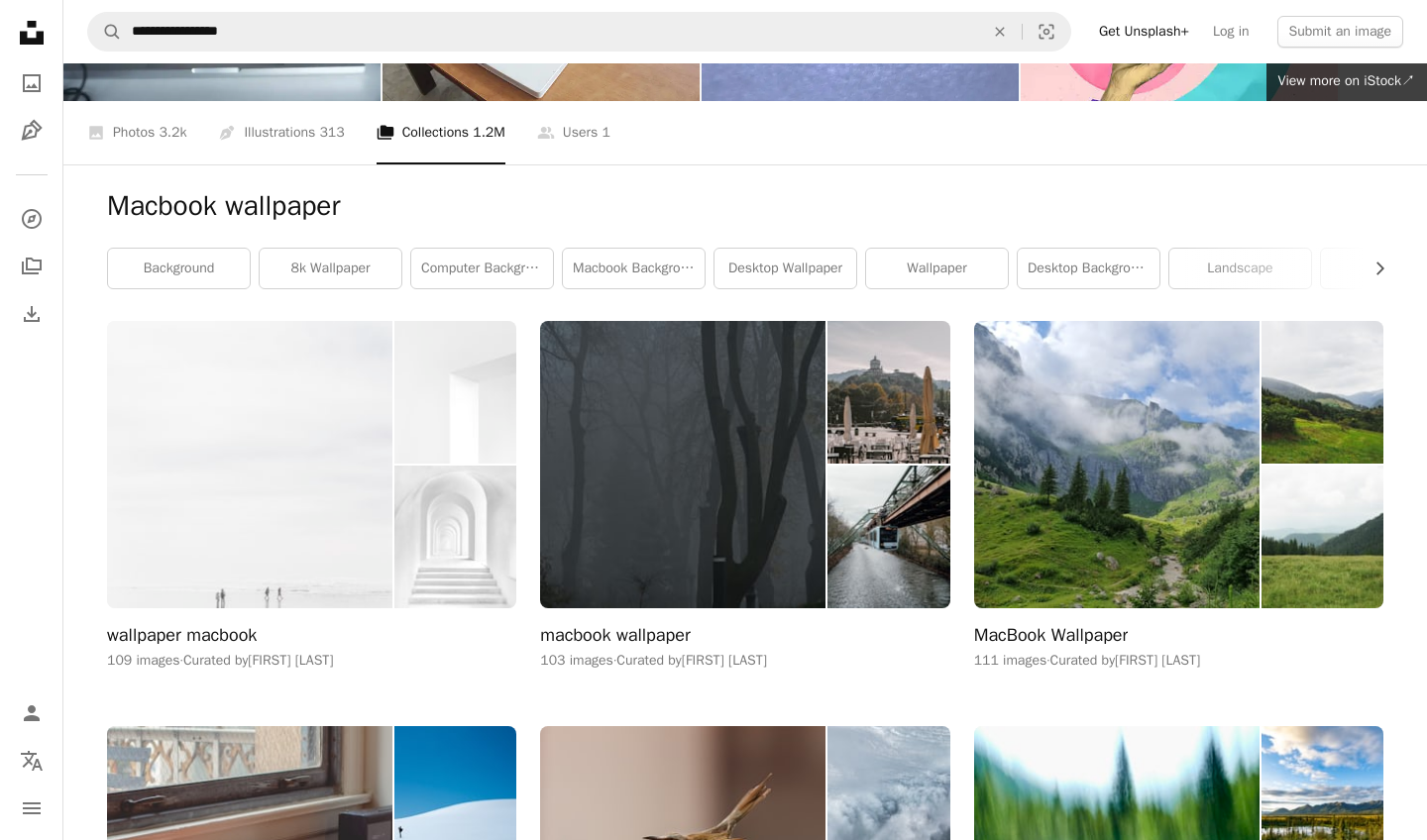 scroll, scrollTop: 177, scrollLeft: 0, axis: vertical 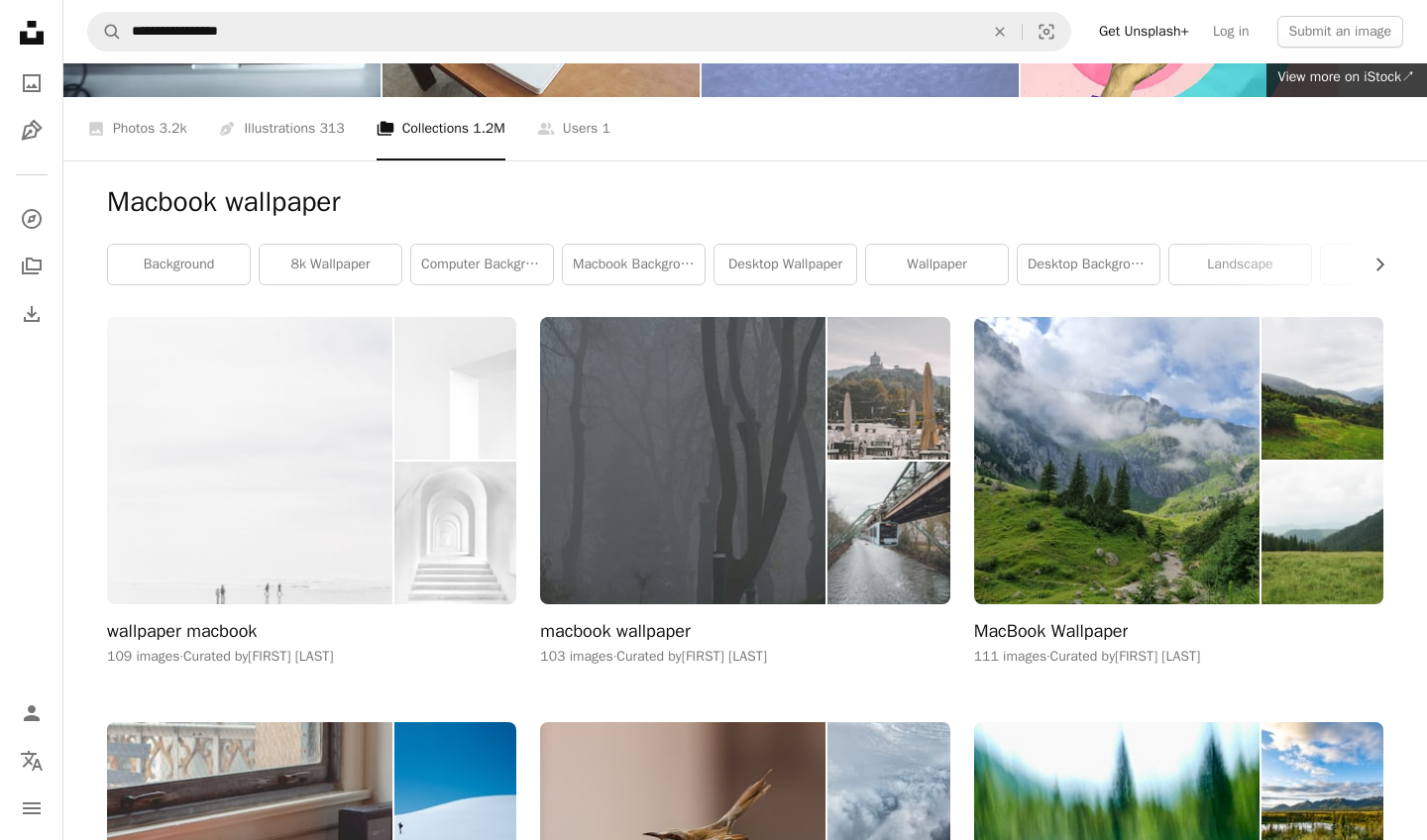 click at bounding box center [683, 460] 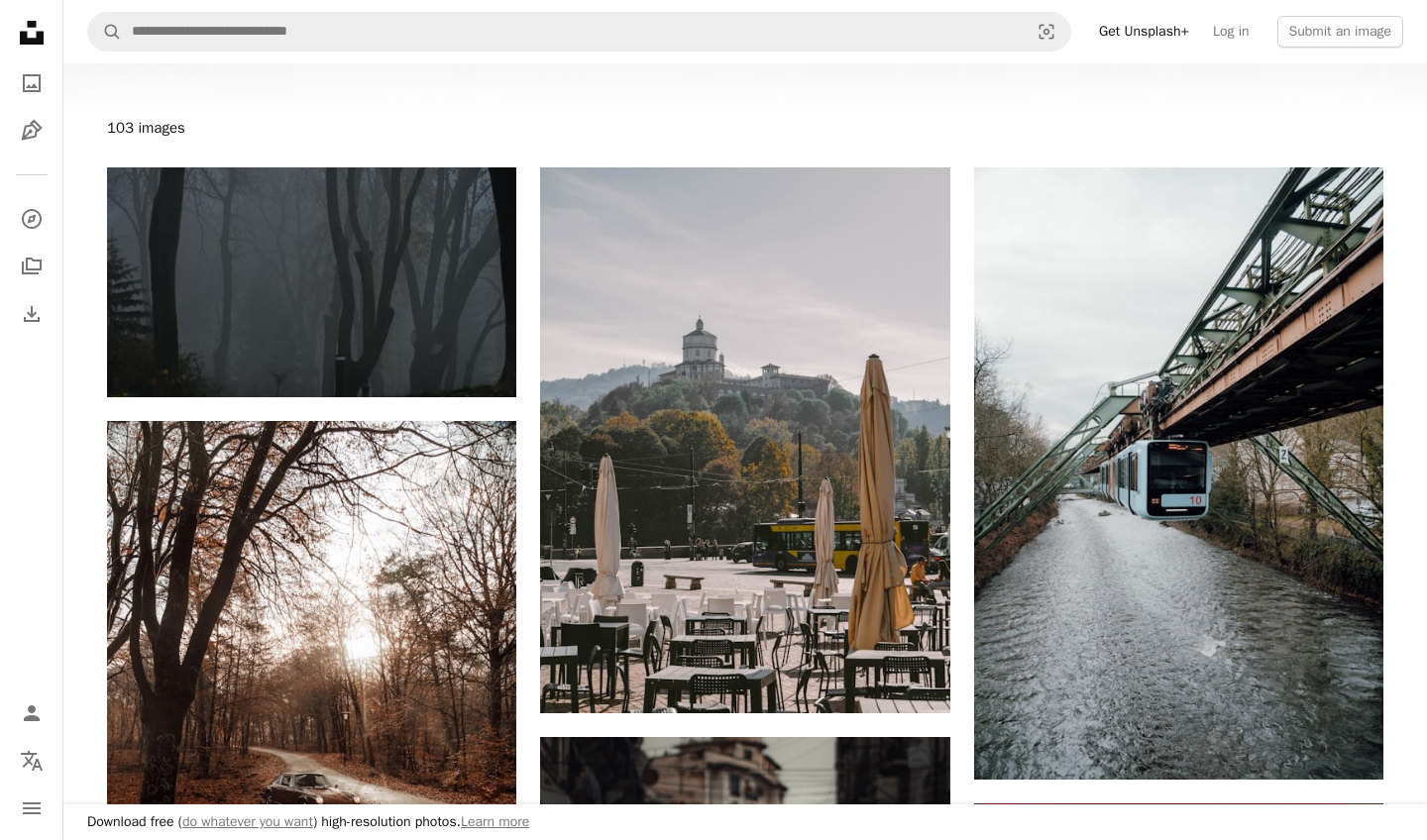scroll, scrollTop: 0, scrollLeft: 0, axis: both 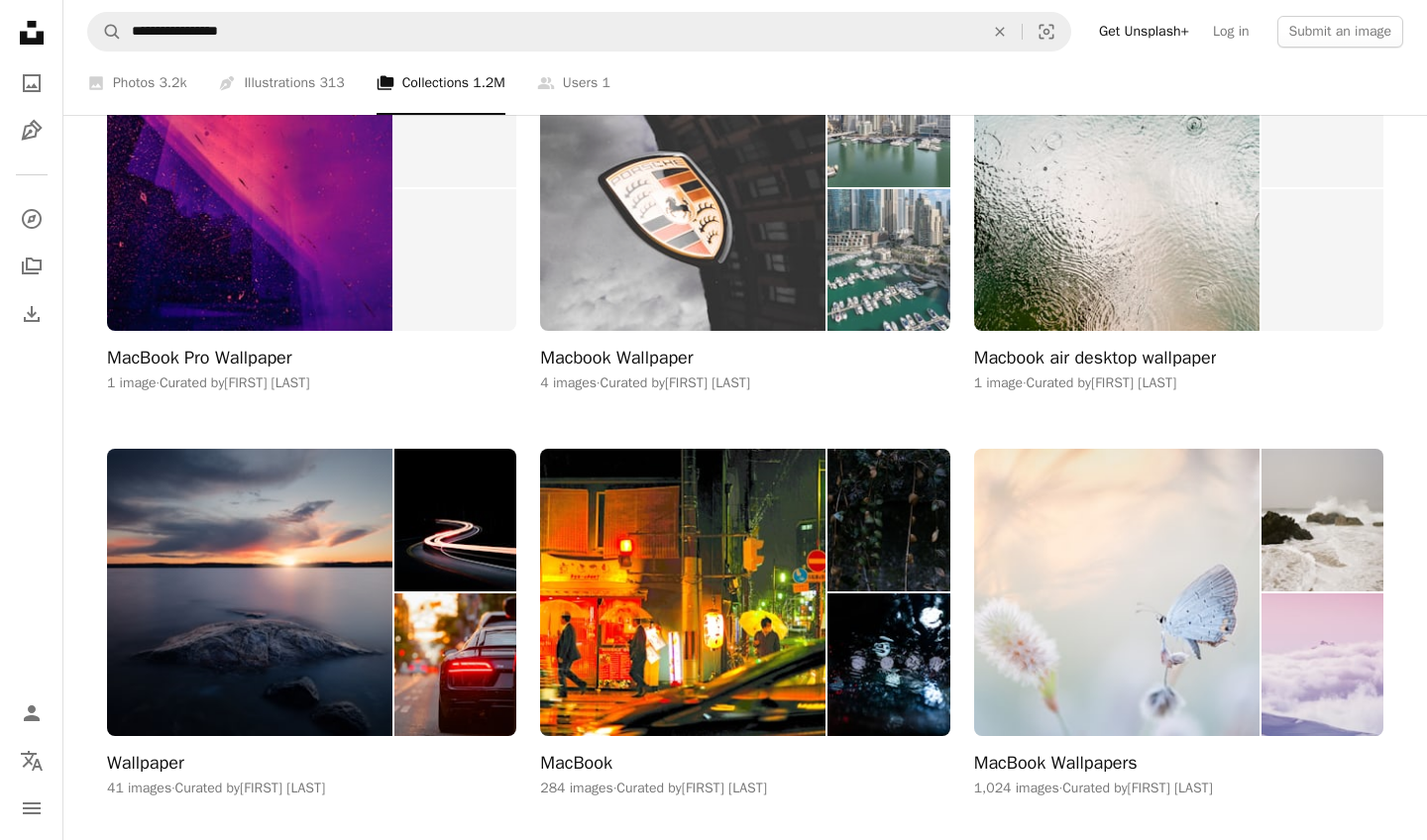 click at bounding box center [683, 187] 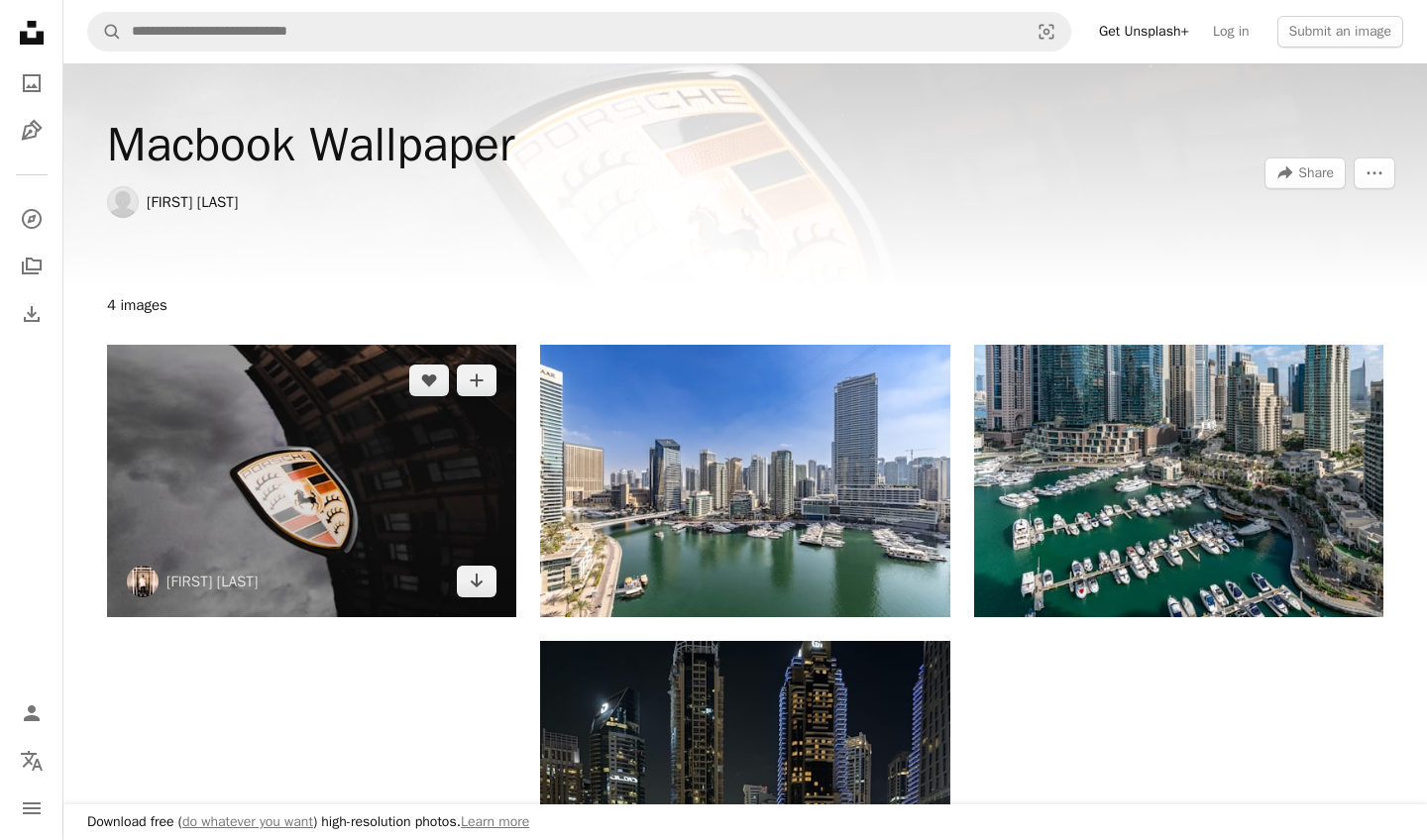 click at bounding box center [311, 480] 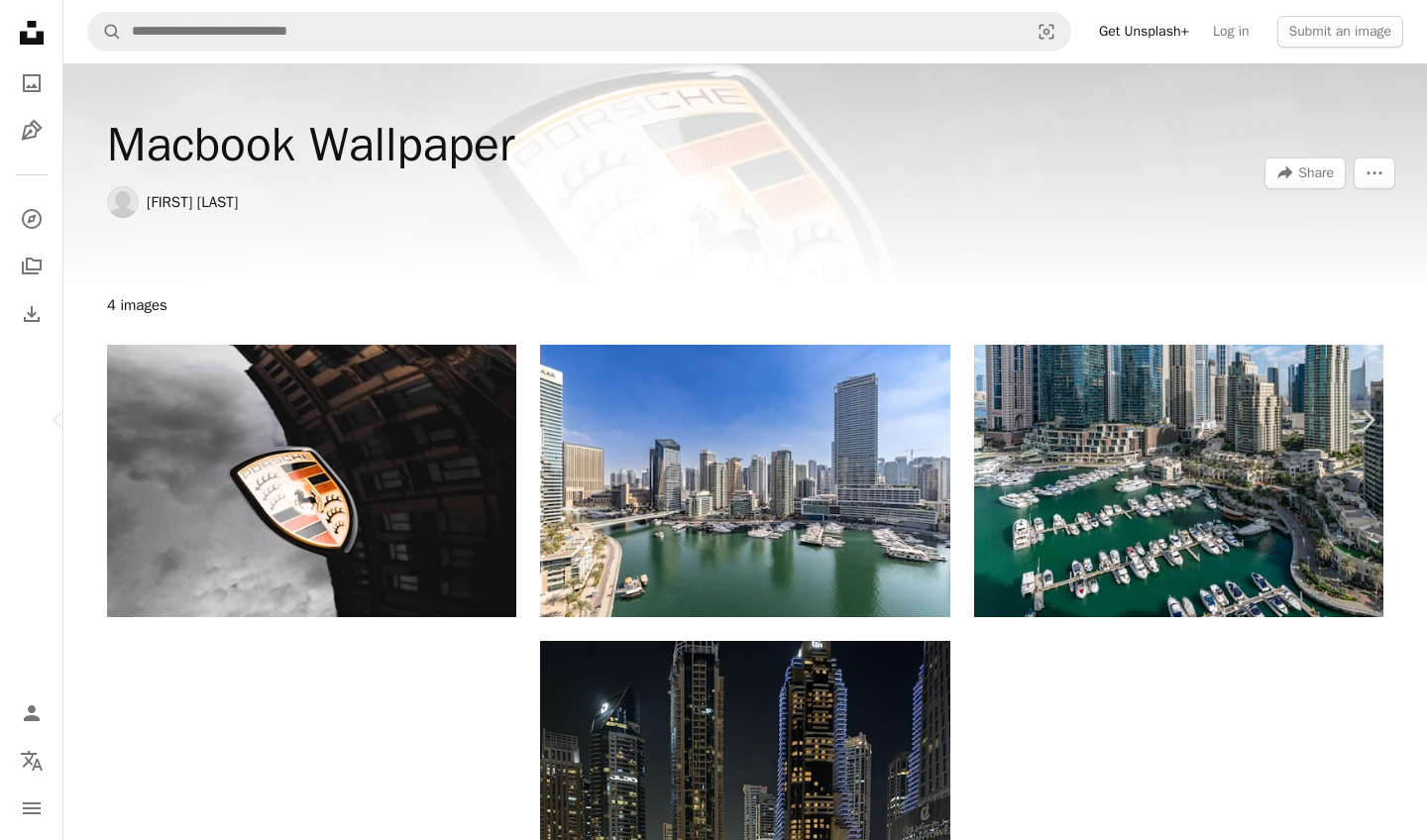 click at bounding box center [707, 2480] 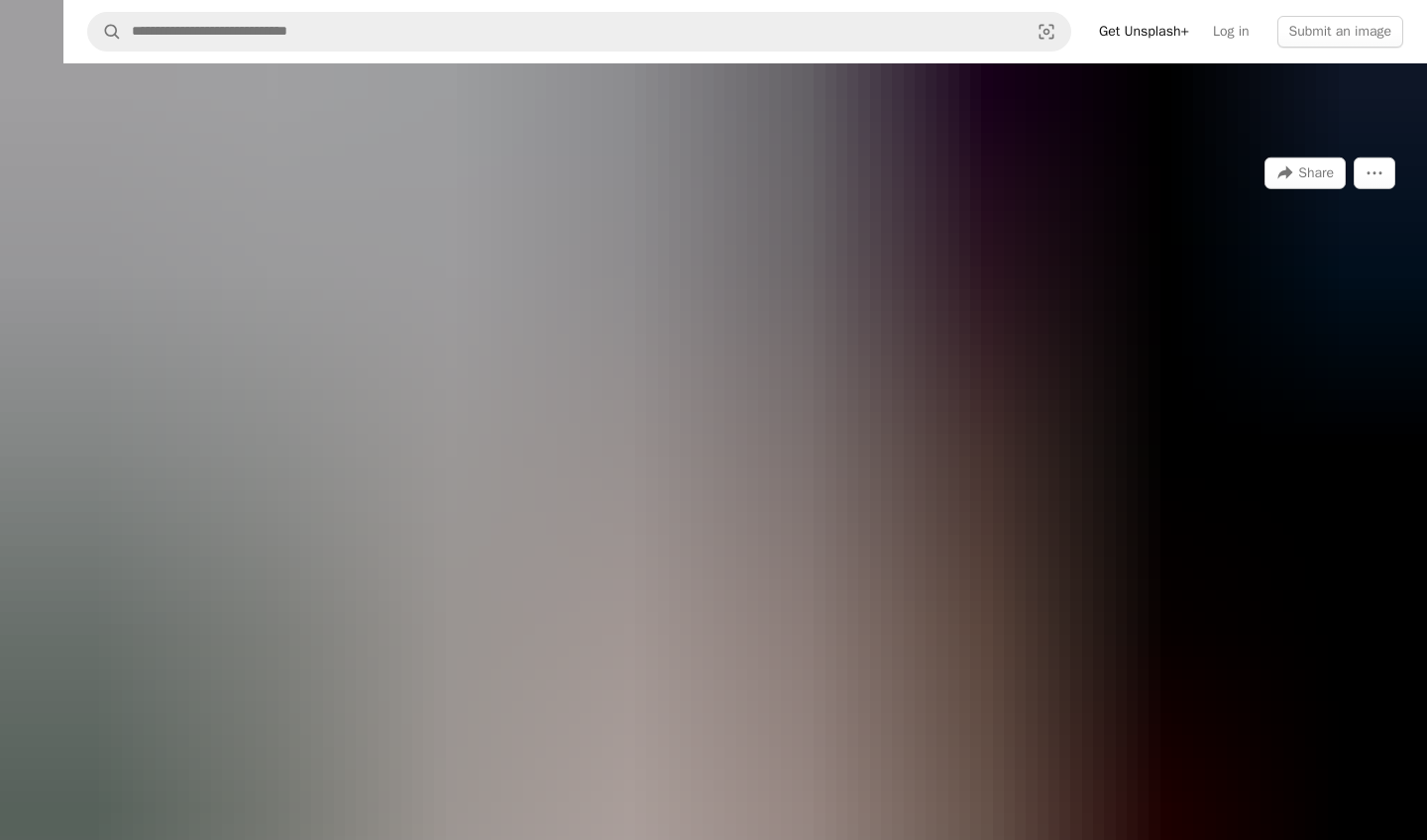 scroll, scrollTop: 55, scrollLeft: 0, axis: vertical 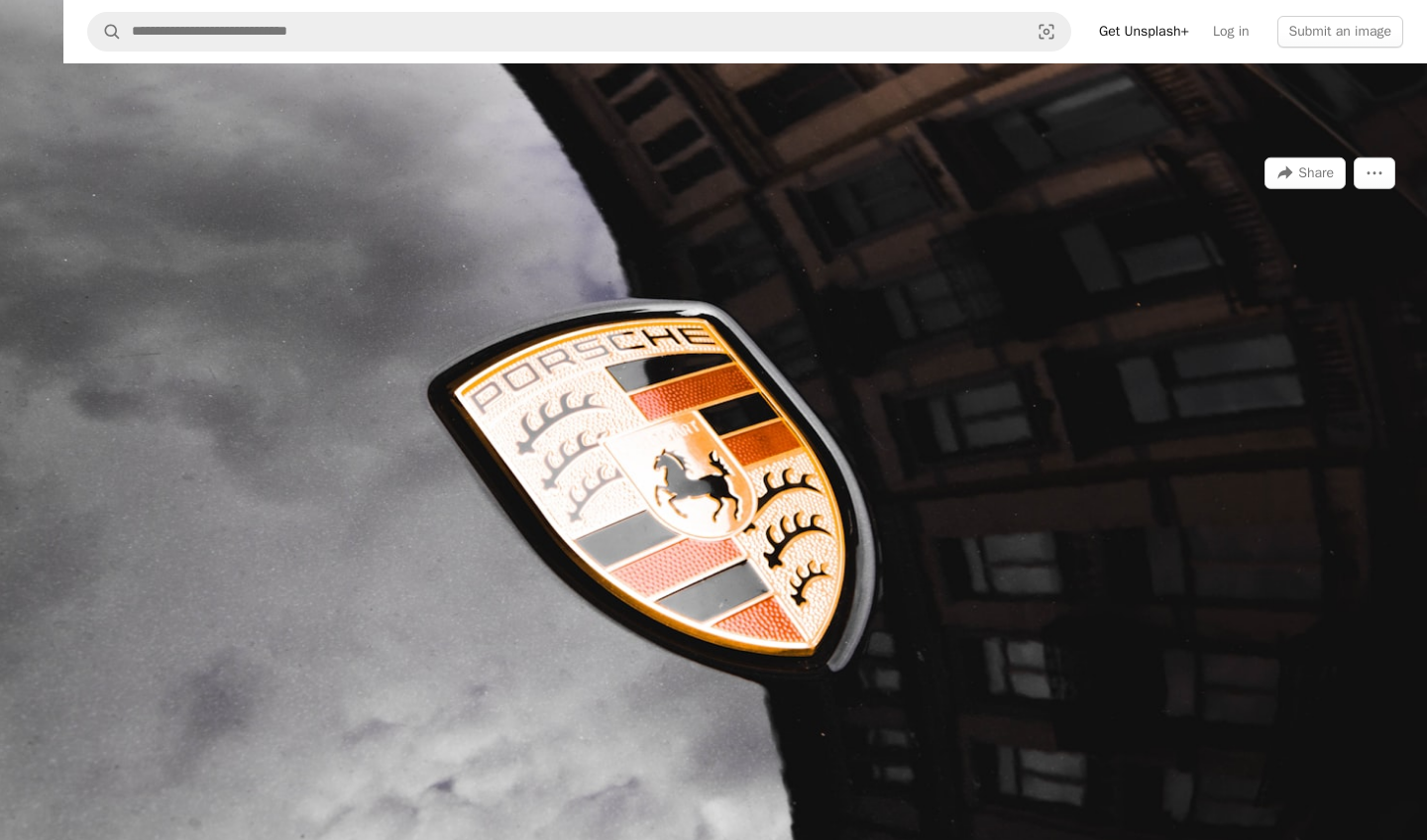 click at bounding box center (714, 419) 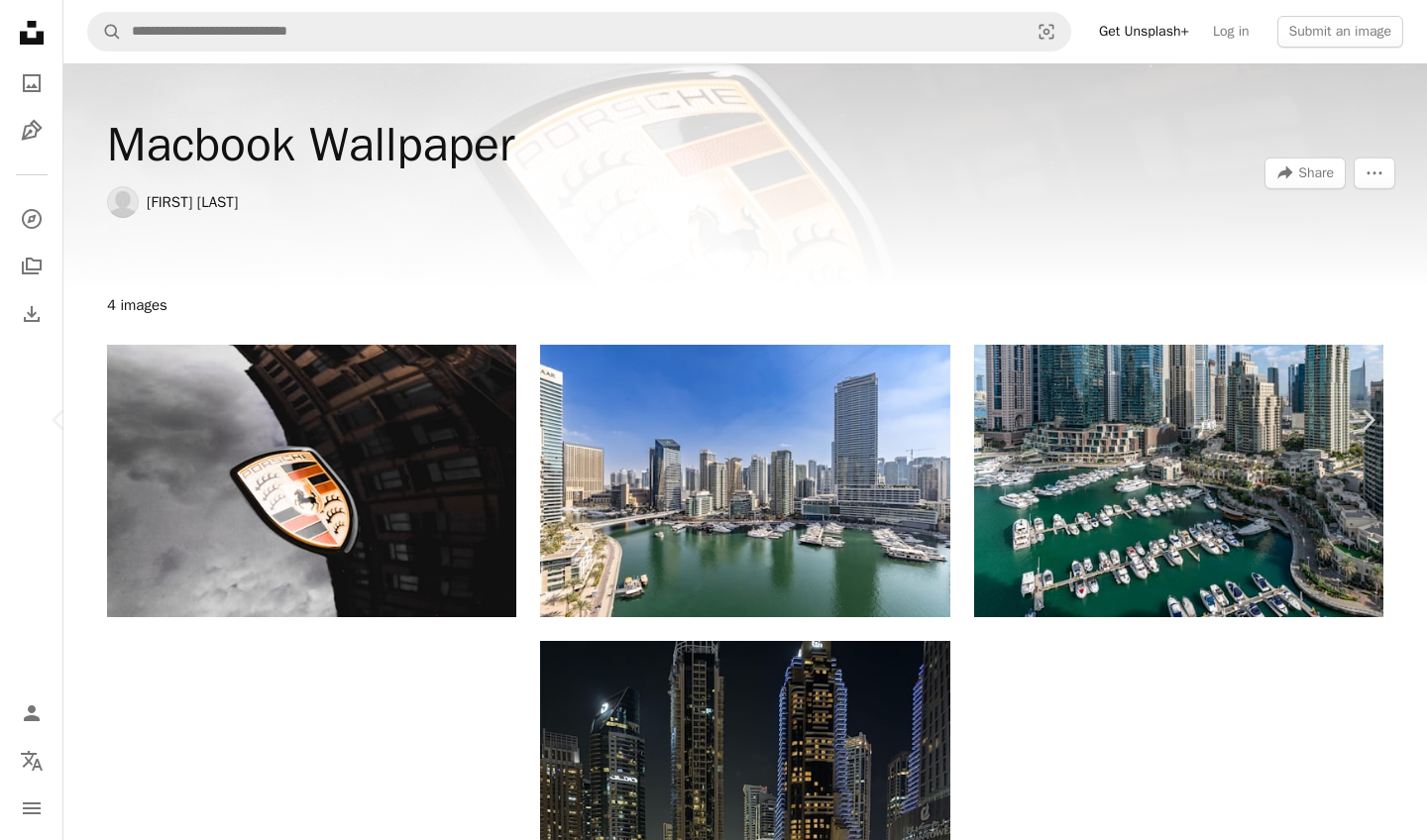 click at bounding box center [707, 2480] 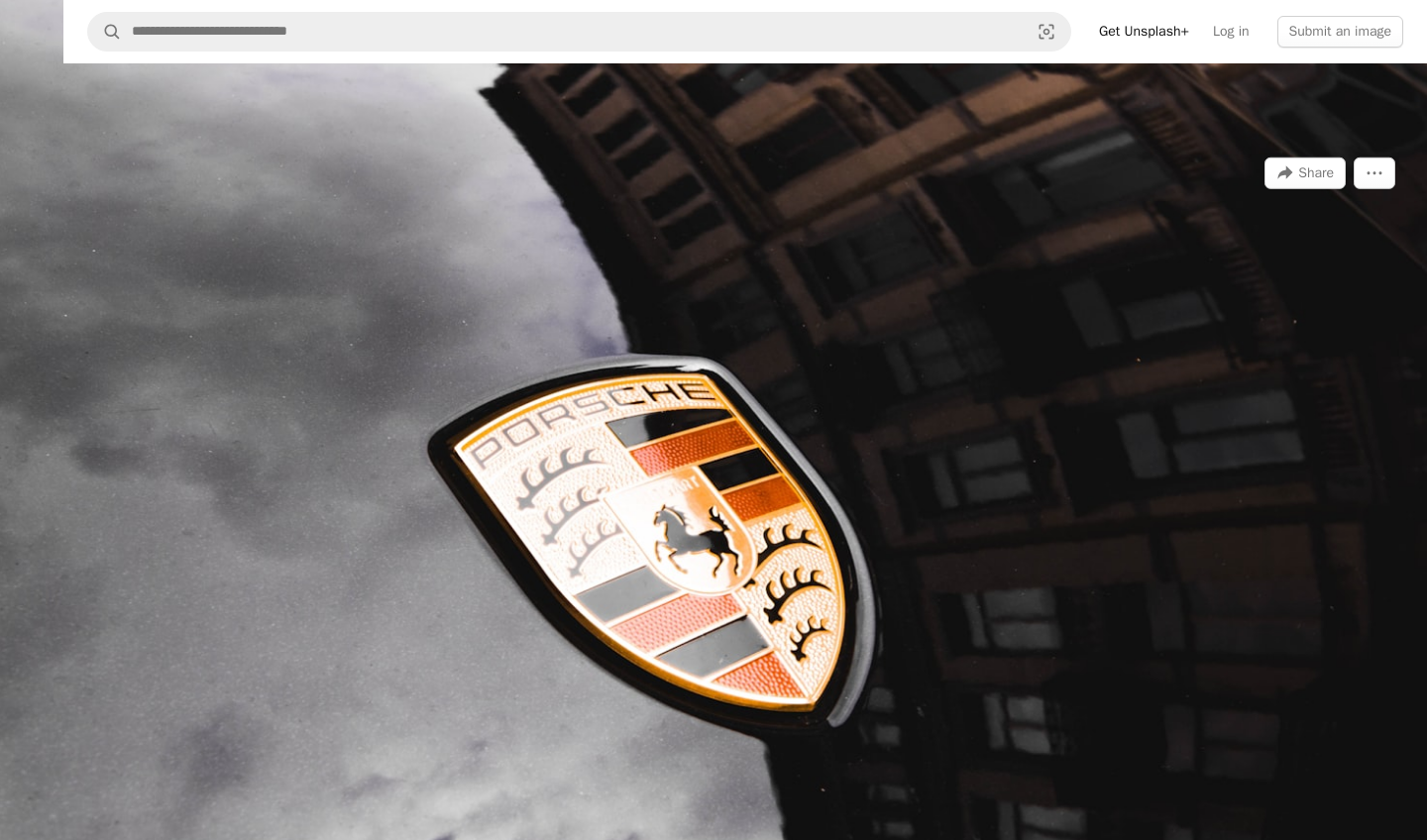 scroll, scrollTop: 55, scrollLeft: 0, axis: vertical 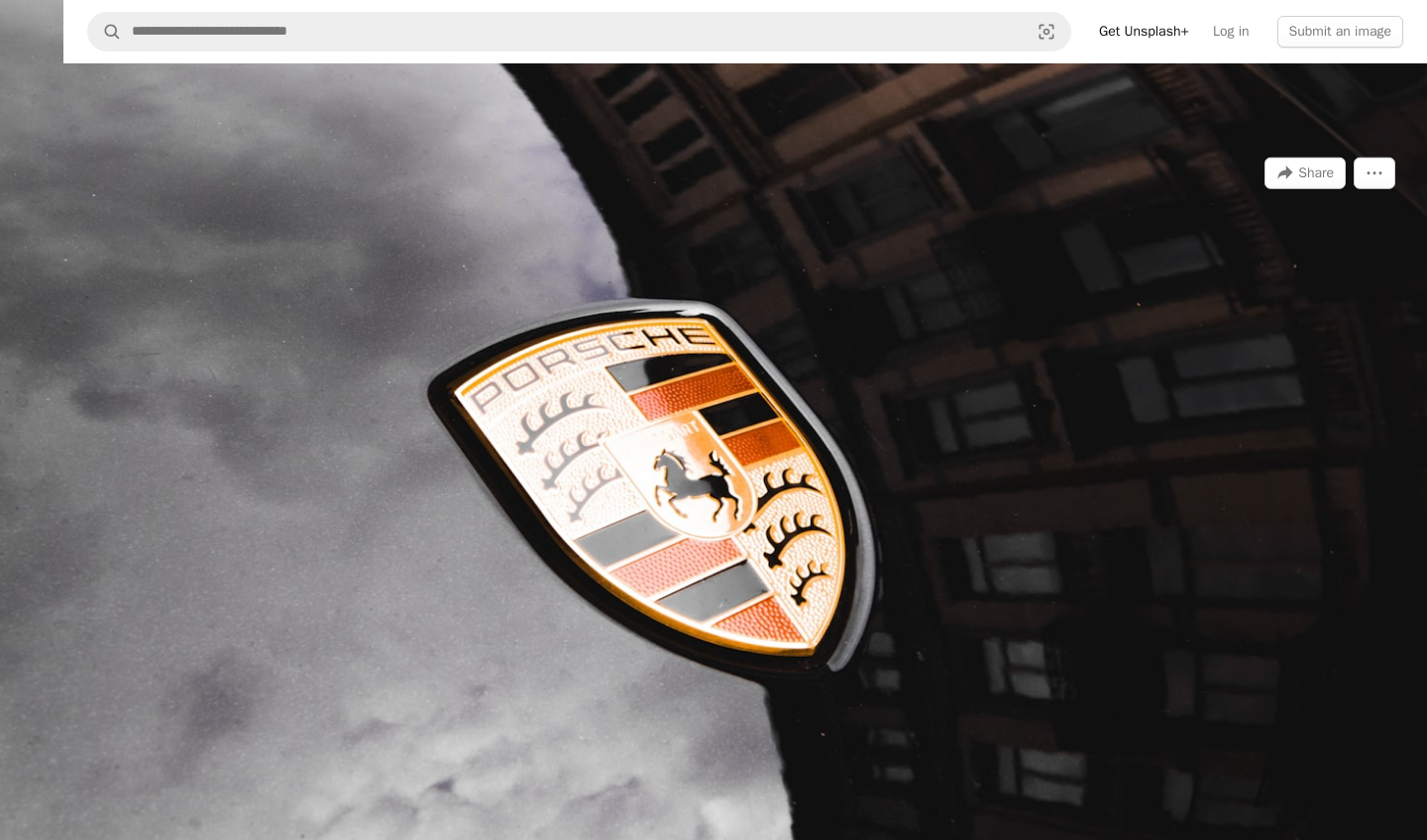 click at bounding box center (714, 419) 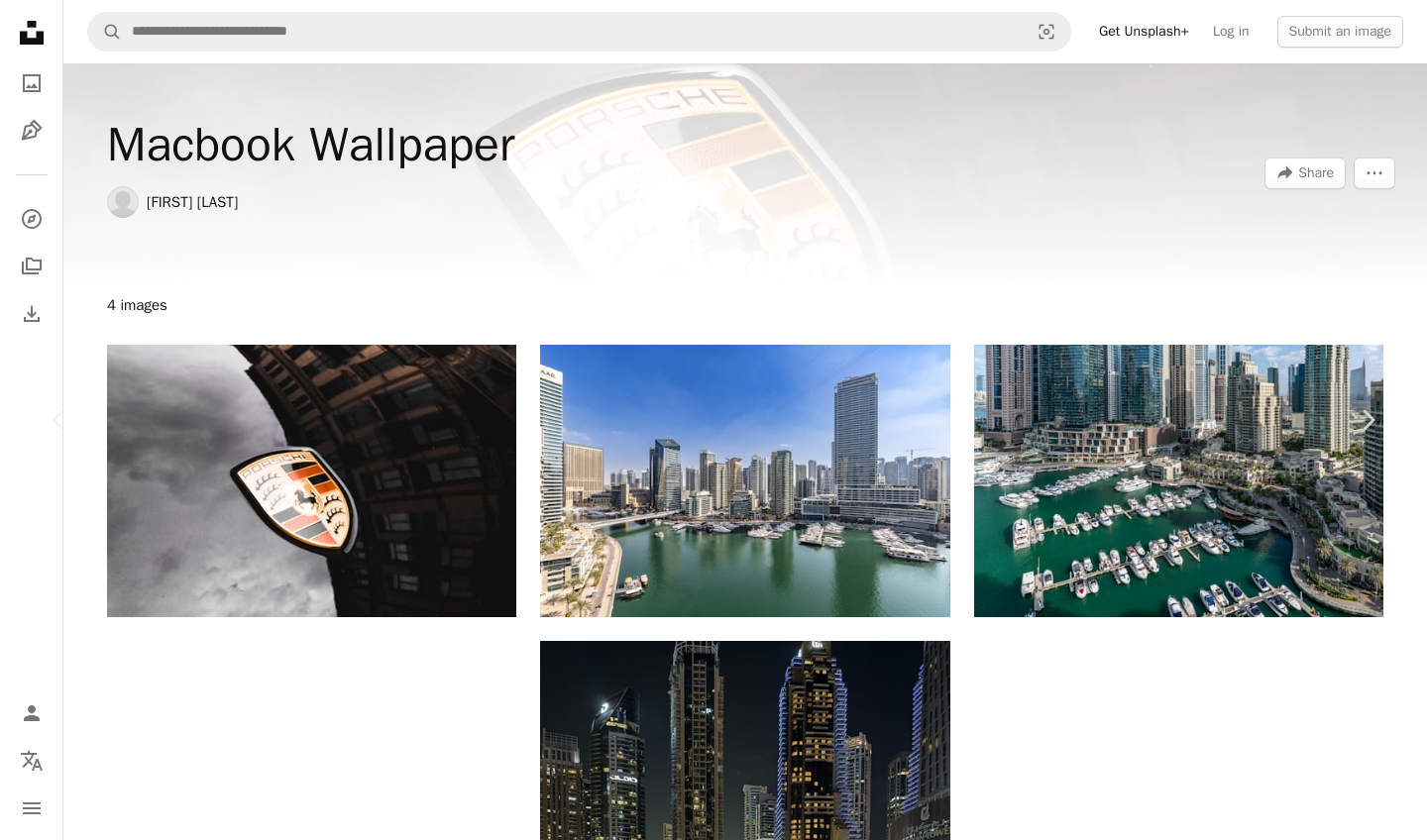 click at bounding box center (707, 2480) 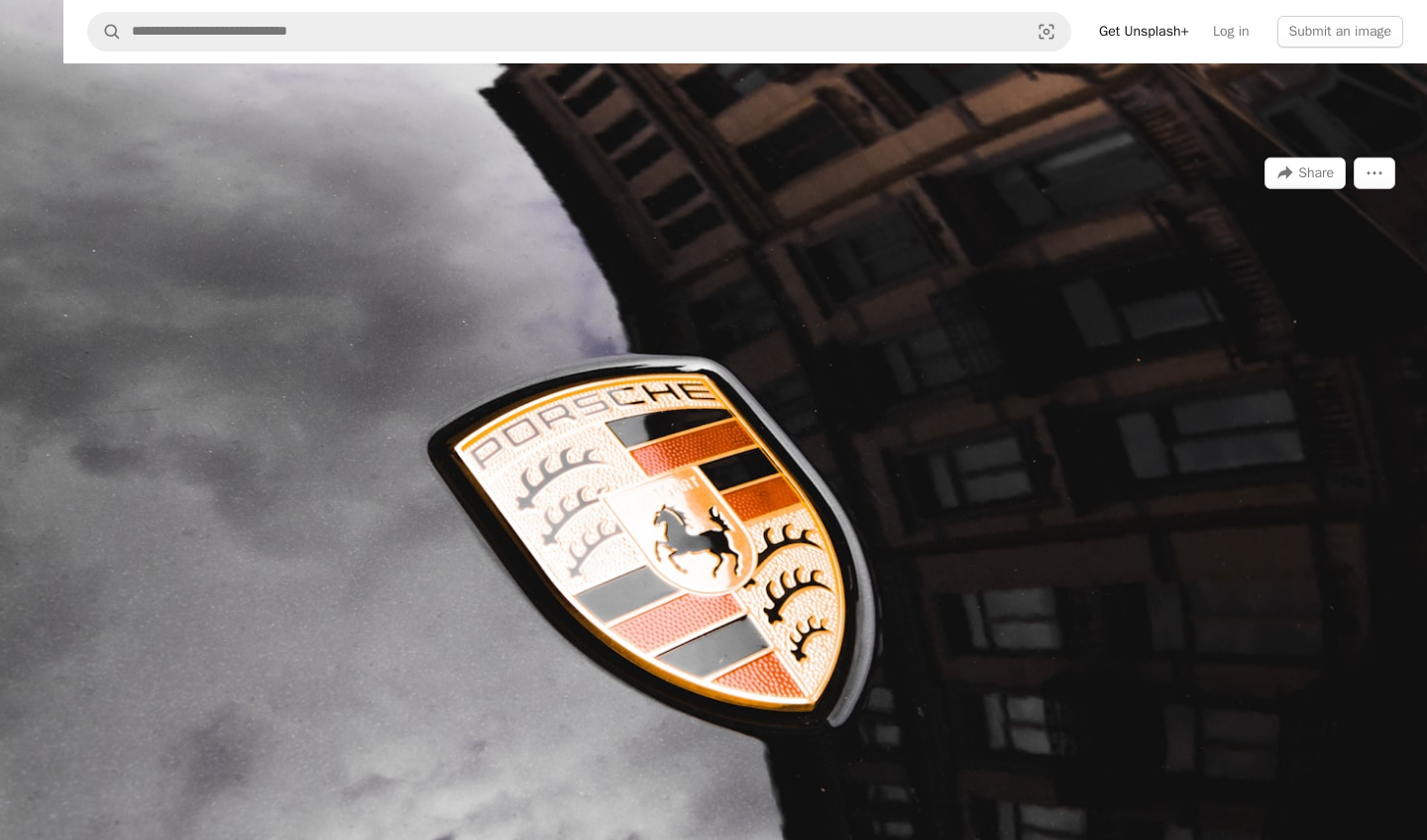 scroll, scrollTop: 55, scrollLeft: 0, axis: vertical 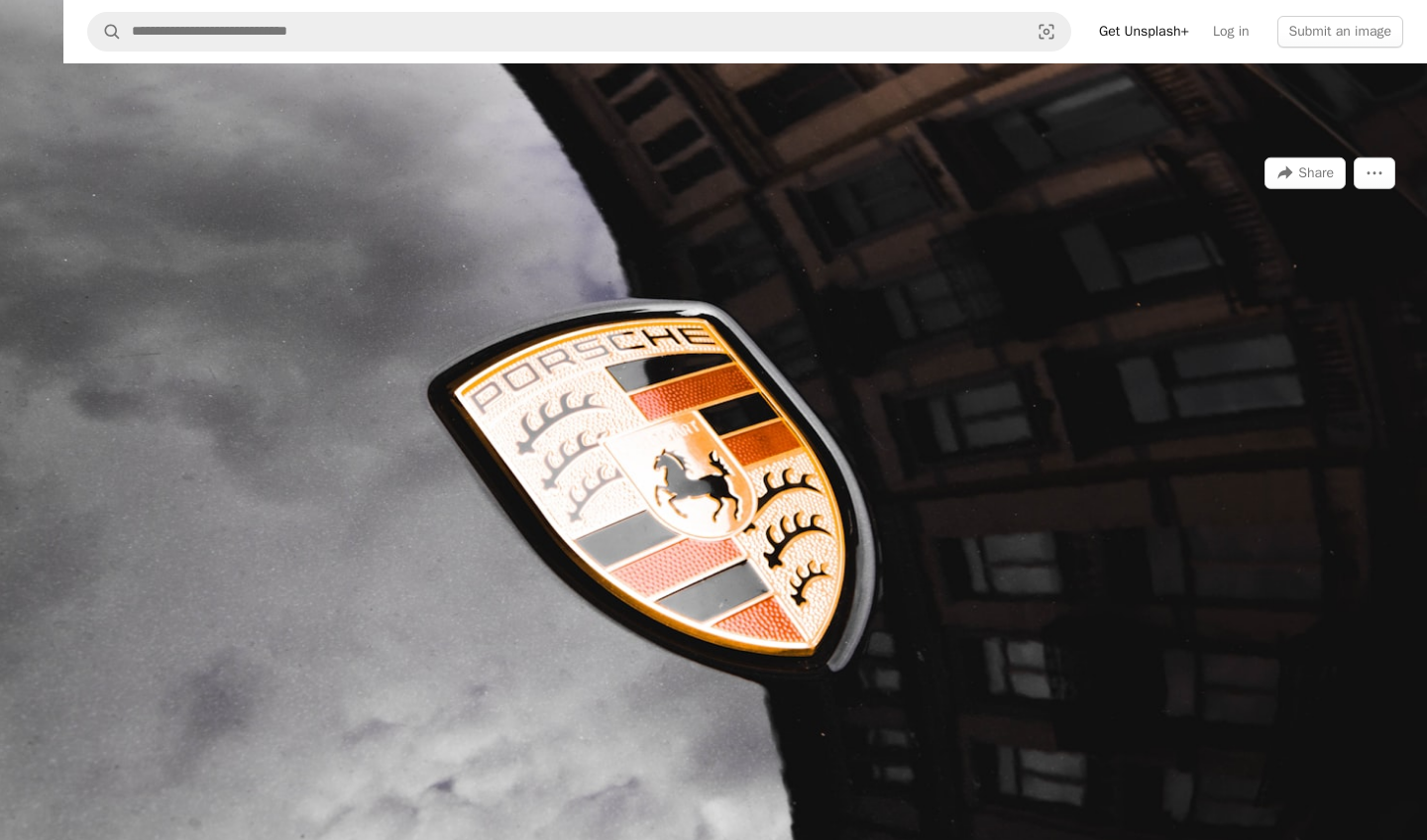 click at bounding box center [714, 419] 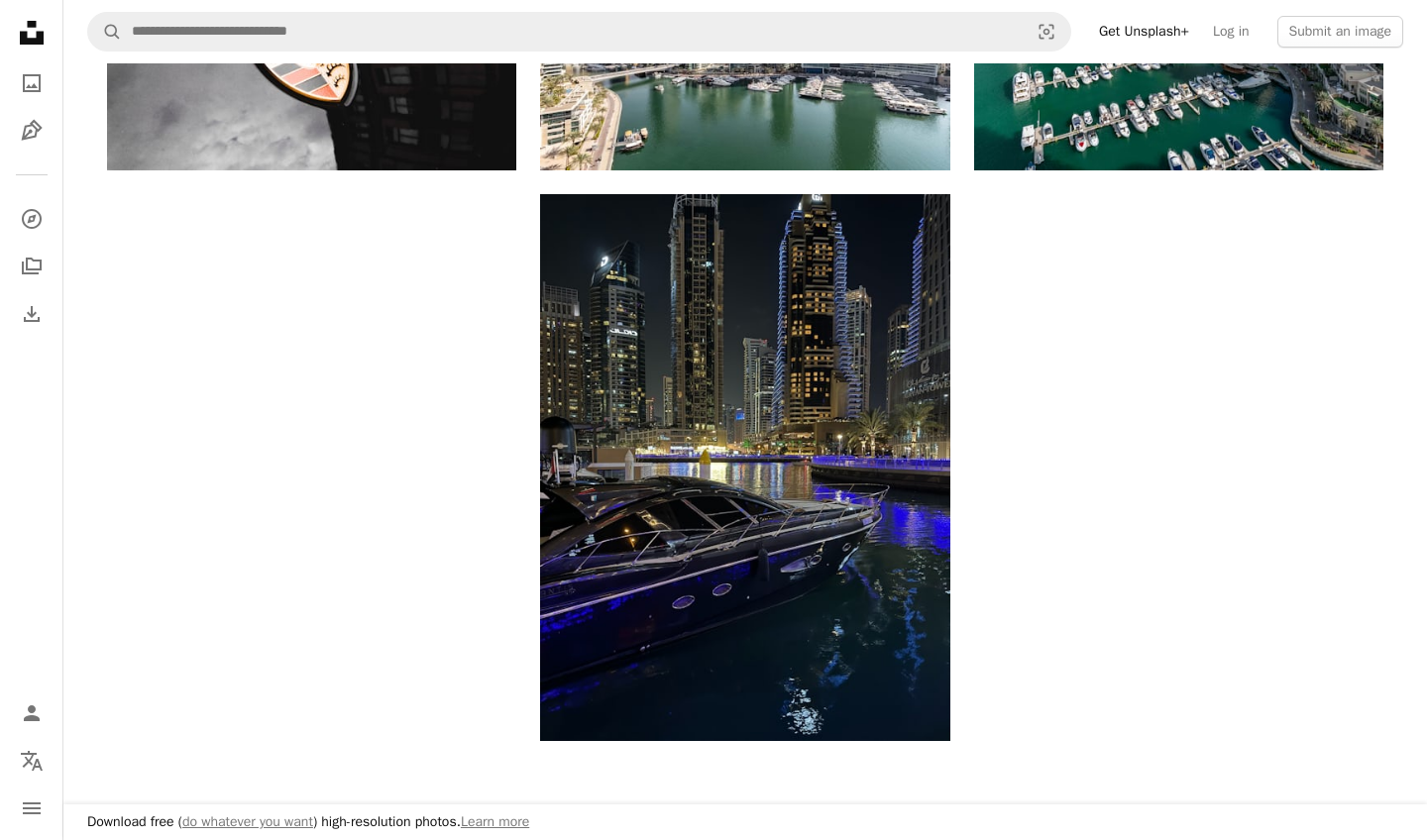 scroll, scrollTop: 455, scrollLeft: 0, axis: vertical 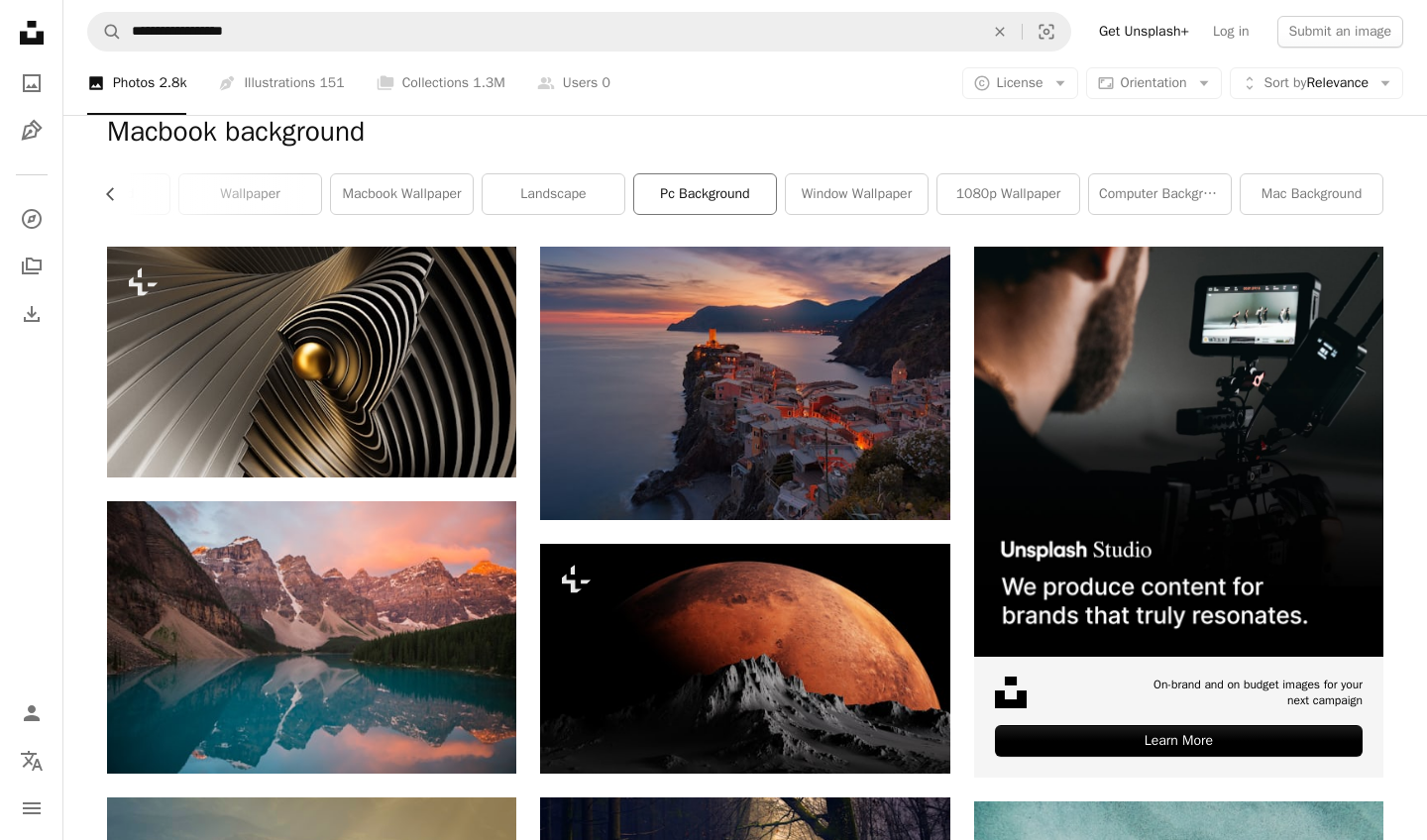 click on "pc background" at bounding box center [705, 194] 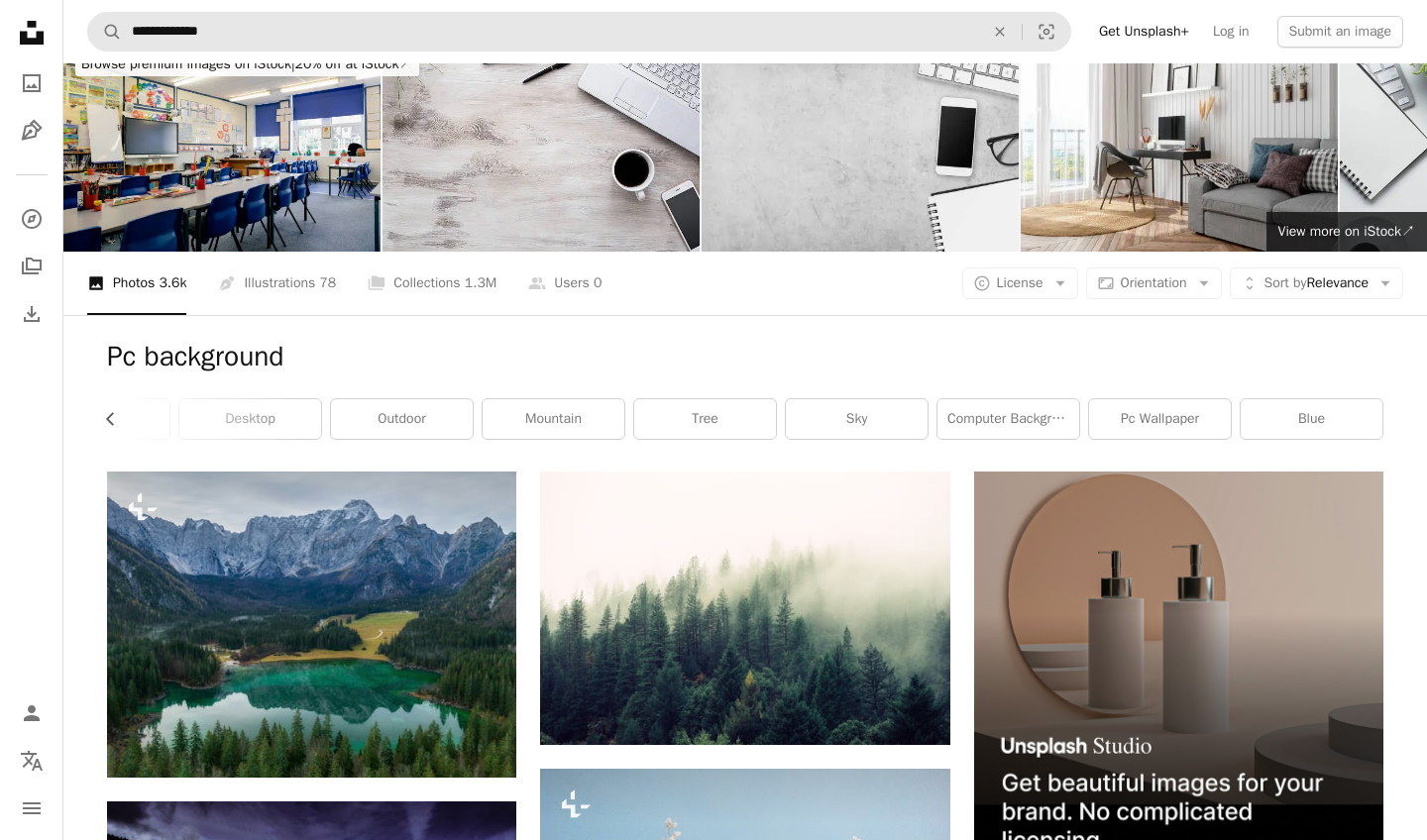 scroll, scrollTop: 0, scrollLeft: 0, axis: both 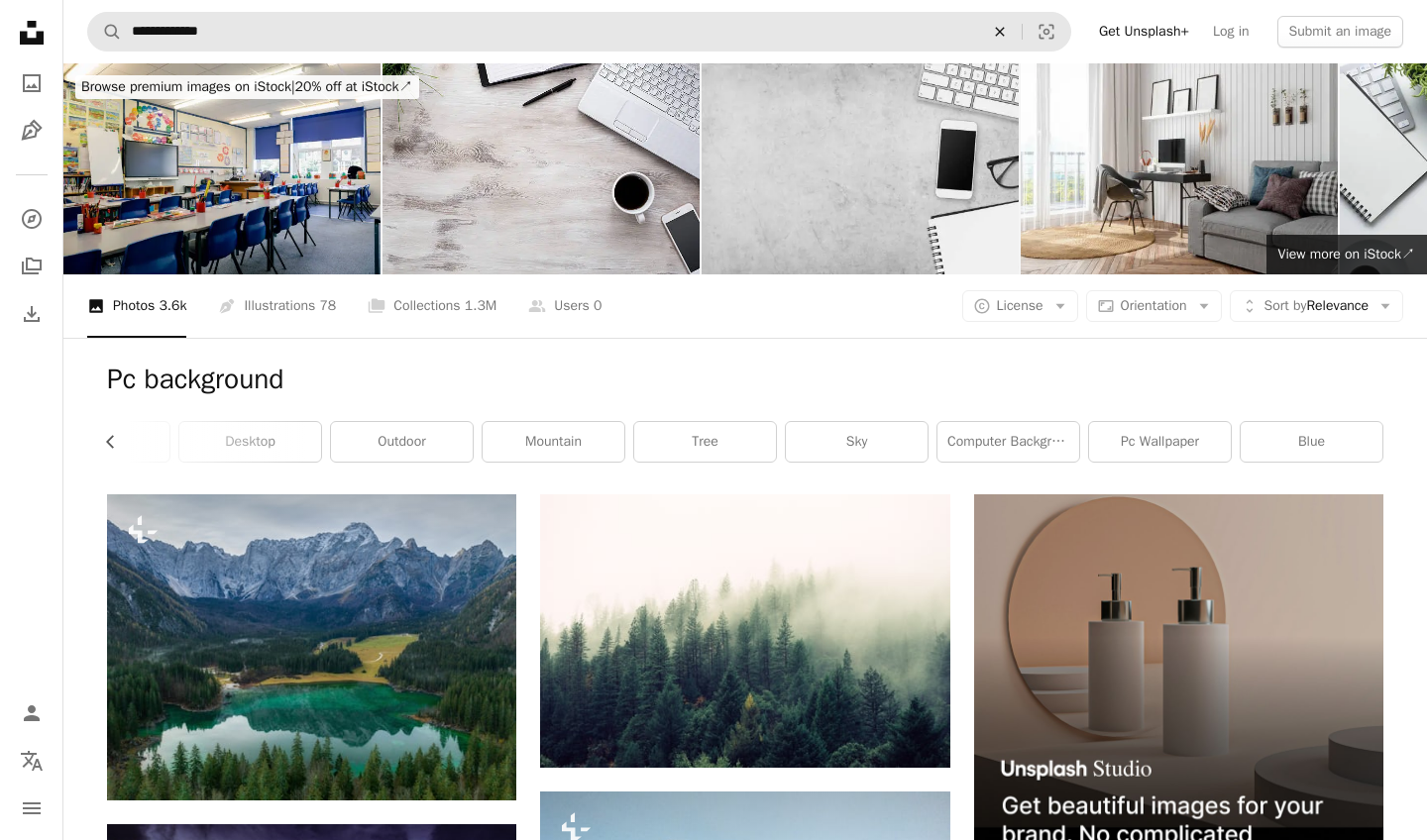click on "An X shape" at bounding box center [1000, 32] 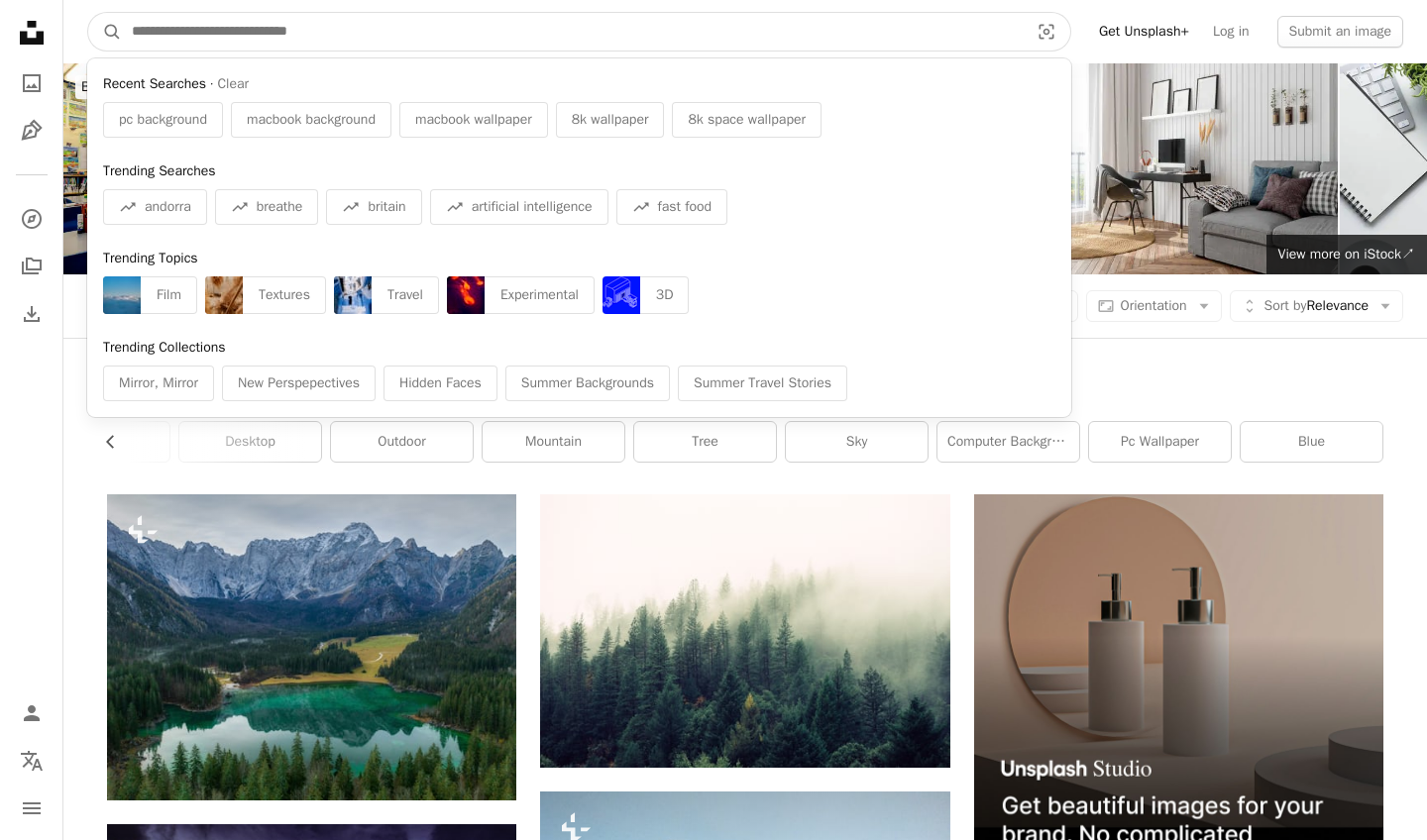 scroll, scrollTop: 0, scrollLeft: 0, axis: both 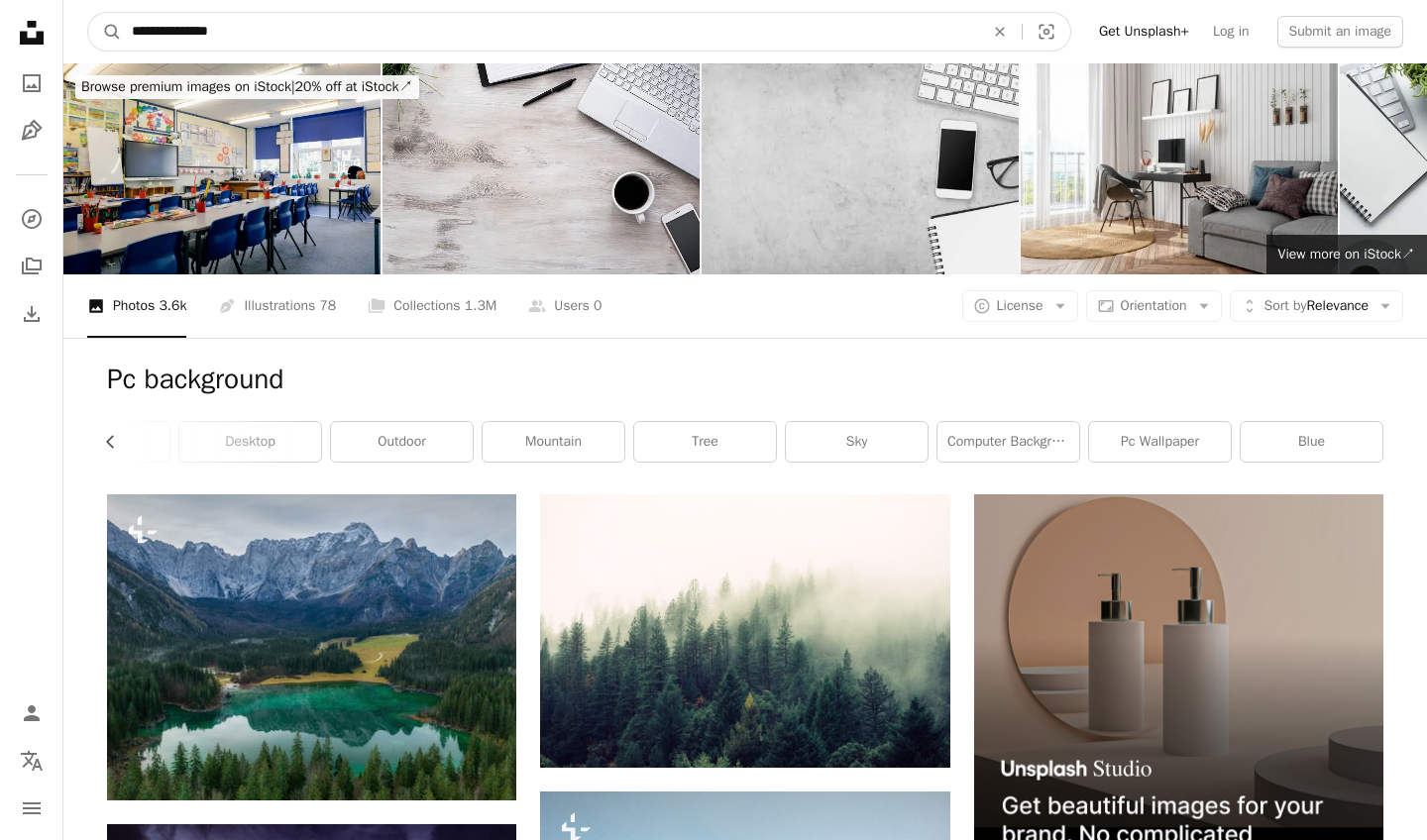 type on "**********" 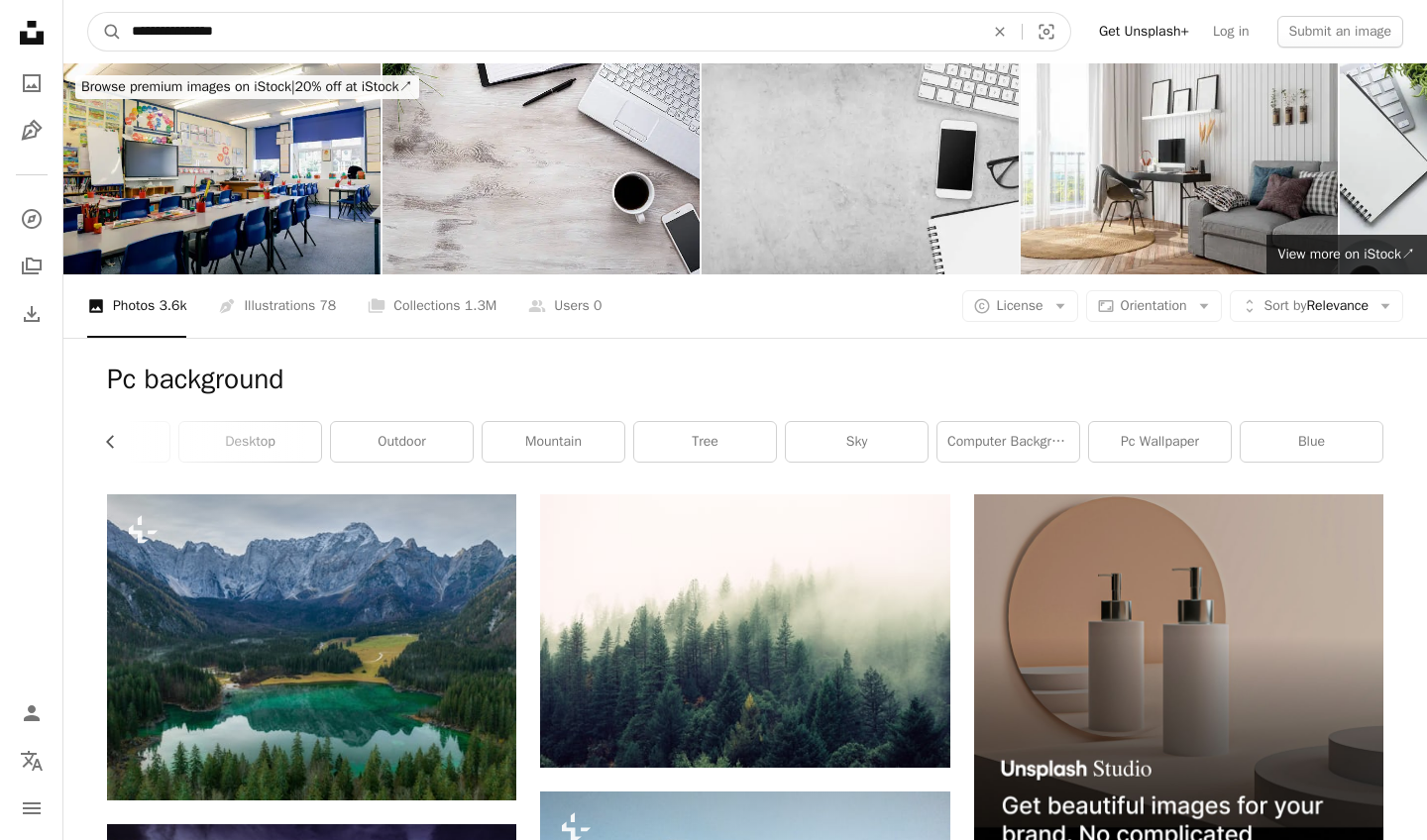 click on "A magnifying glass" at bounding box center (105, 32) 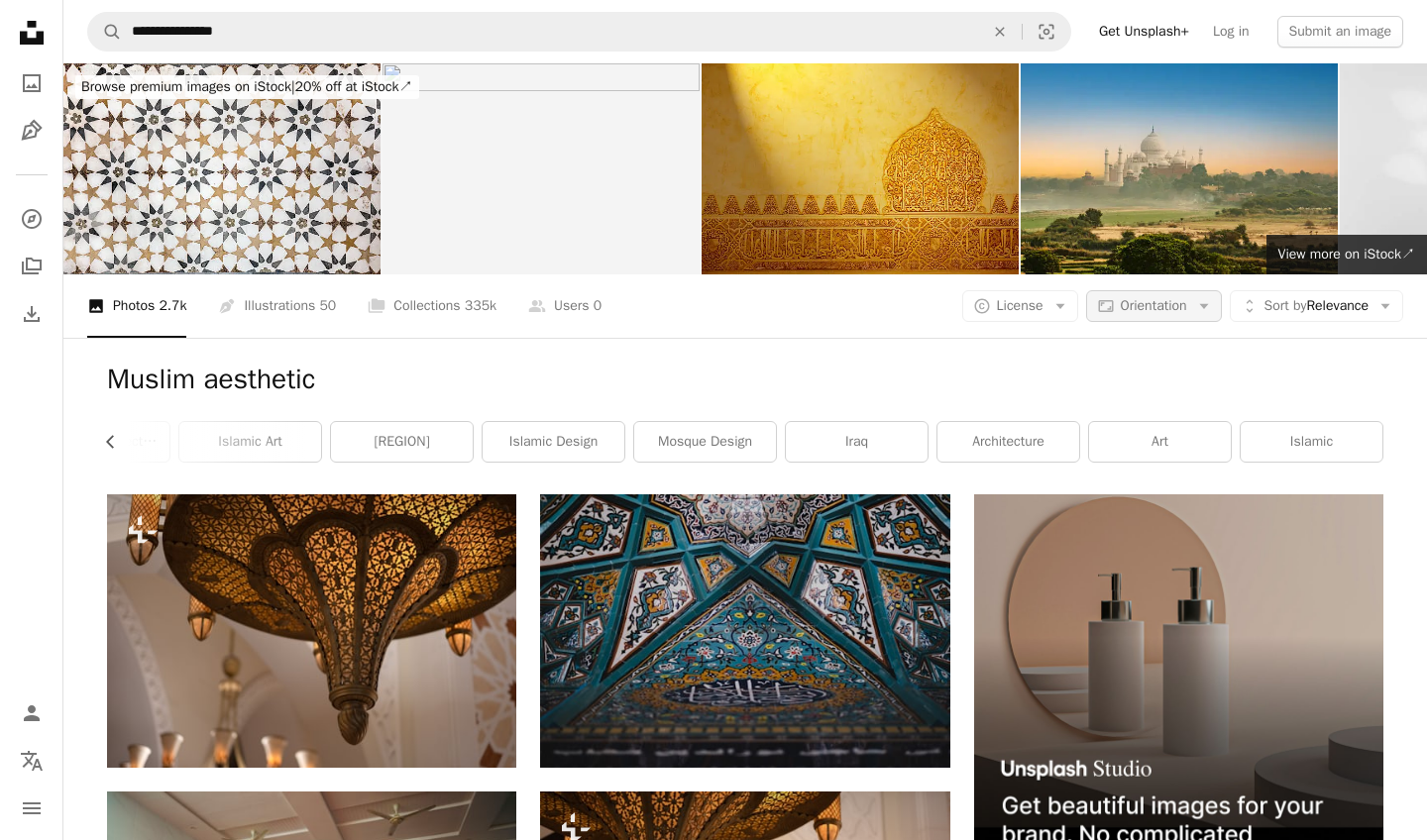 click on "Orientation" at bounding box center [1153, 305] 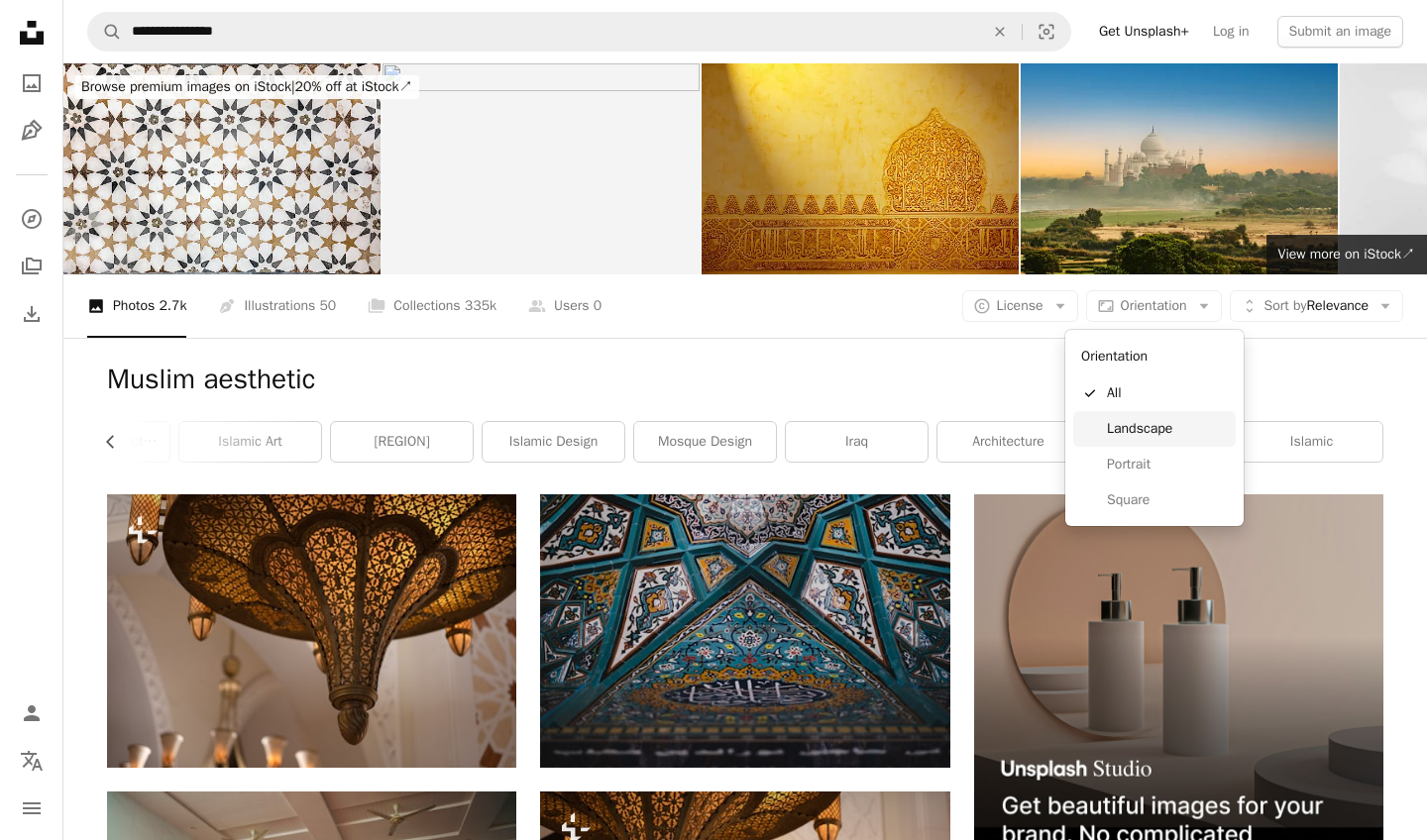 click on "Landscape" at bounding box center (1167, 429) 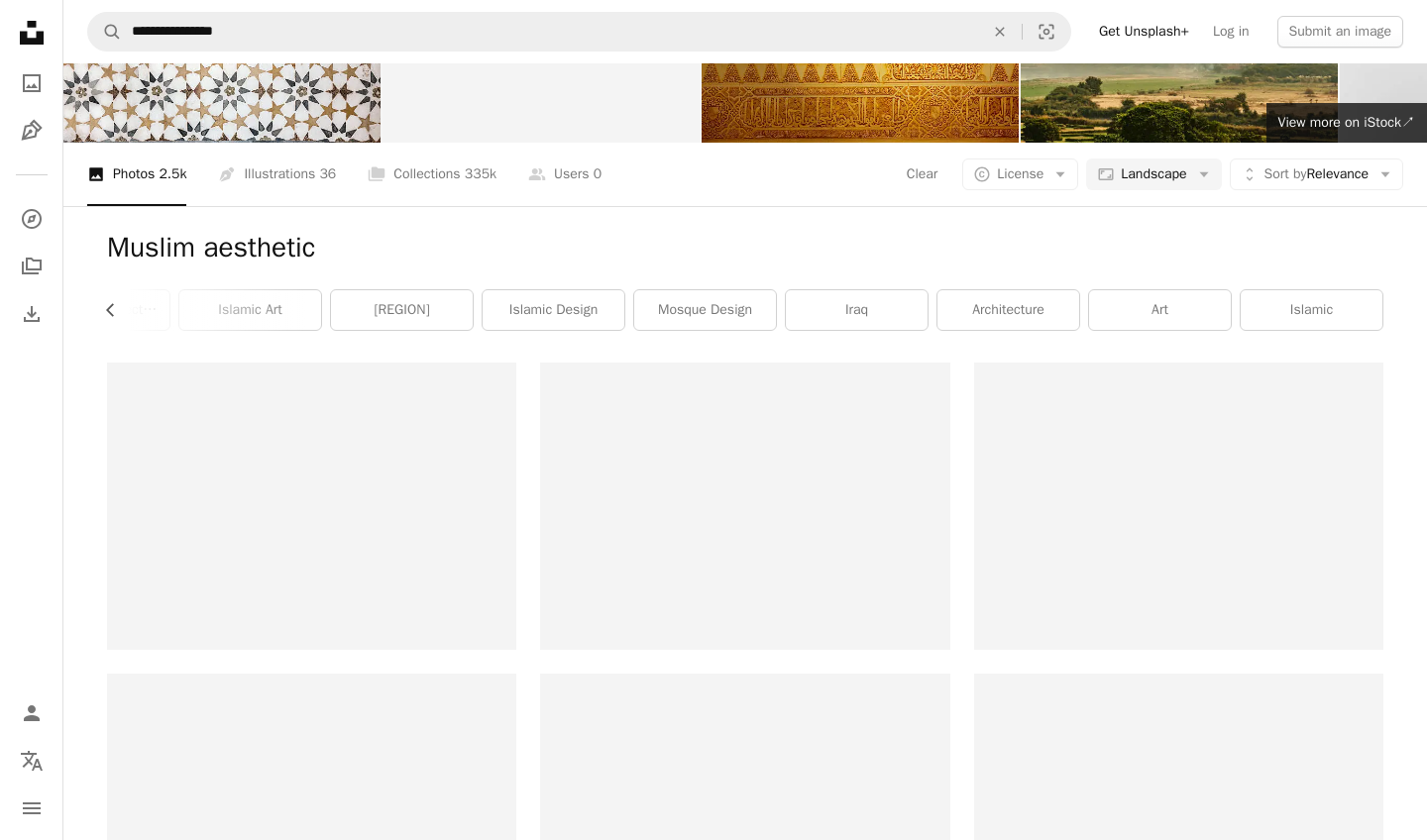 scroll, scrollTop: 136, scrollLeft: 0, axis: vertical 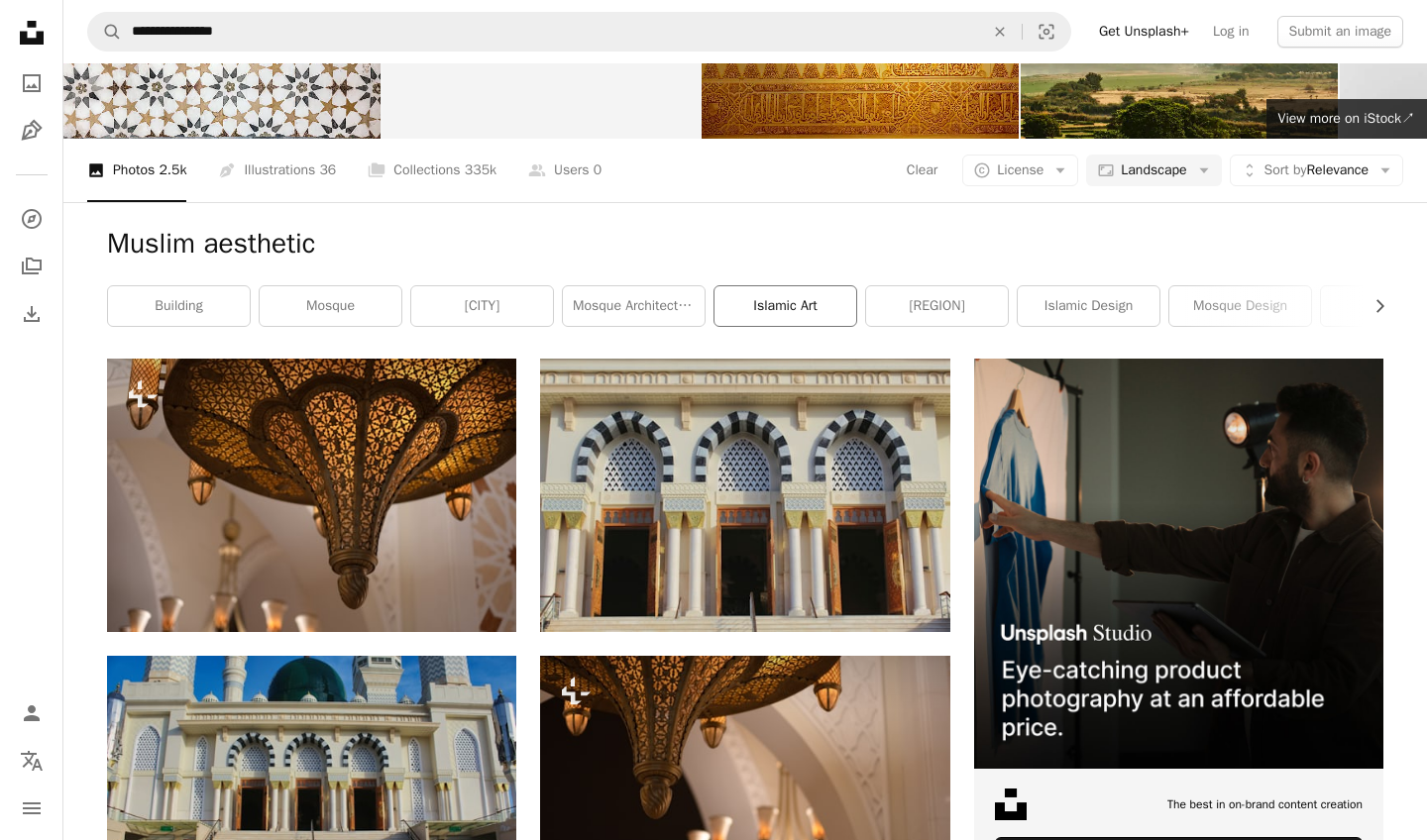 click on "islamic art" at bounding box center [785, 306] 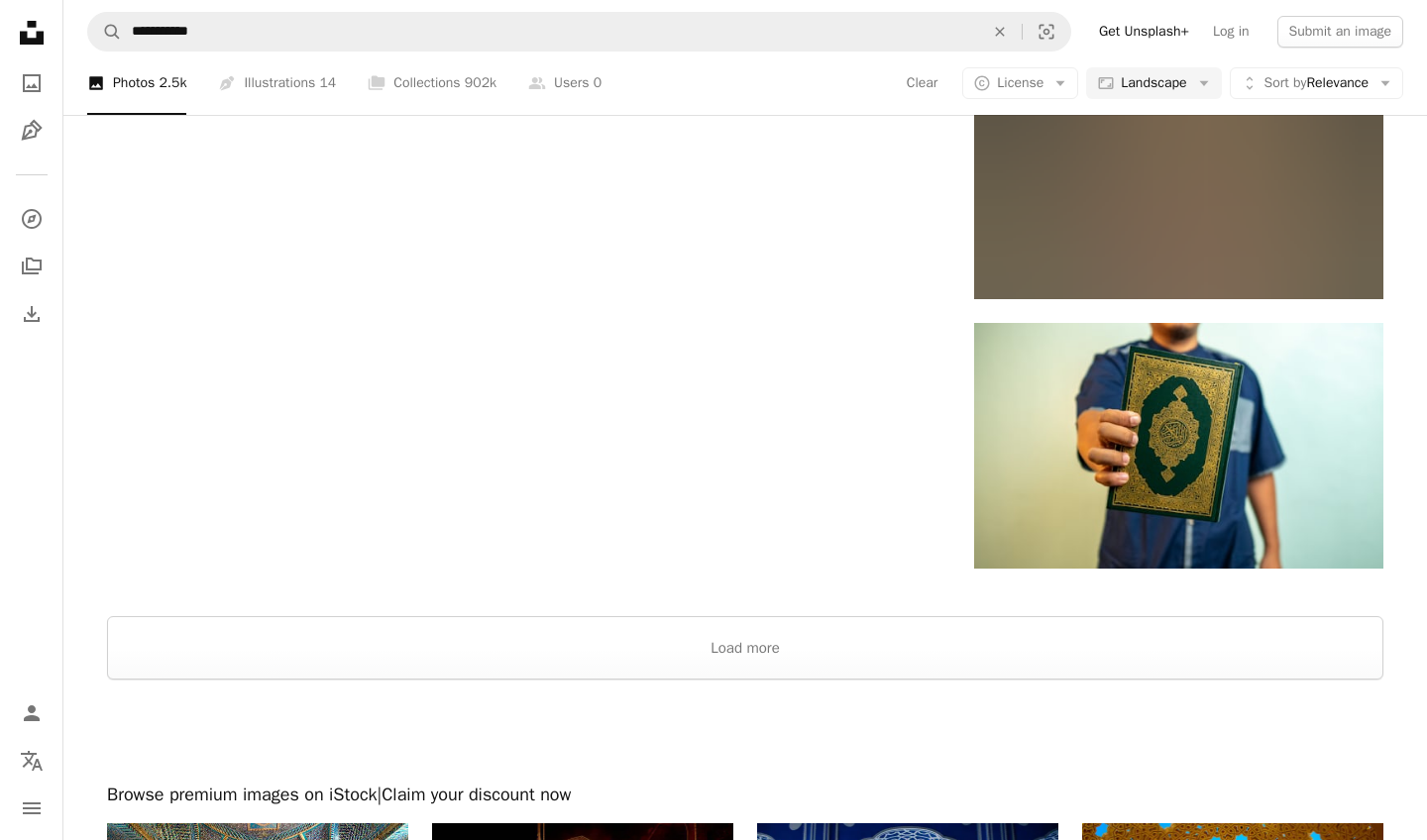 scroll, scrollTop: 2536, scrollLeft: 0, axis: vertical 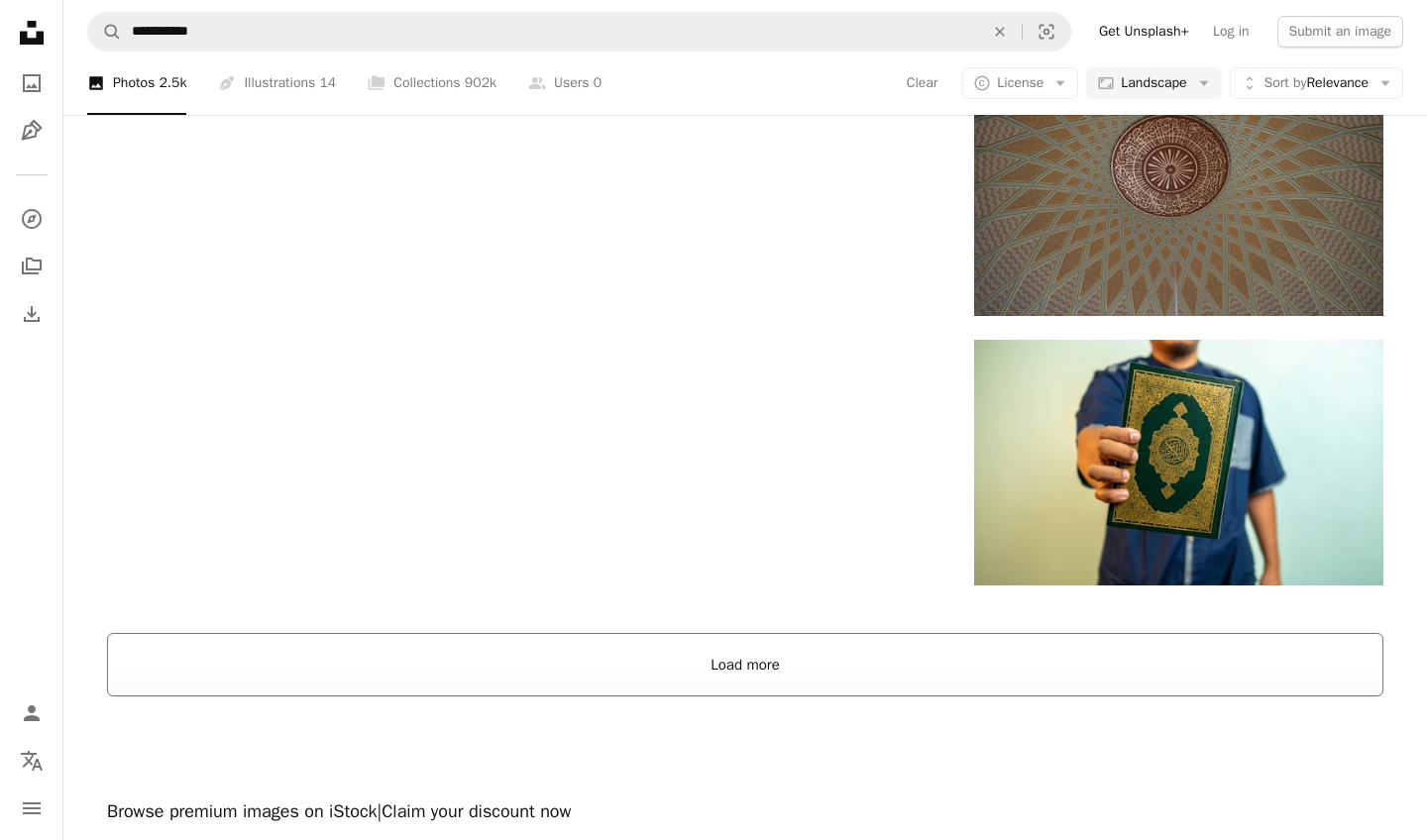 click on "Load more" at bounding box center [745, 665] 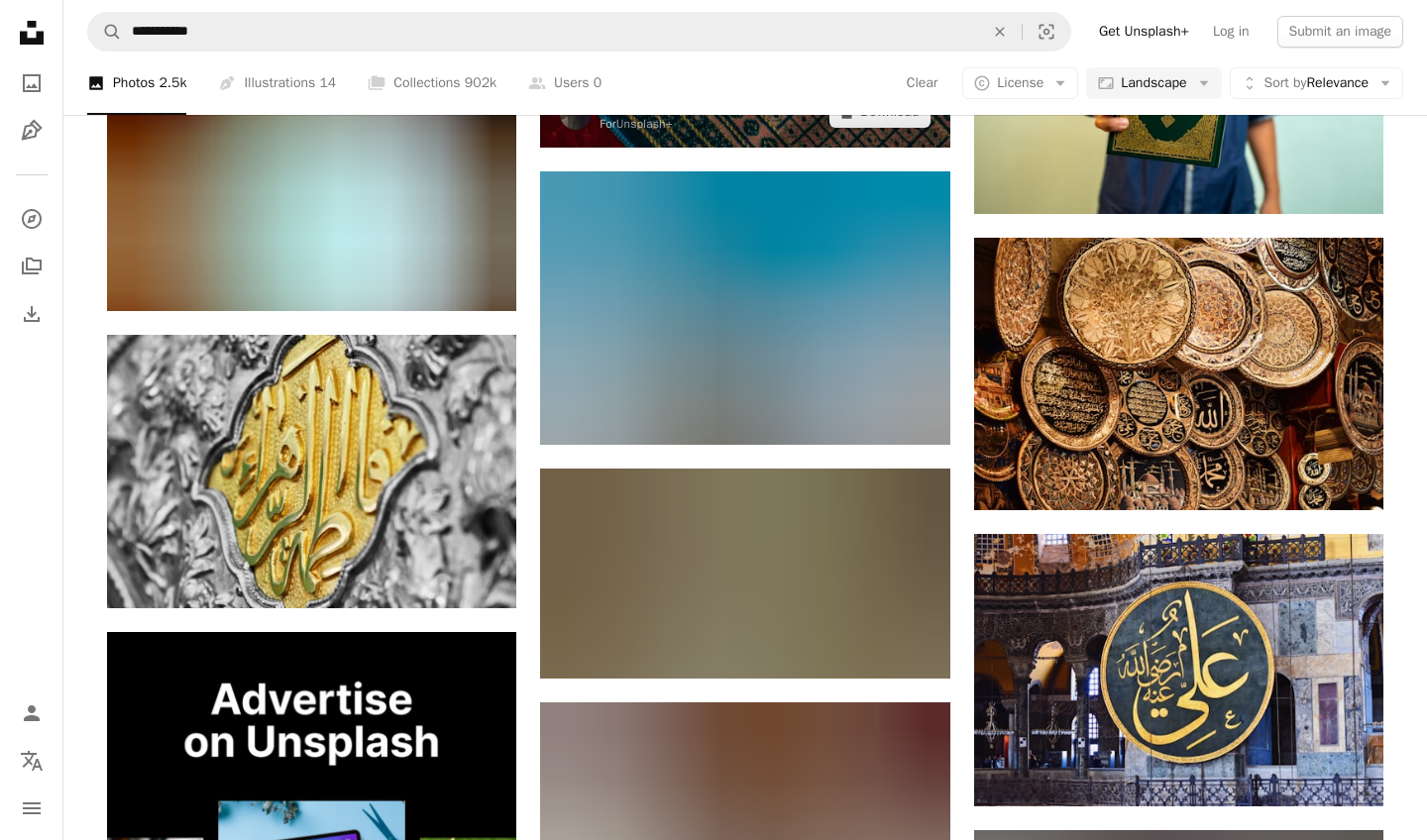 scroll, scrollTop: 2886, scrollLeft: 0, axis: vertical 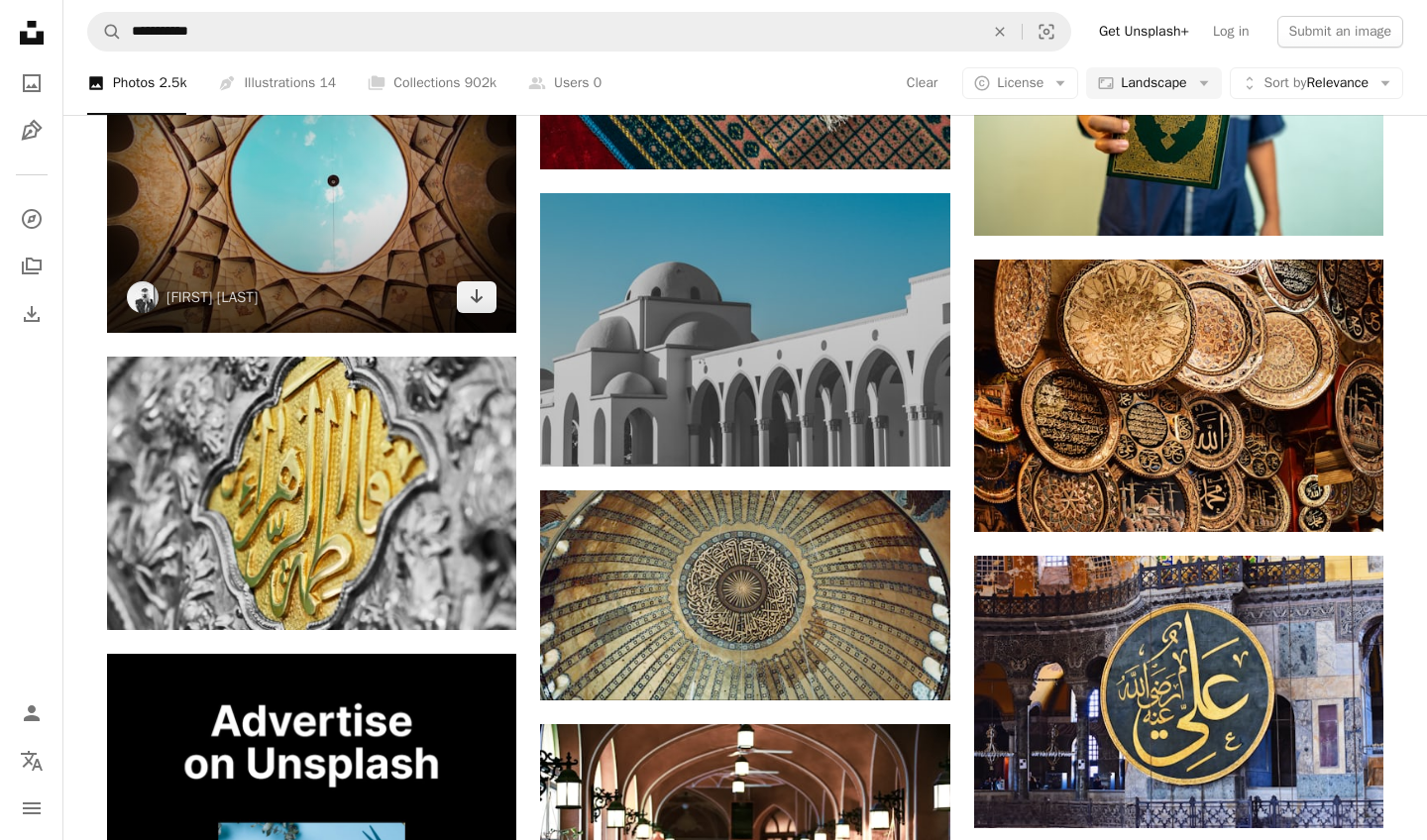 click at bounding box center [311, 181] 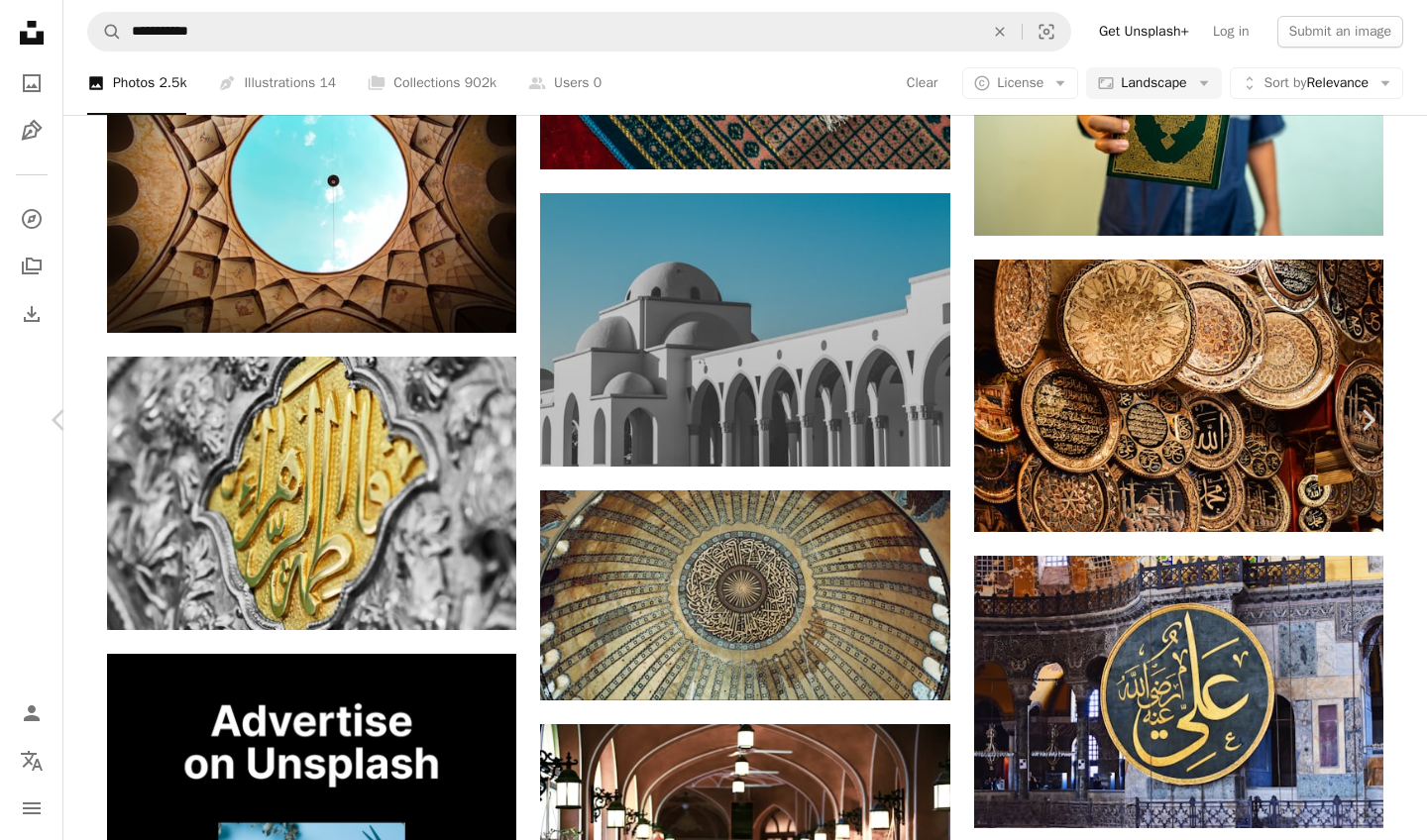 click at bounding box center (706, 4975) 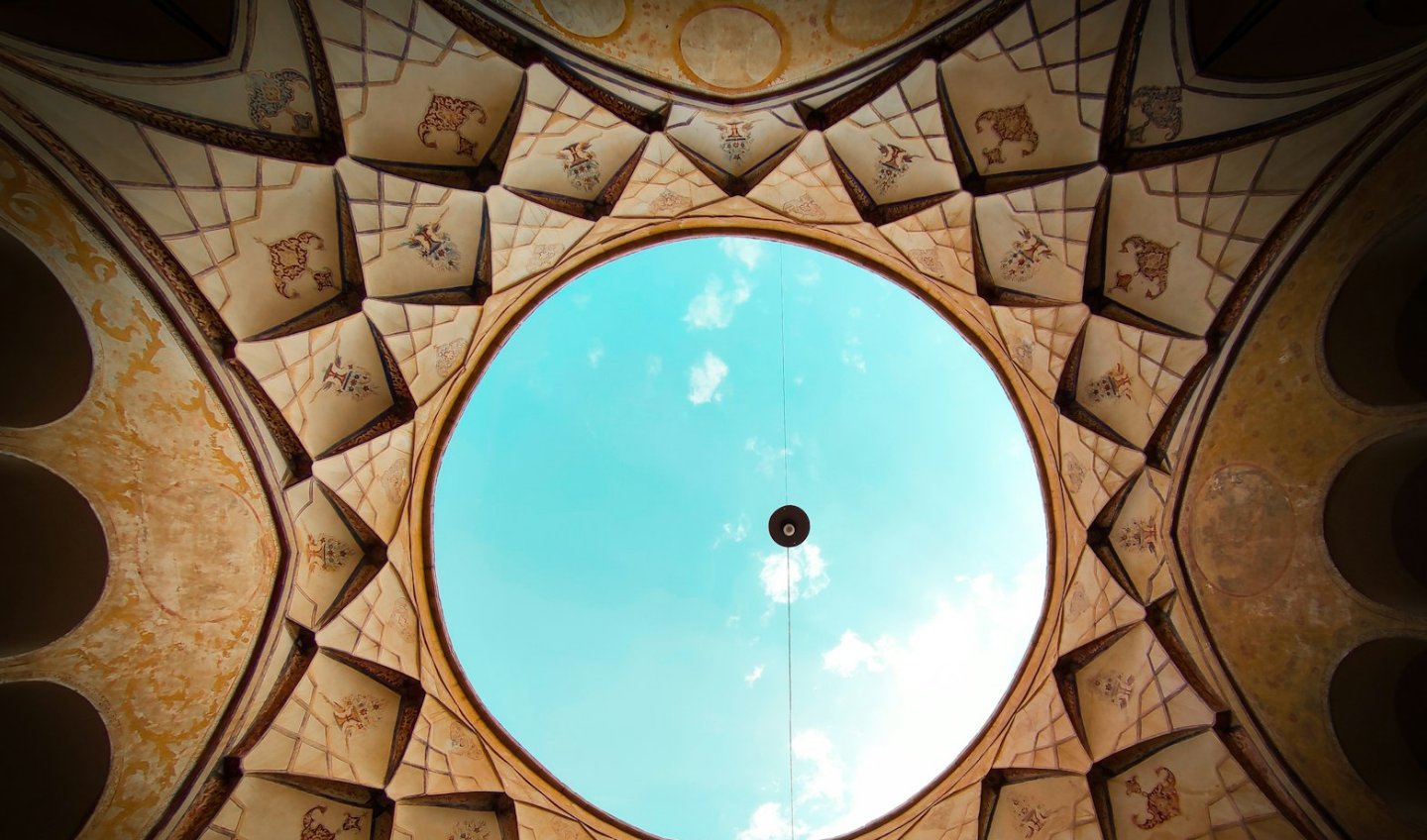scroll, scrollTop: 109, scrollLeft: 0, axis: vertical 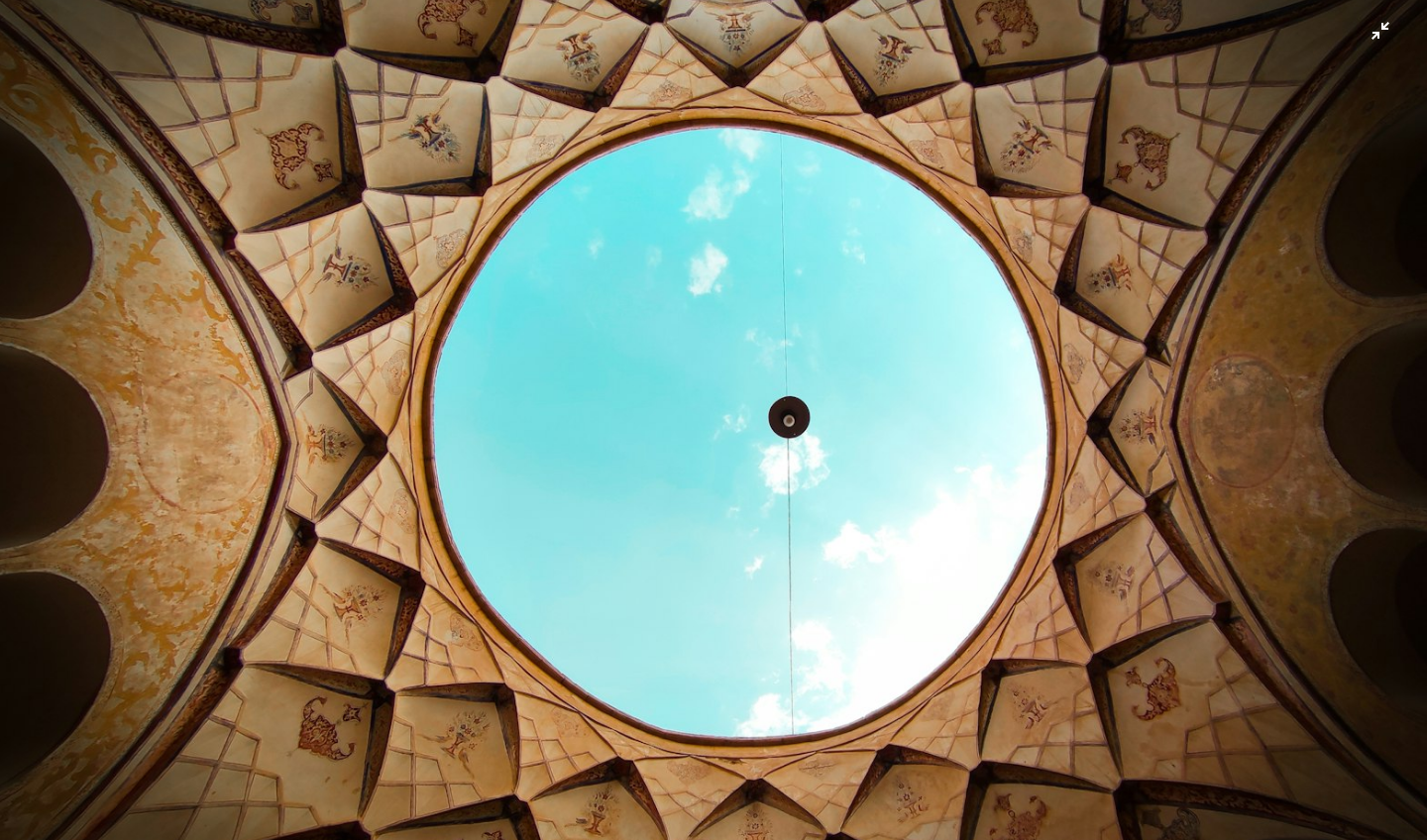 click at bounding box center [714, 419] 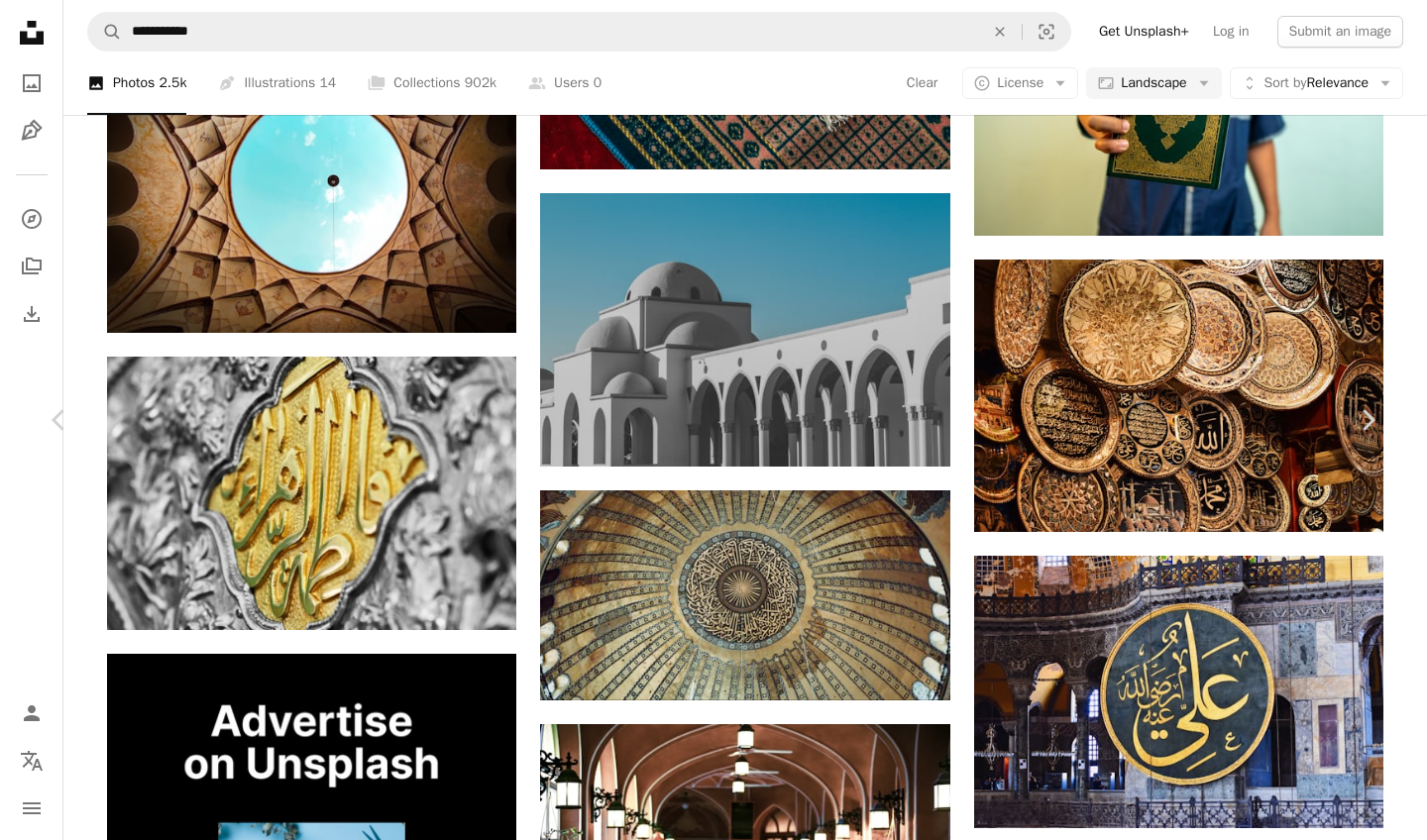 click at bounding box center [706, 4975] 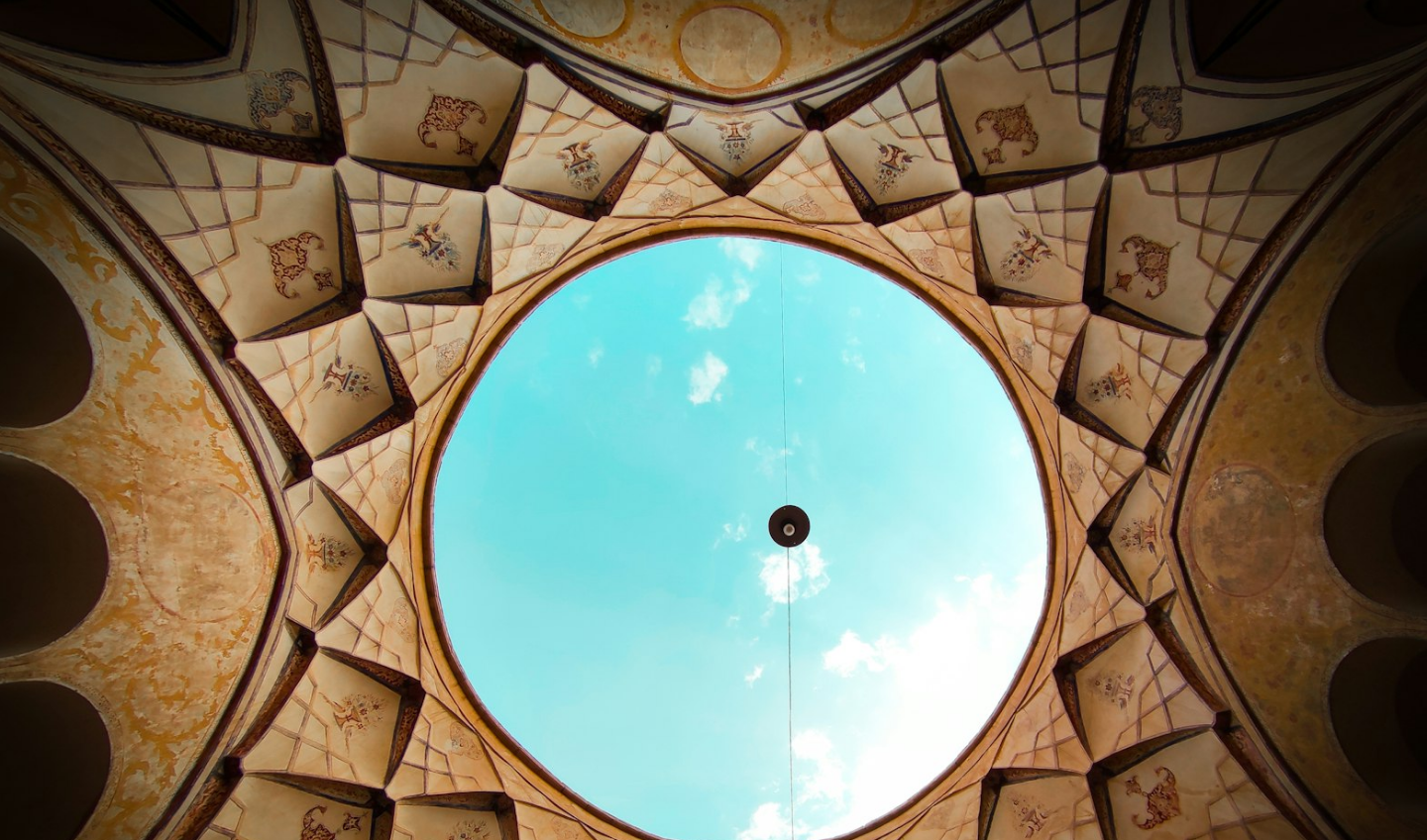 scroll, scrollTop: 109, scrollLeft: 0, axis: vertical 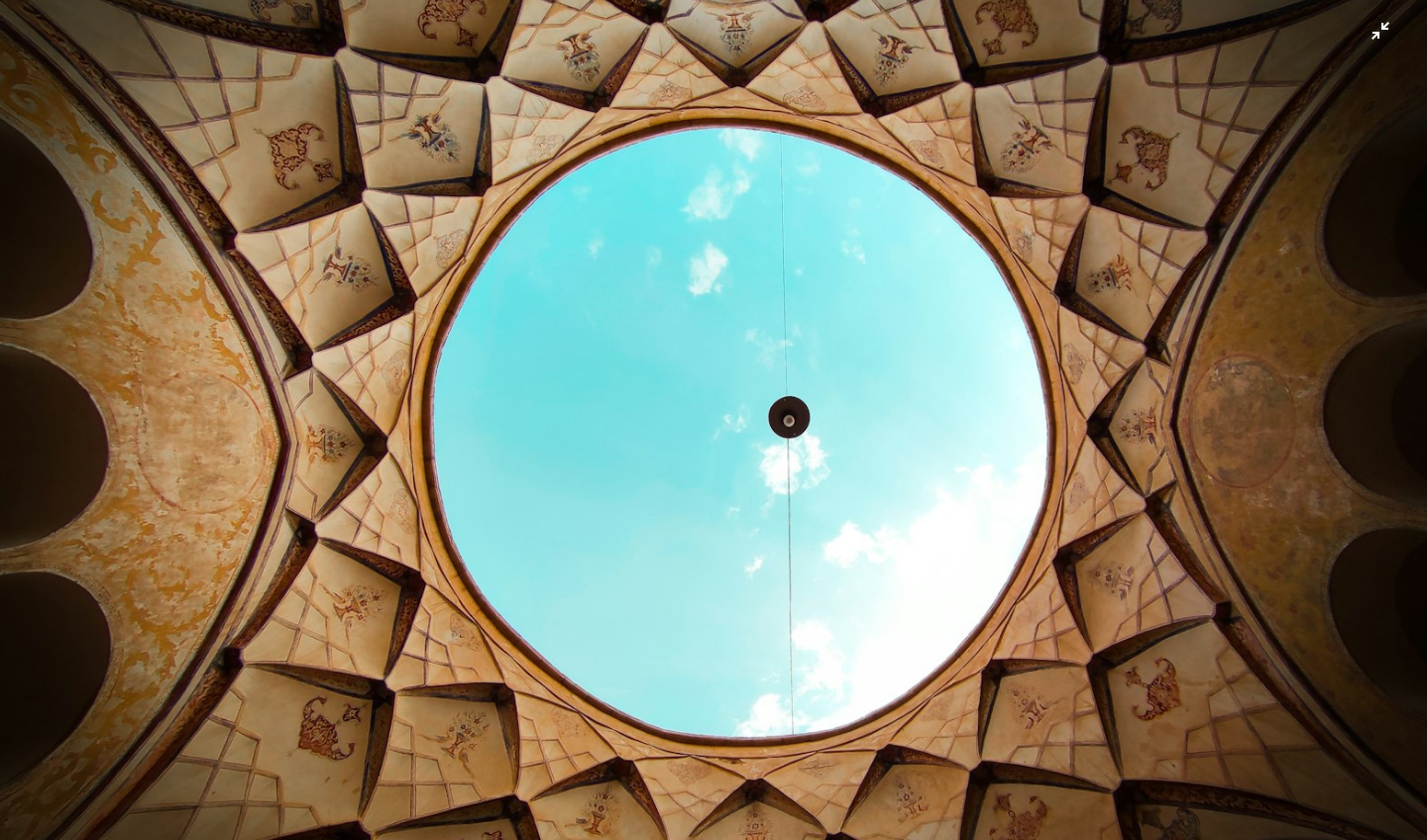 click at bounding box center (714, 419) 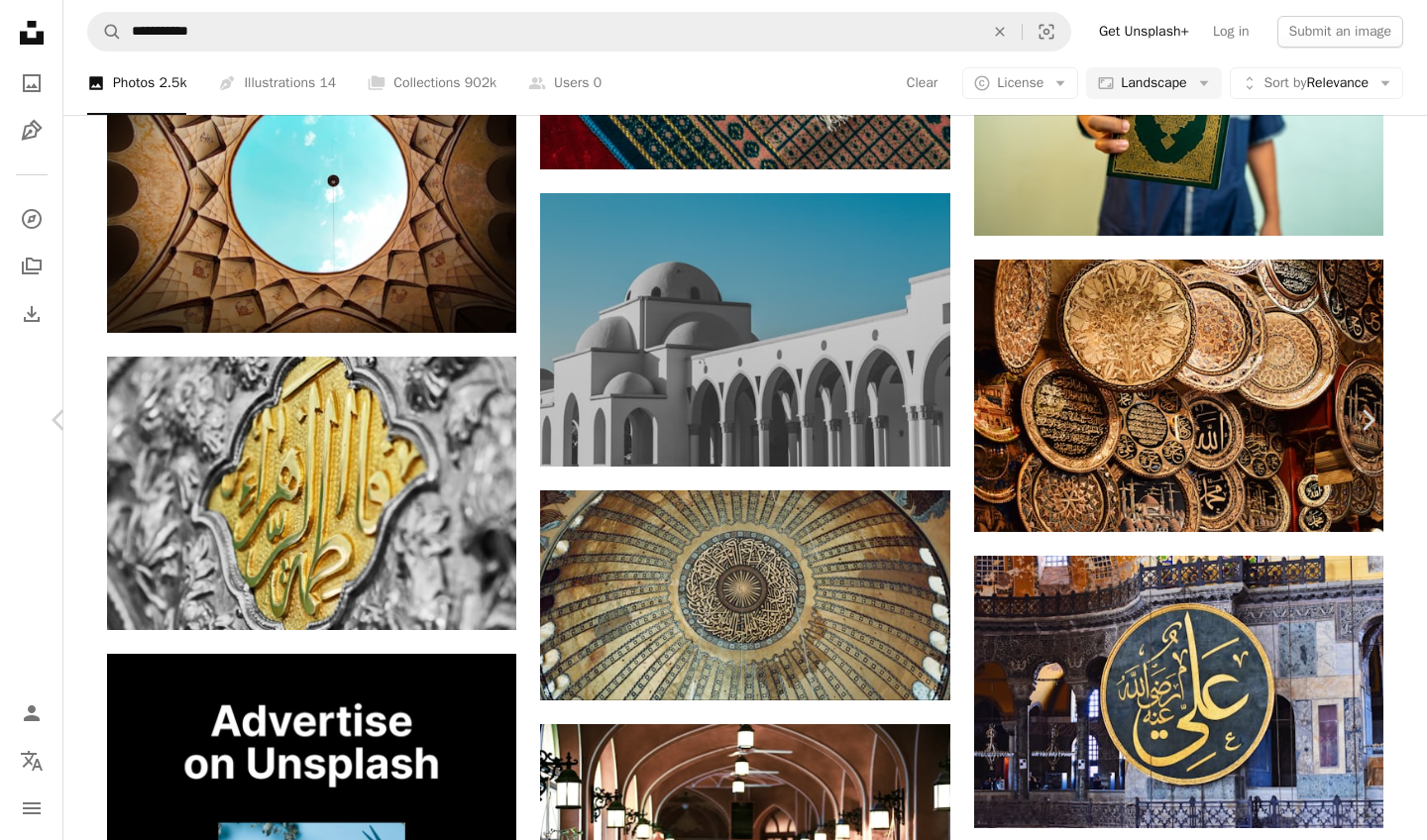 click on "An X shape" at bounding box center [20, 20] 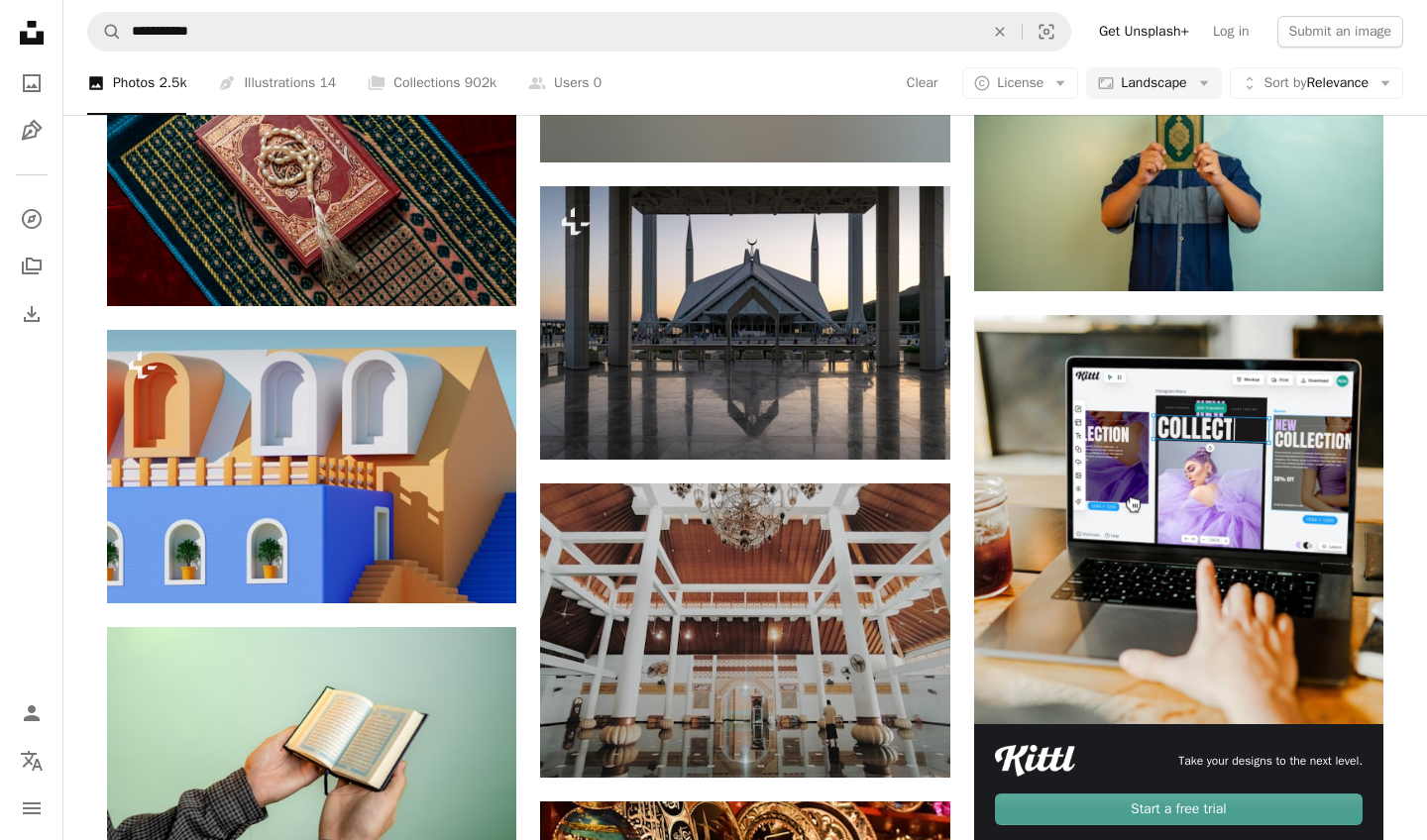 scroll, scrollTop: 6099, scrollLeft: 0, axis: vertical 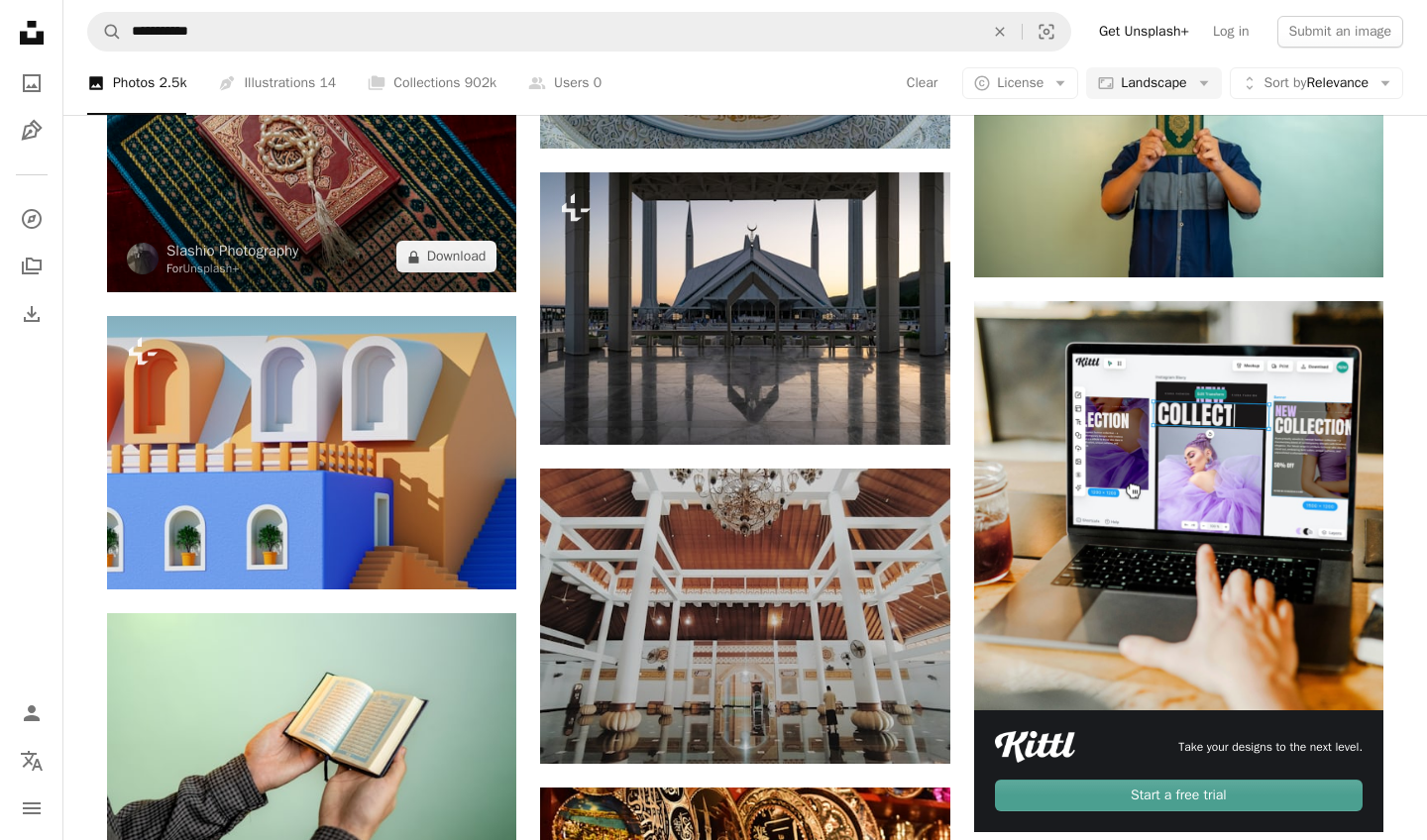 click at bounding box center (311, 156) 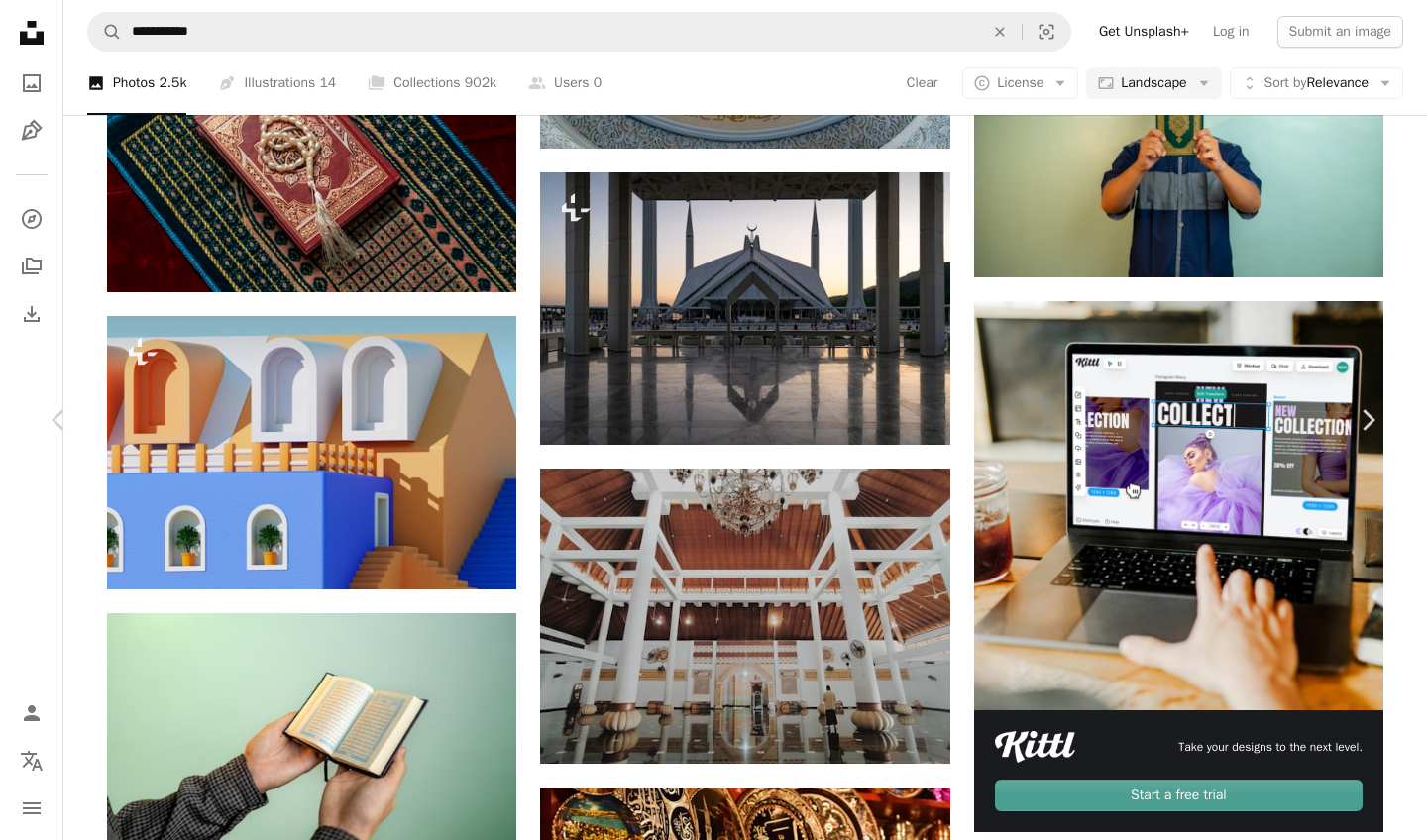 click at bounding box center (707, 3877) 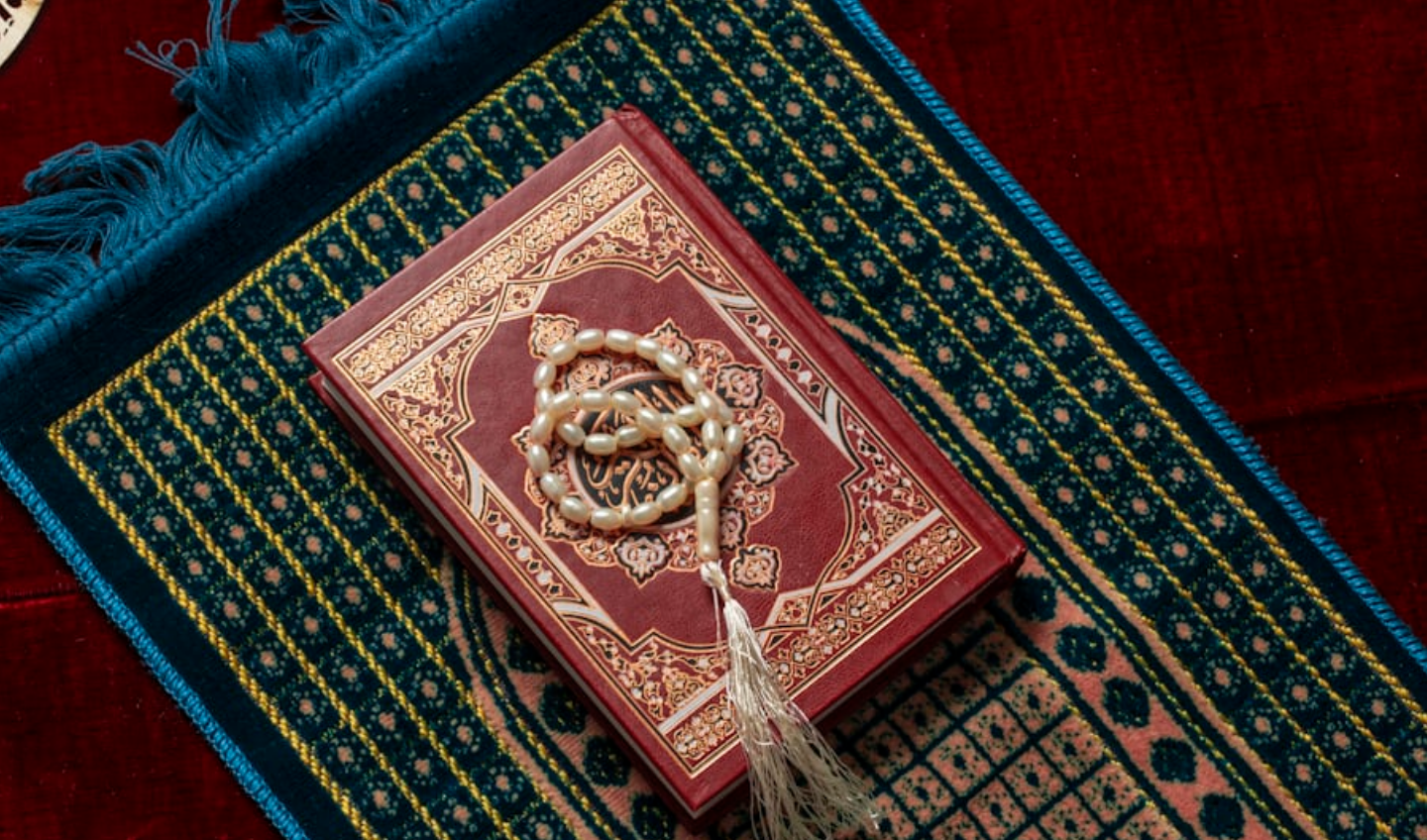 scroll, scrollTop: 55, scrollLeft: 0, axis: vertical 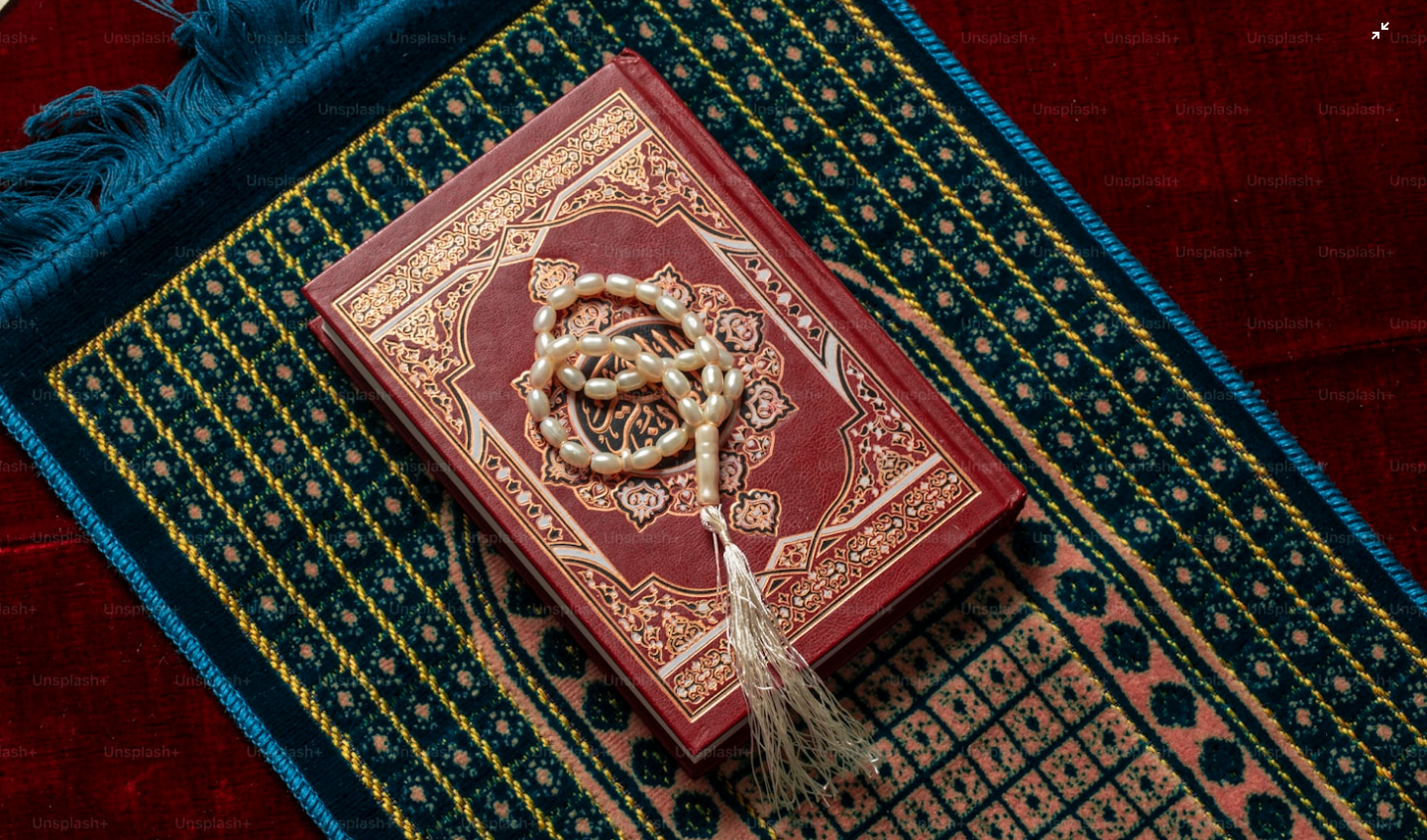click at bounding box center (714, 419) 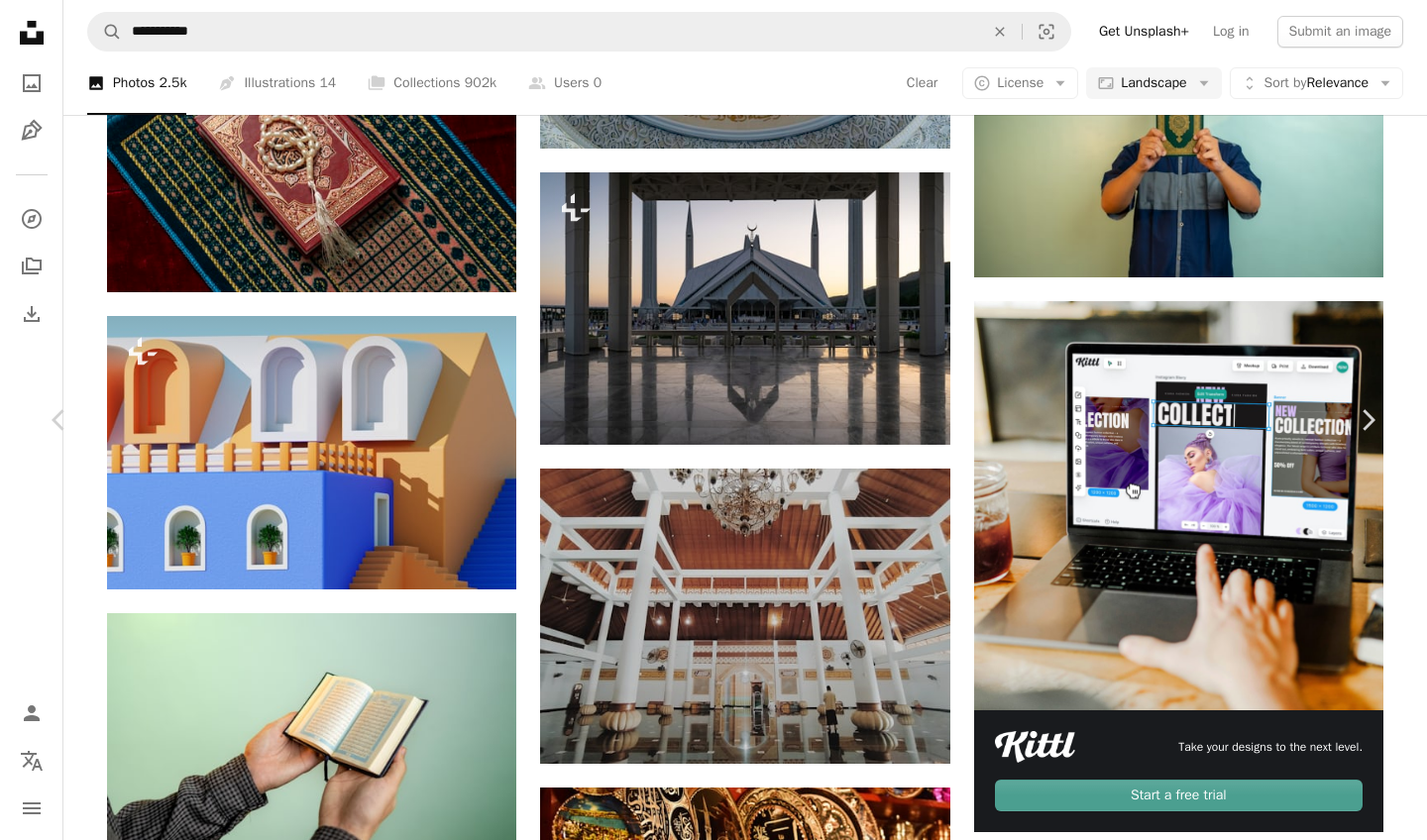 click at bounding box center [707, 3877] 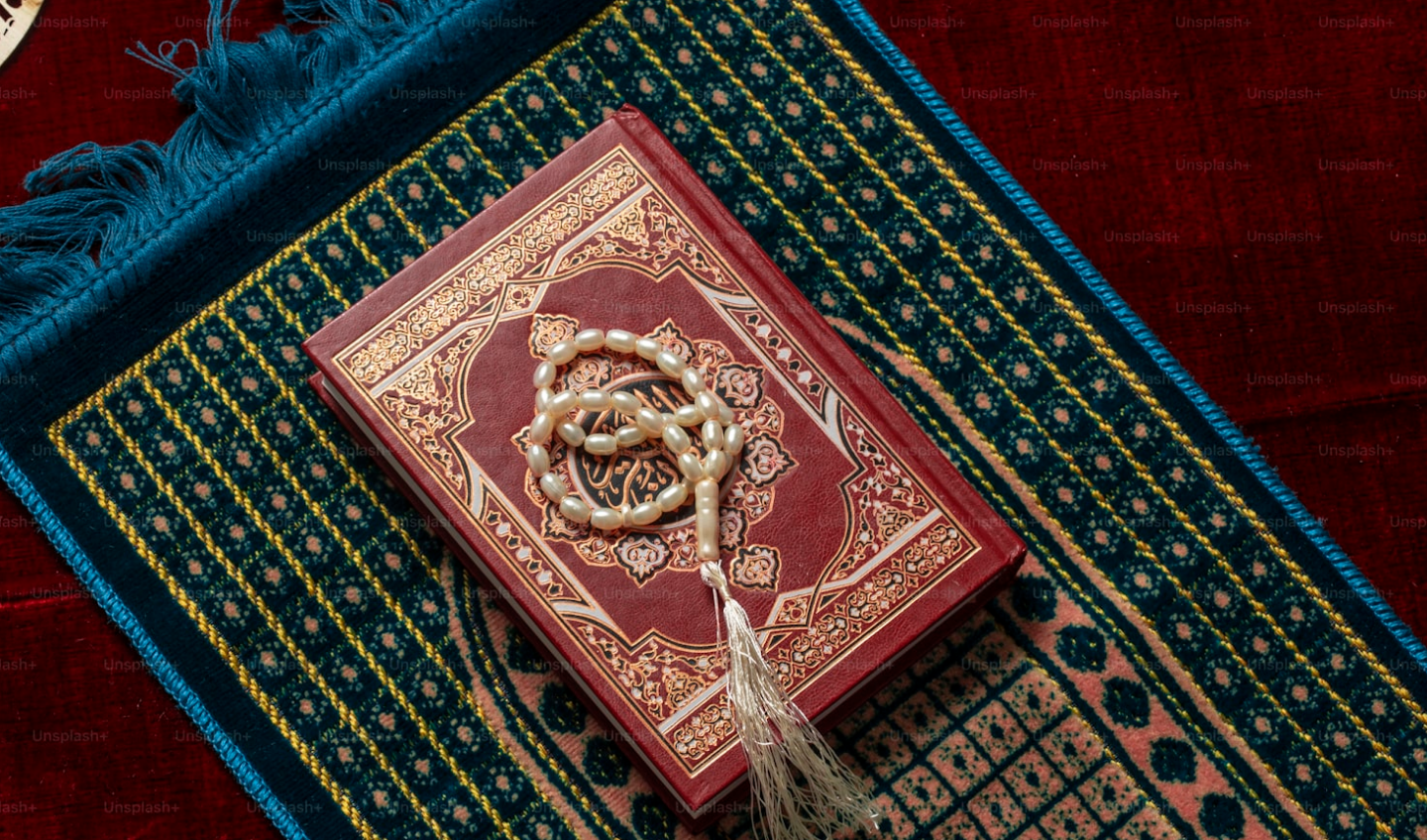 scroll, scrollTop: 55, scrollLeft: 0, axis: vertical 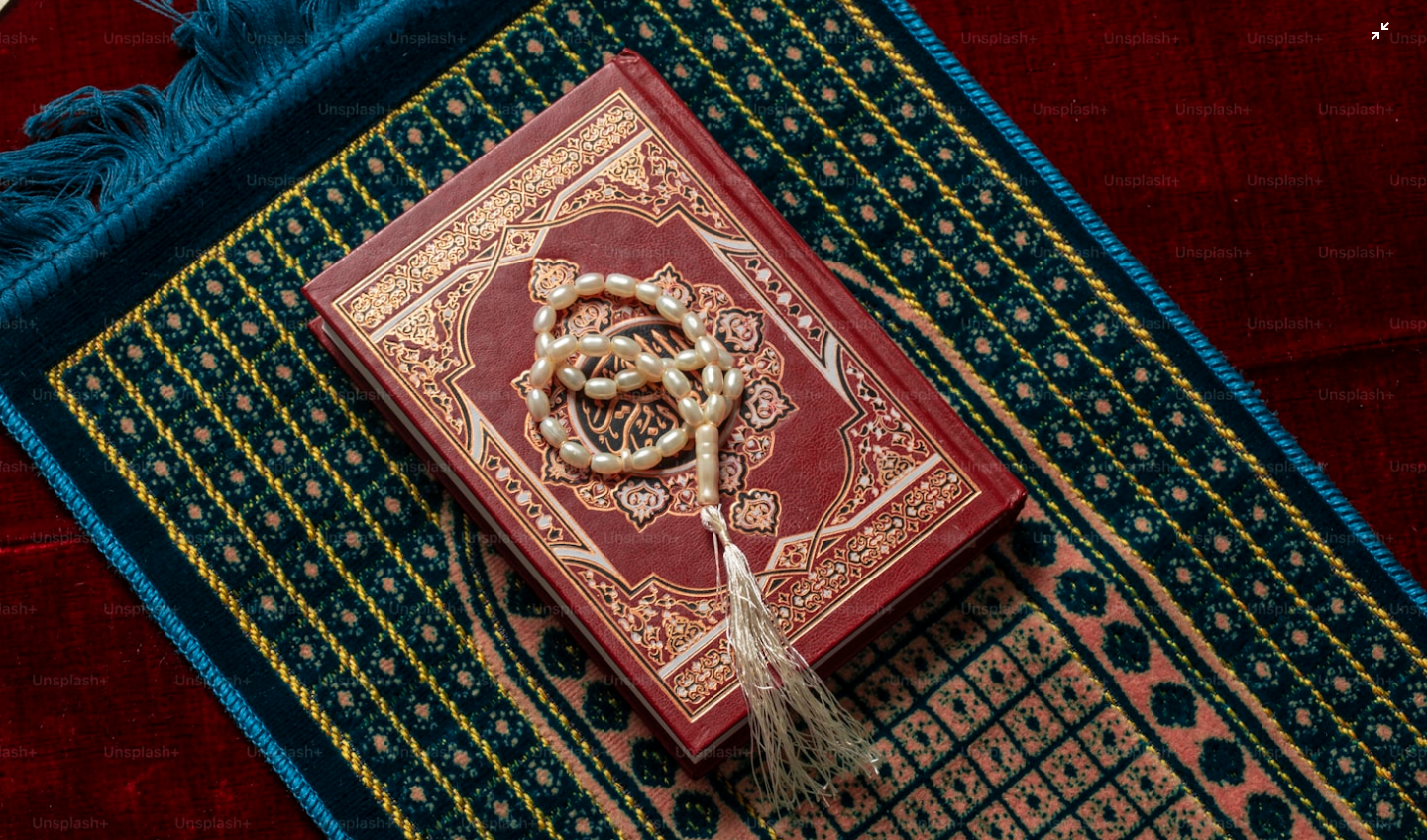 click at bounding box center (714, 419) 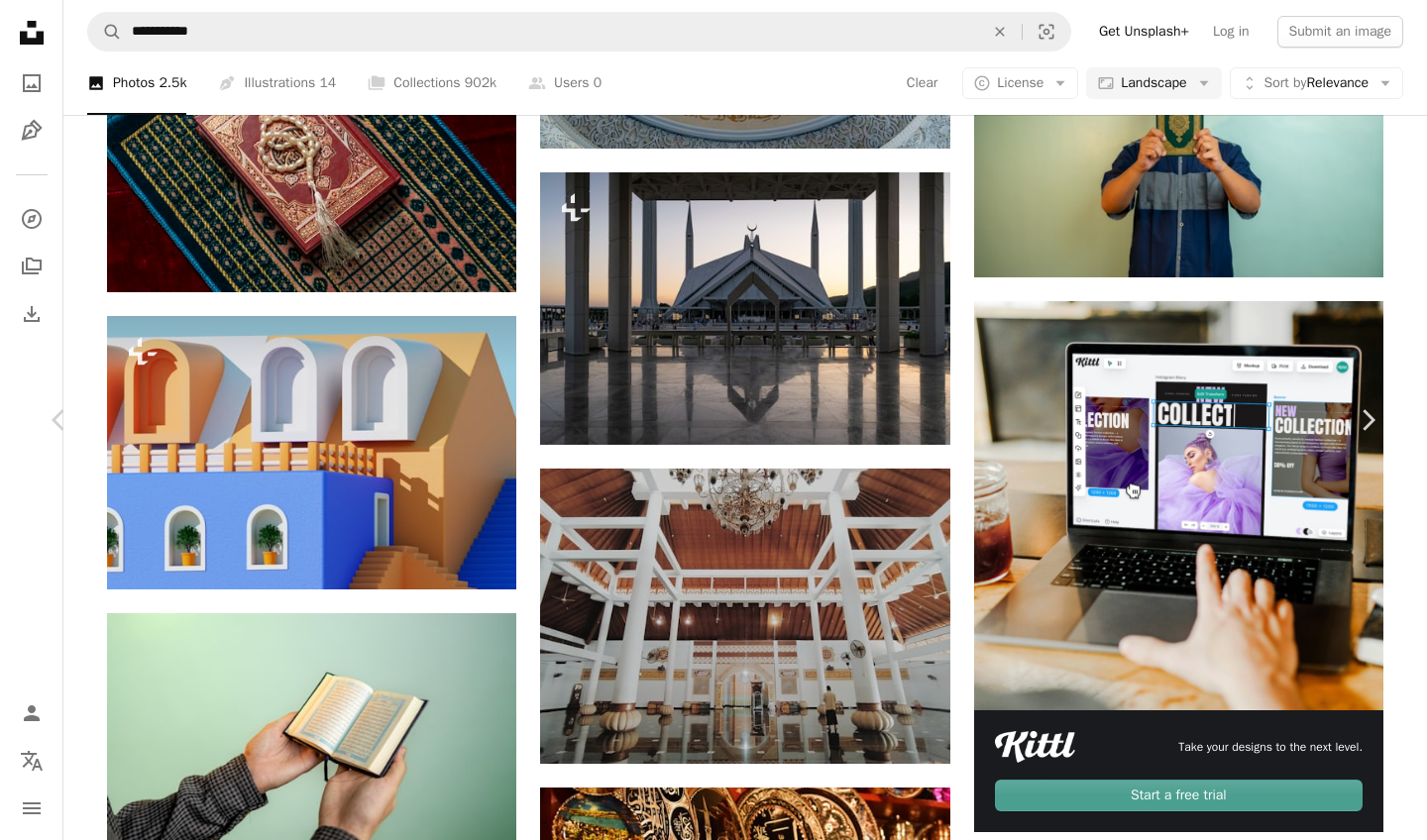 click on "An X shape" at bounding box center (20, 20) 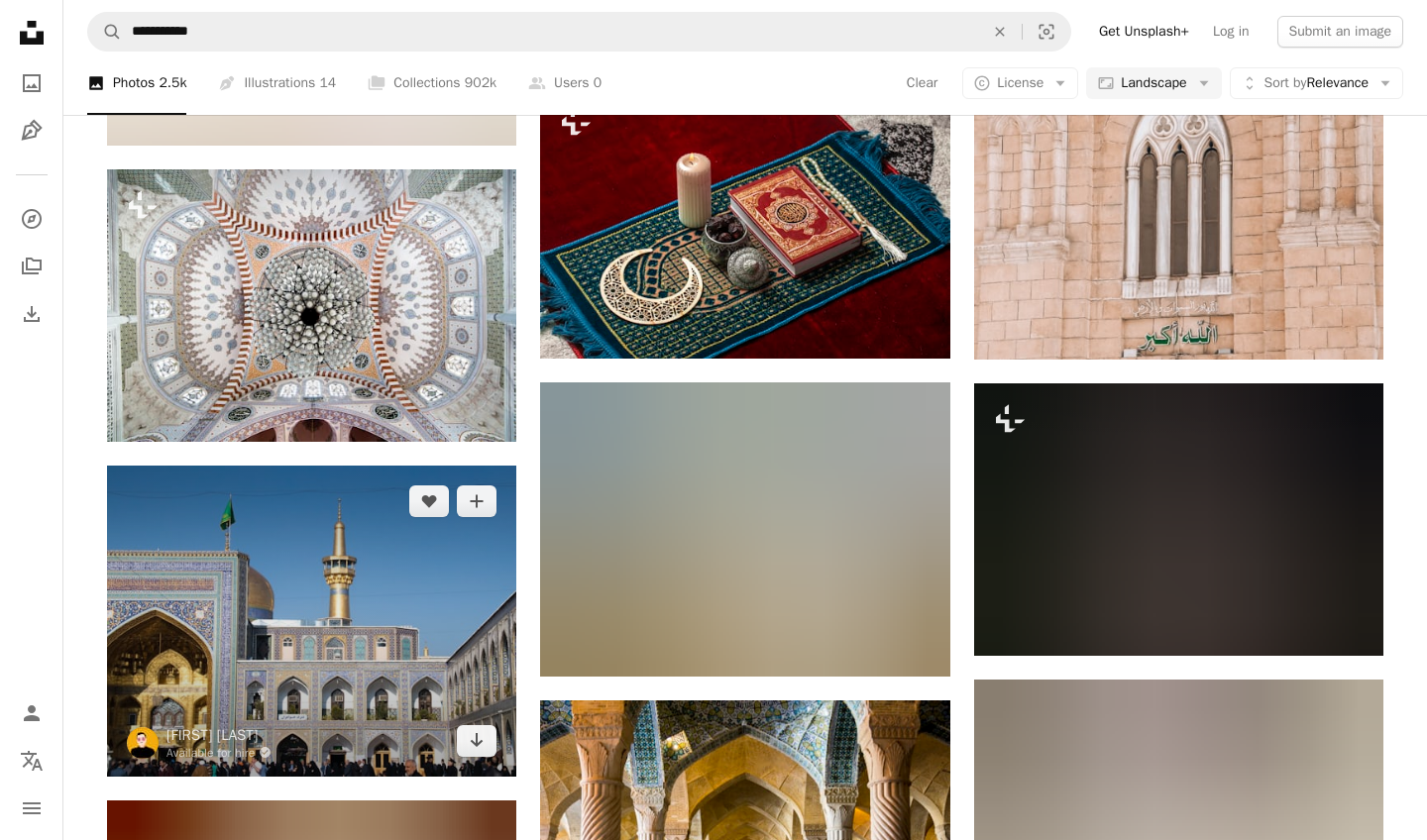 scroll, scrollTop: 7391, scrollLeft: 0, axis: vertical 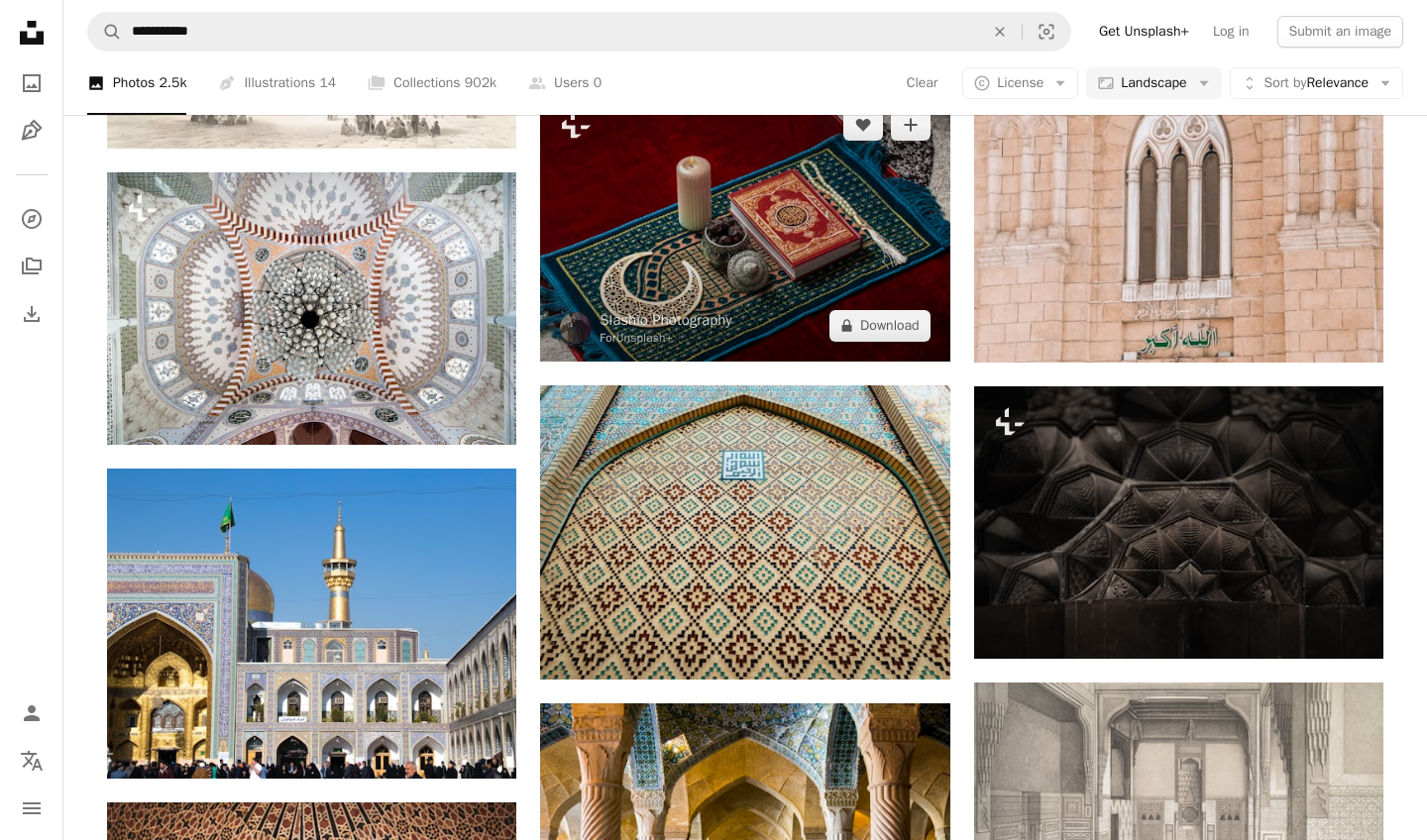 click at bounding box center [744, 225] 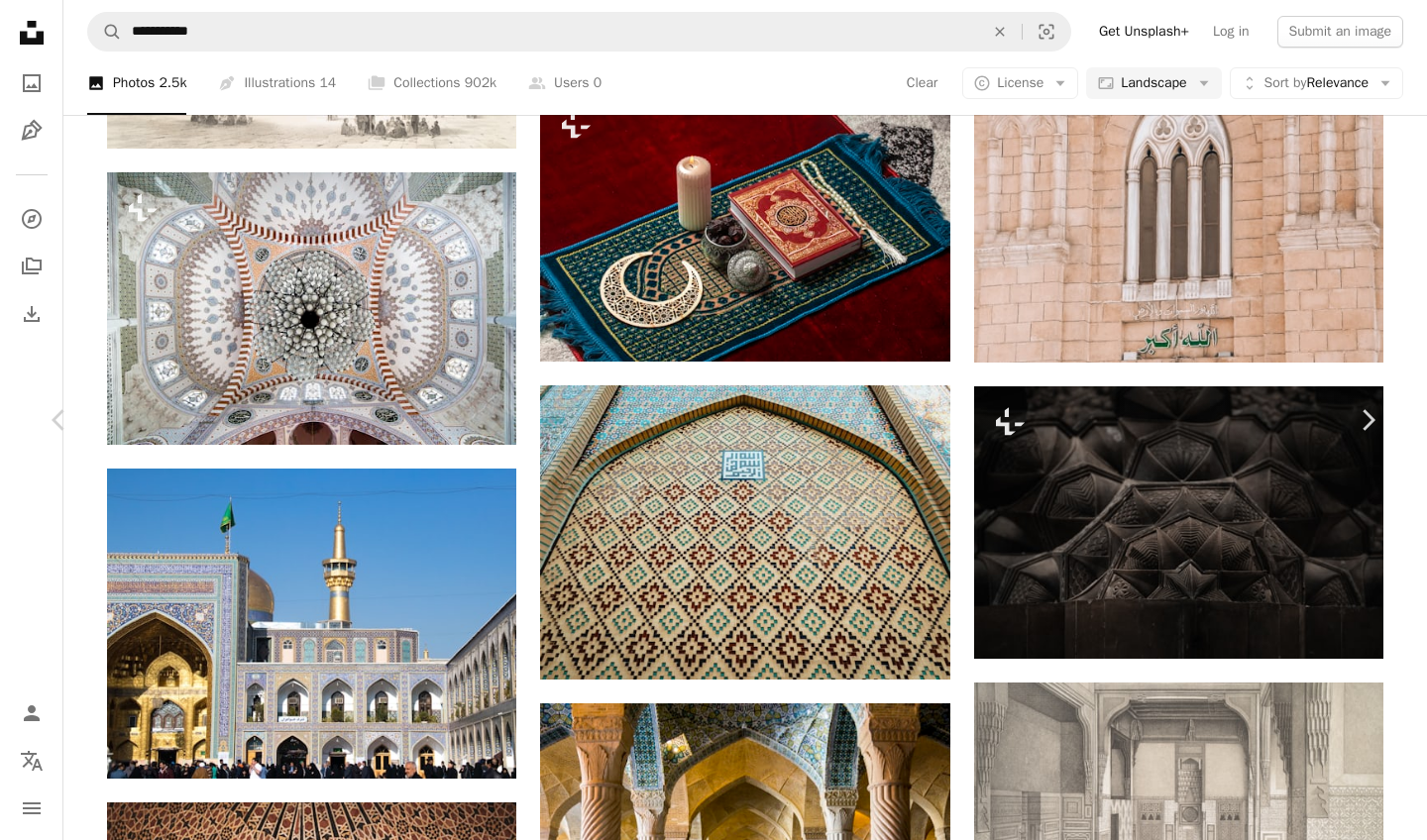 click at bounding box center (707, 4322) 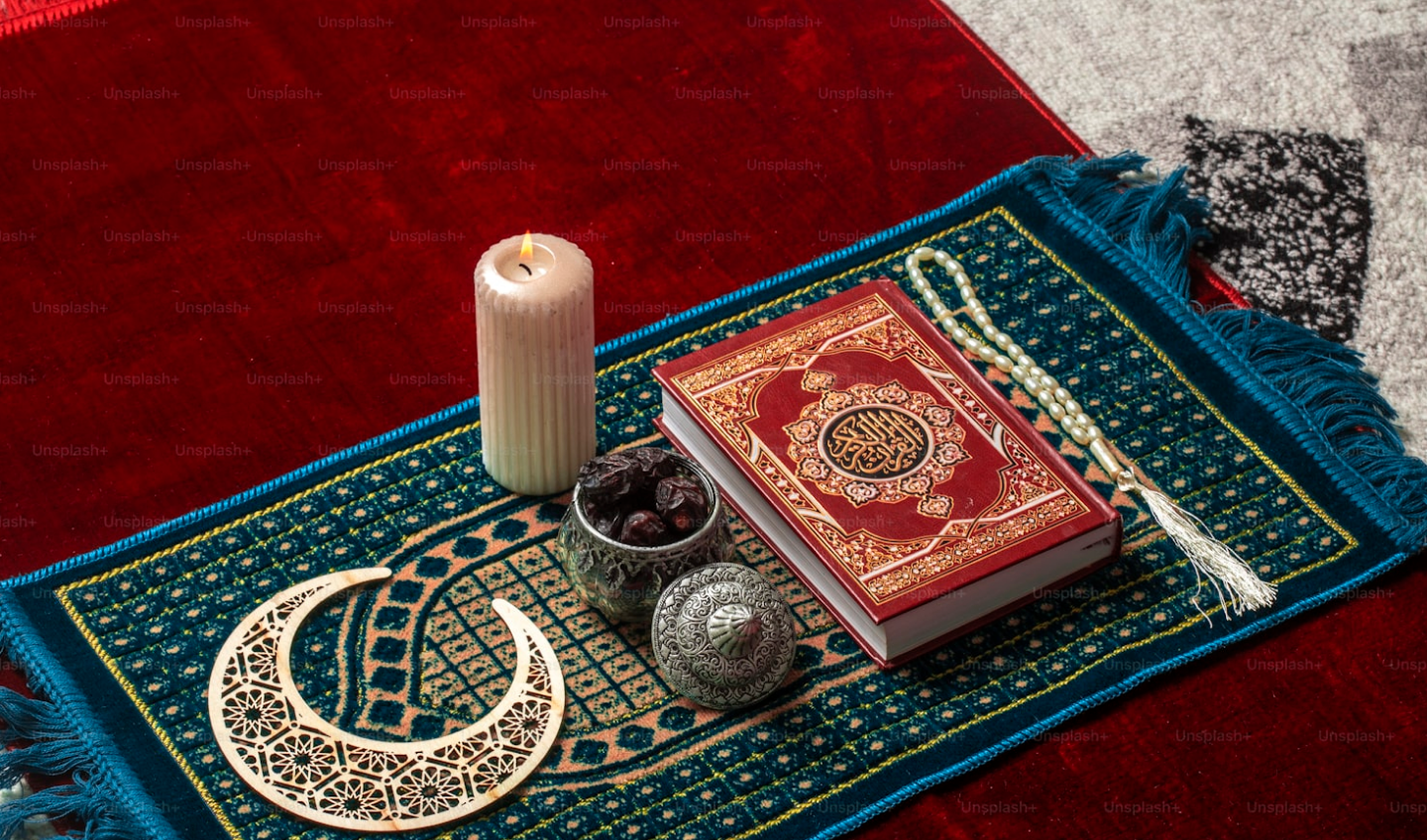 scroll, scrollTop: 55, scrollLeft: 0, axis: vertical 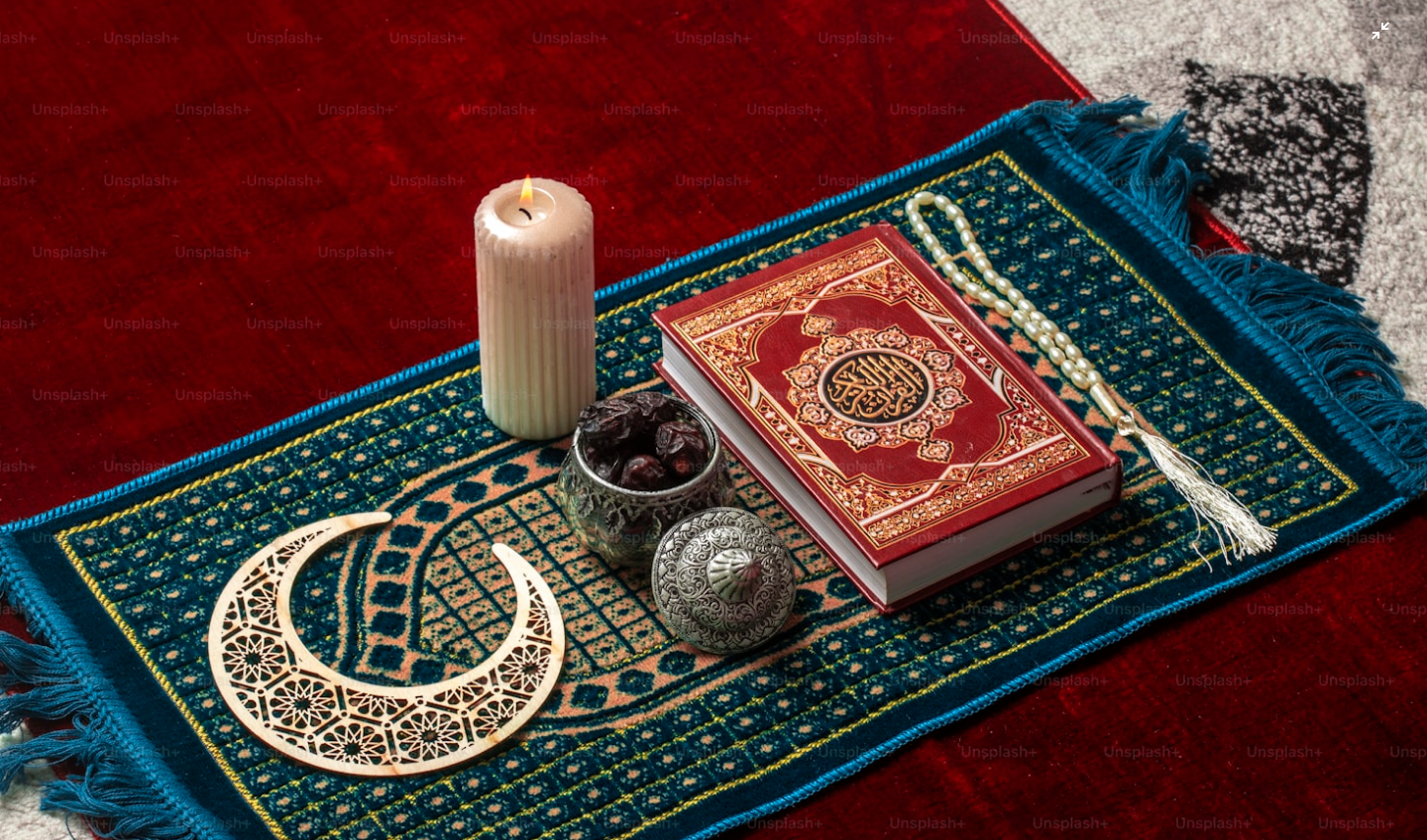 click at bounding box center [714, 419] 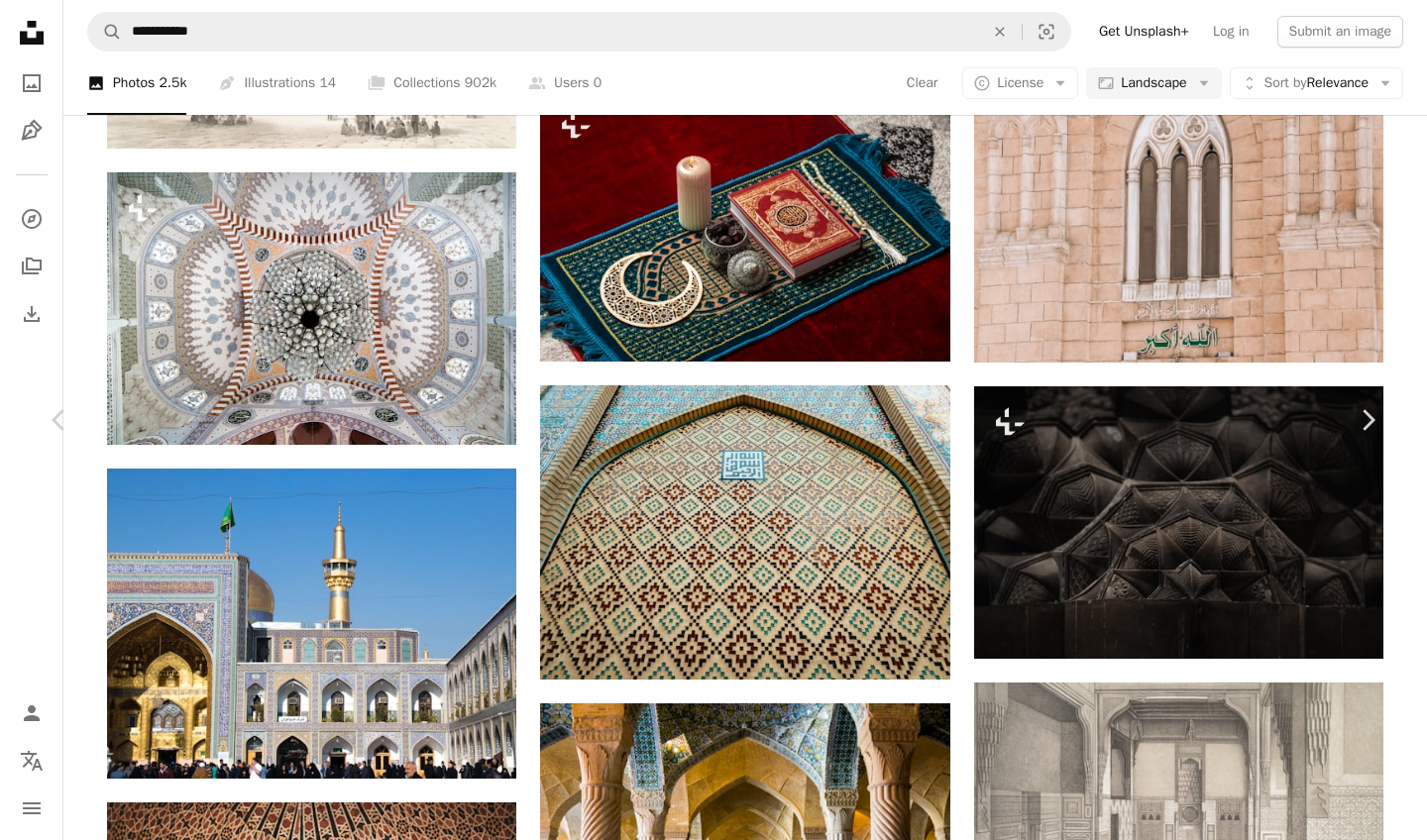 click on "An X shape" at bounding box center (20, 20) 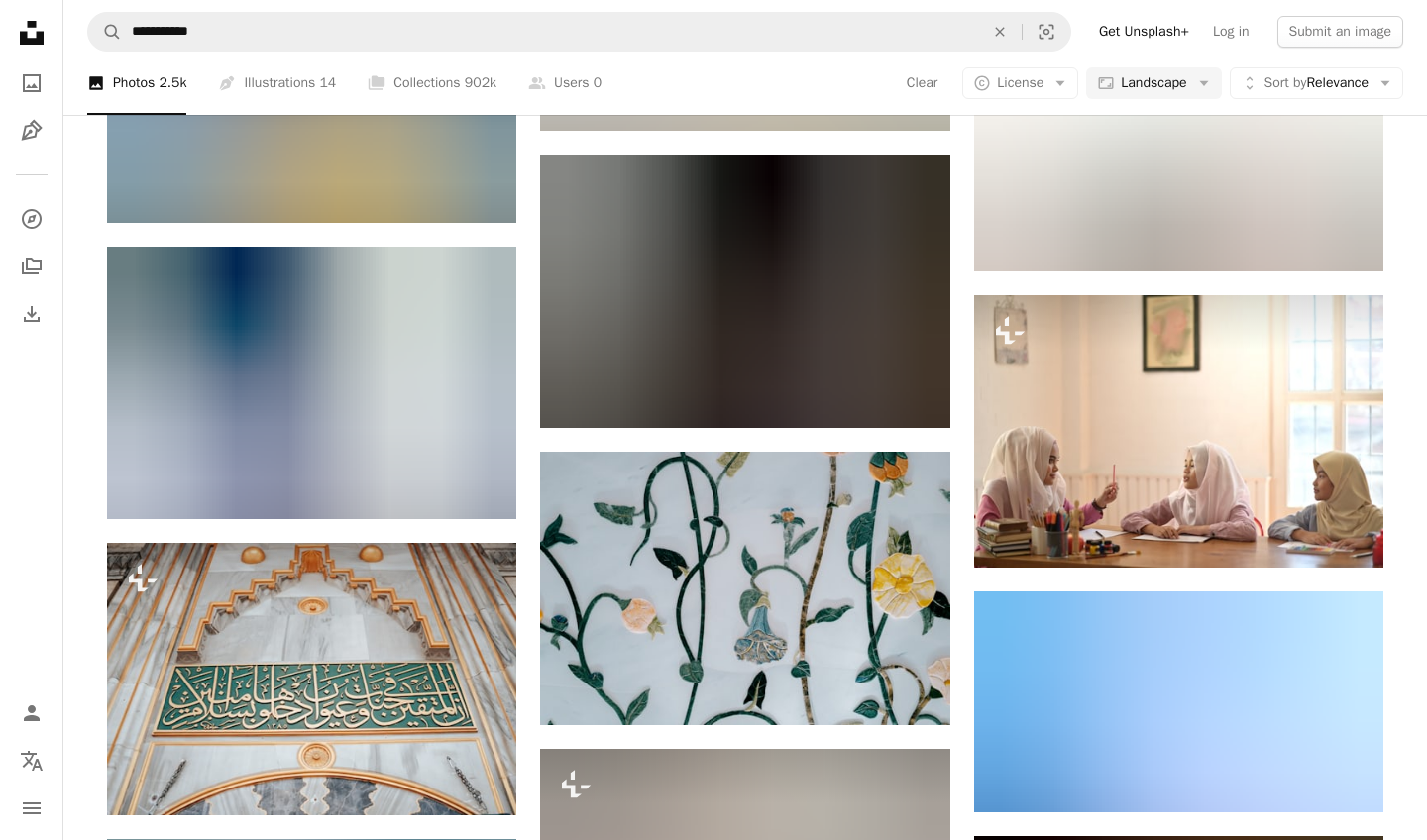 scroll, scrollTop: 15429, scrollLeft: 0, axis: vertical 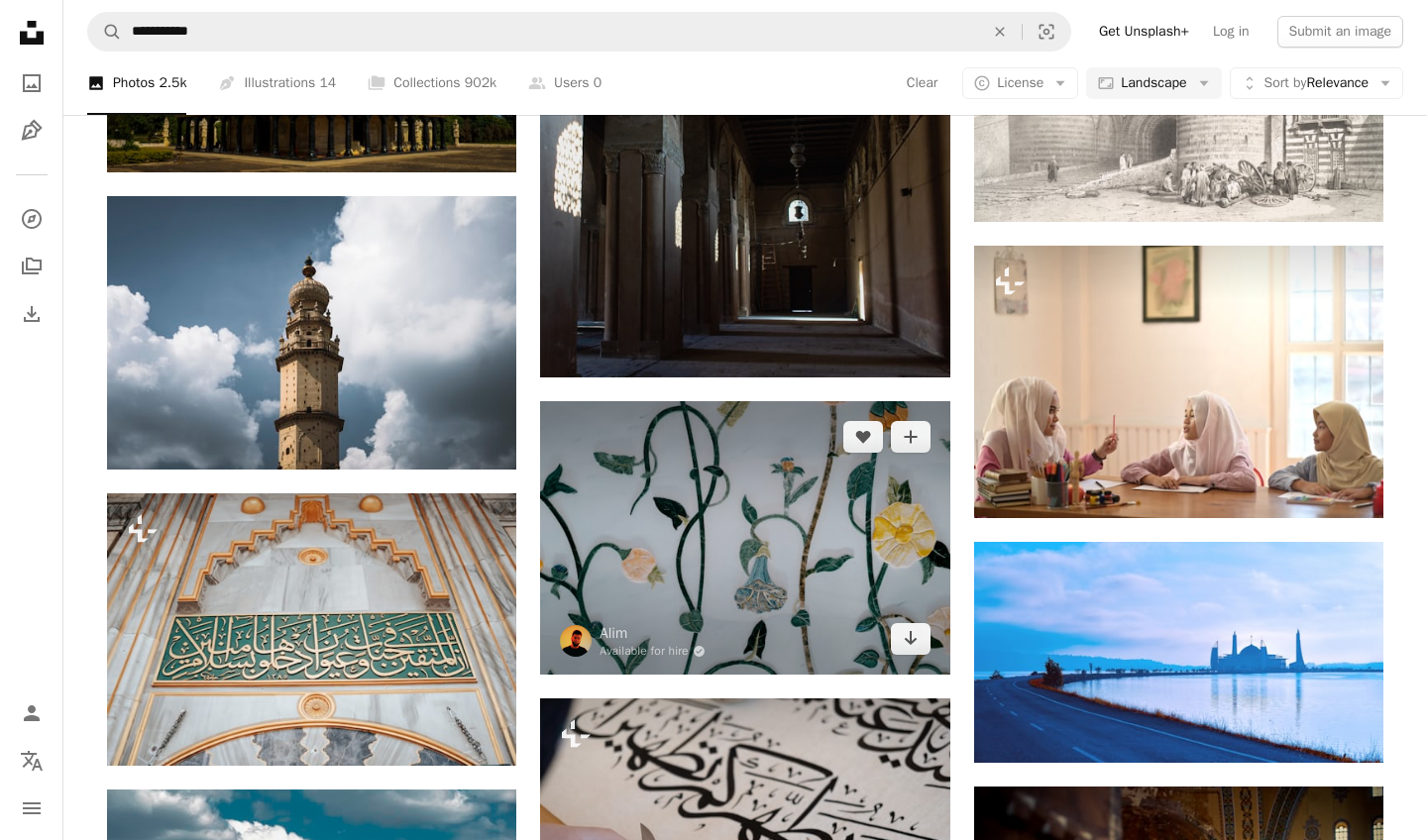 click at bounding box center [744, 538] 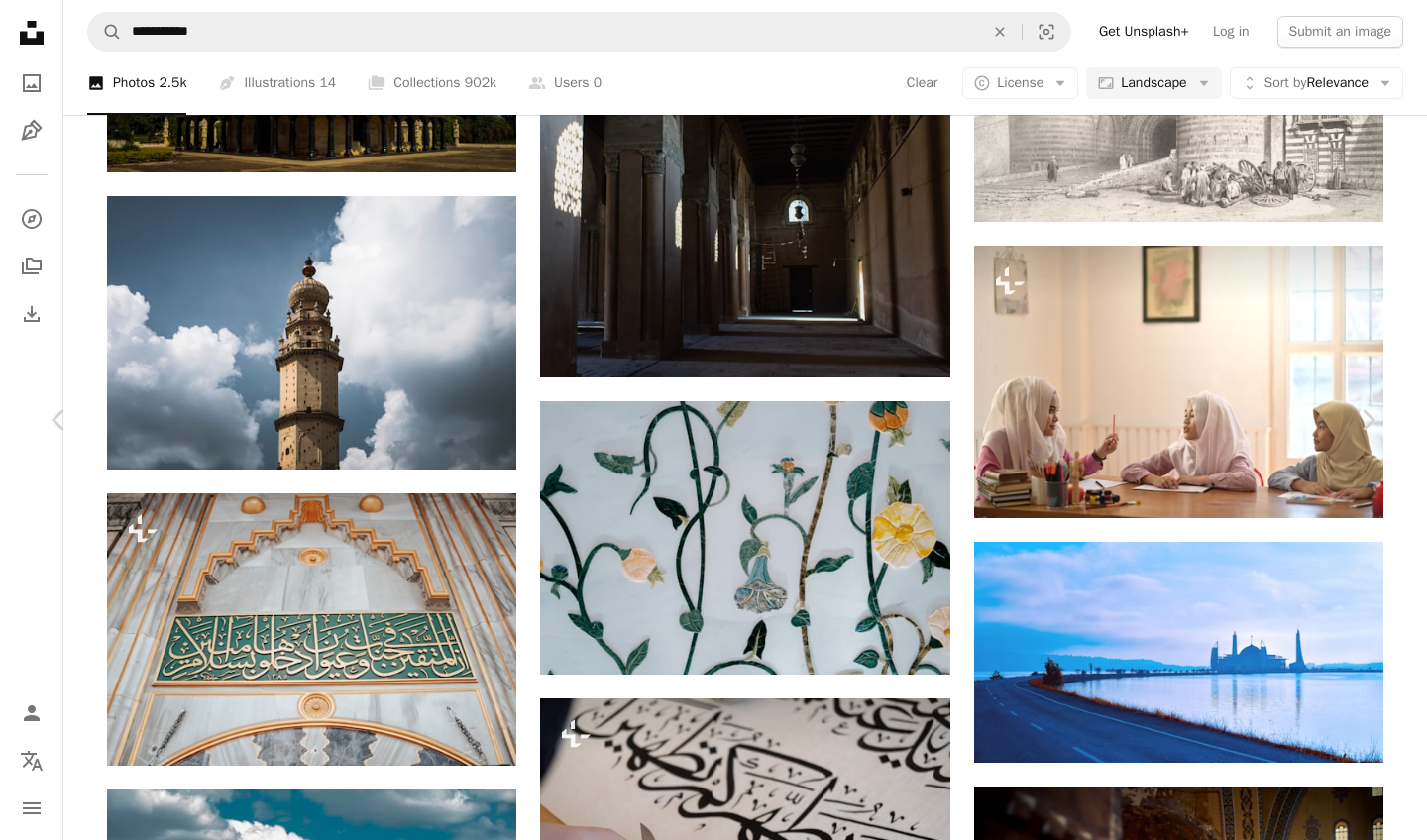 click at bounding box center [706, 4244] 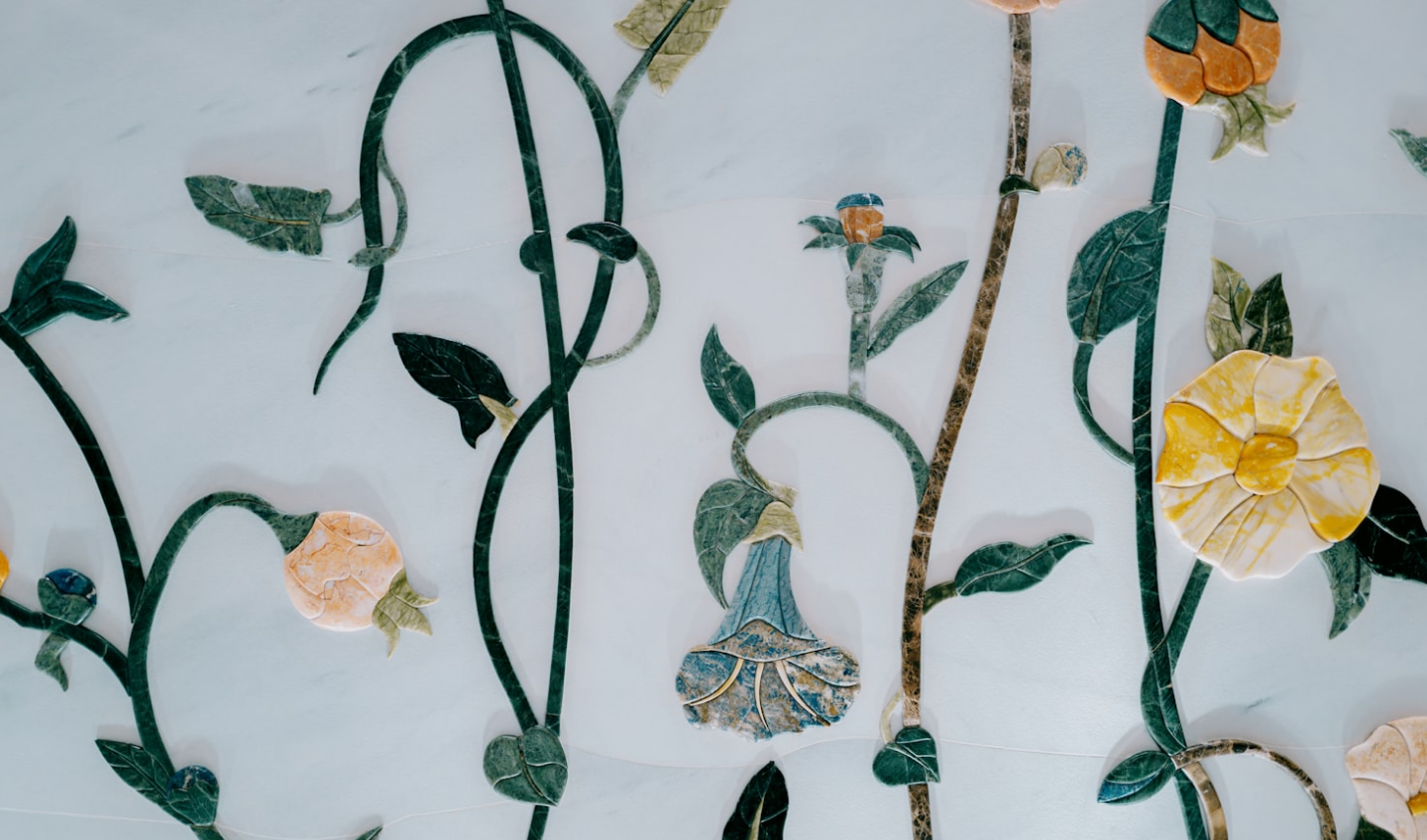 scroll, scrollTop: 56, scrollLeft: 0, axis: vertical 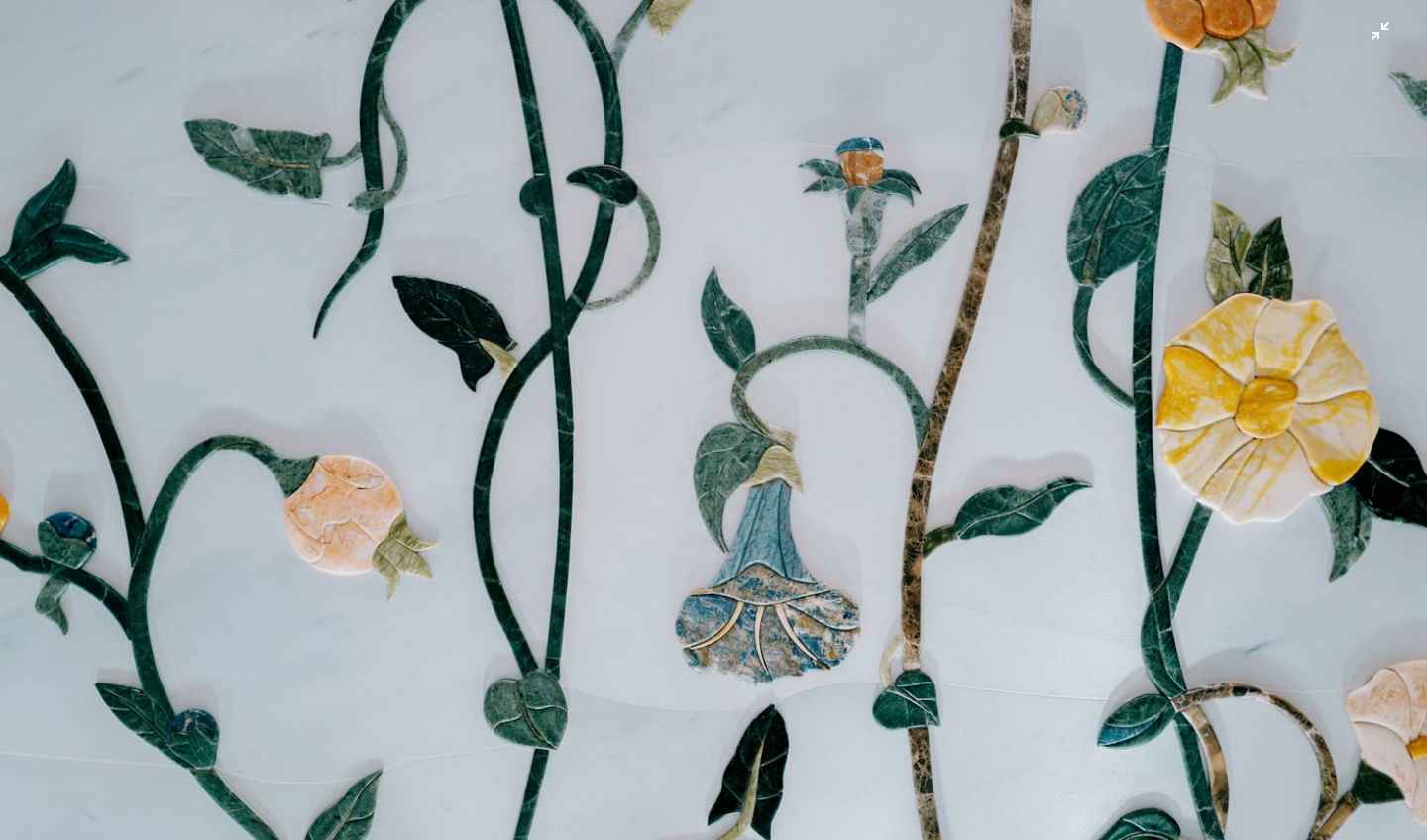 click at bounding box center [714, 419] 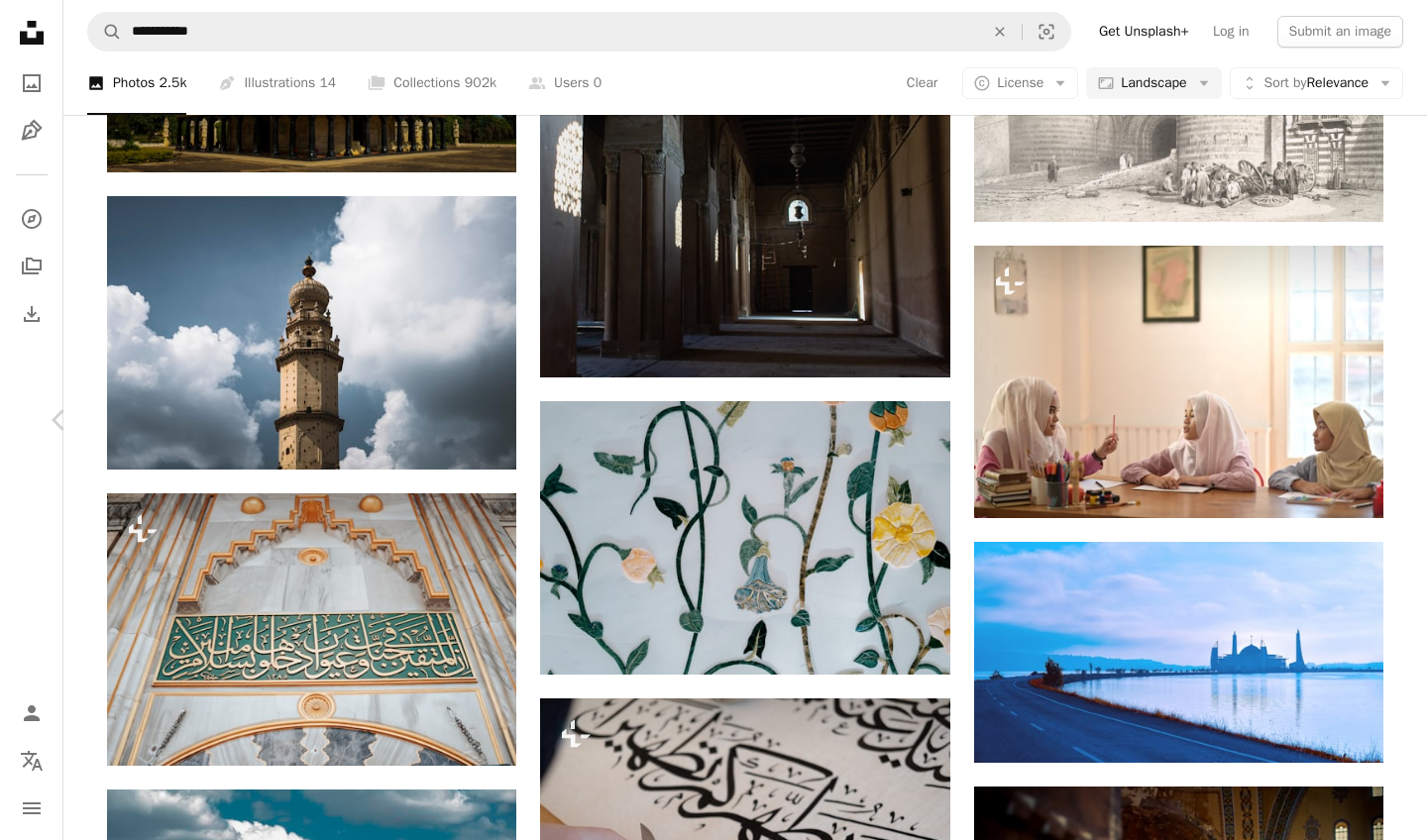 click at bounding box center [159, 3870] 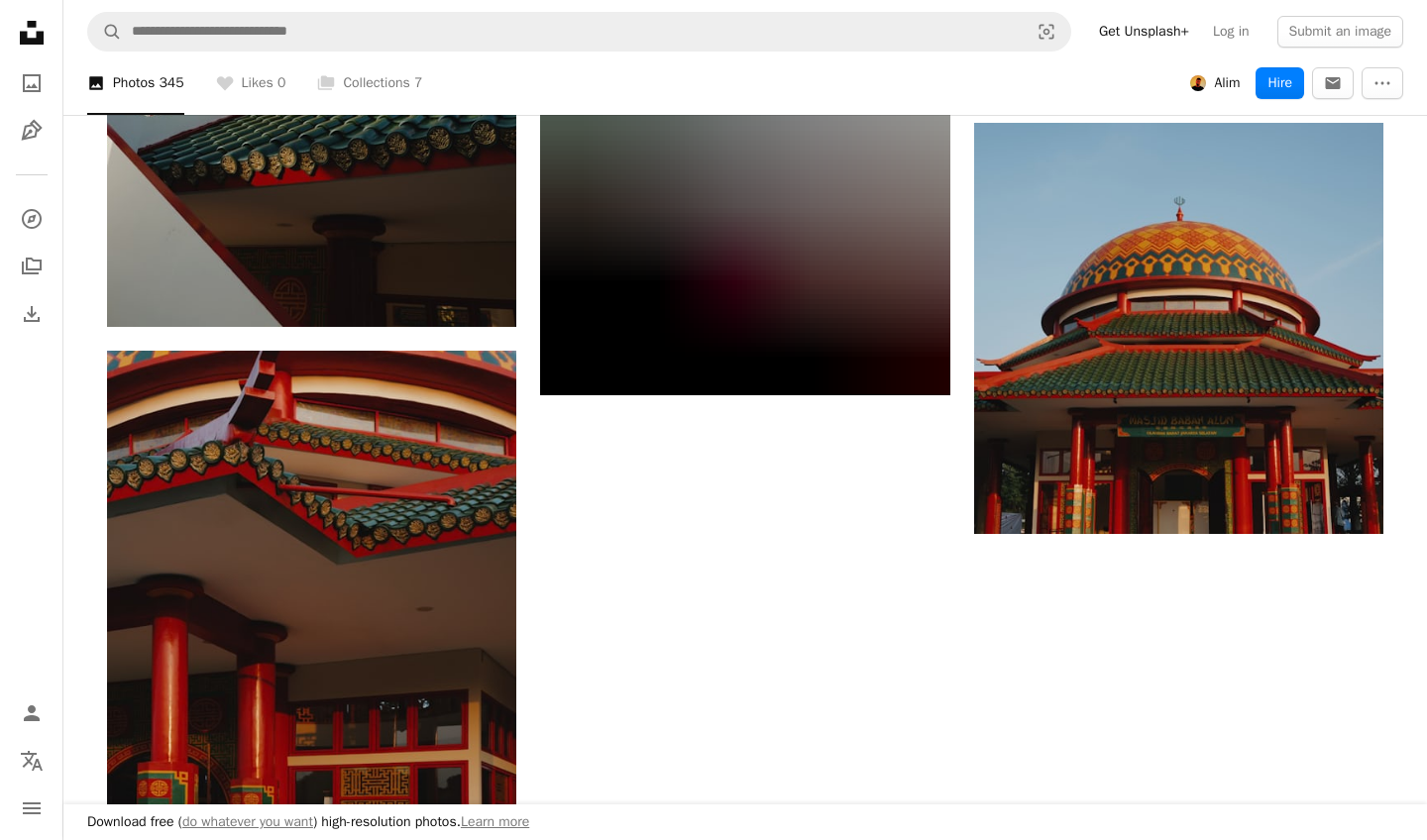scroll, scrollTop: 3360, scrollLeft: 0, axis: vertical 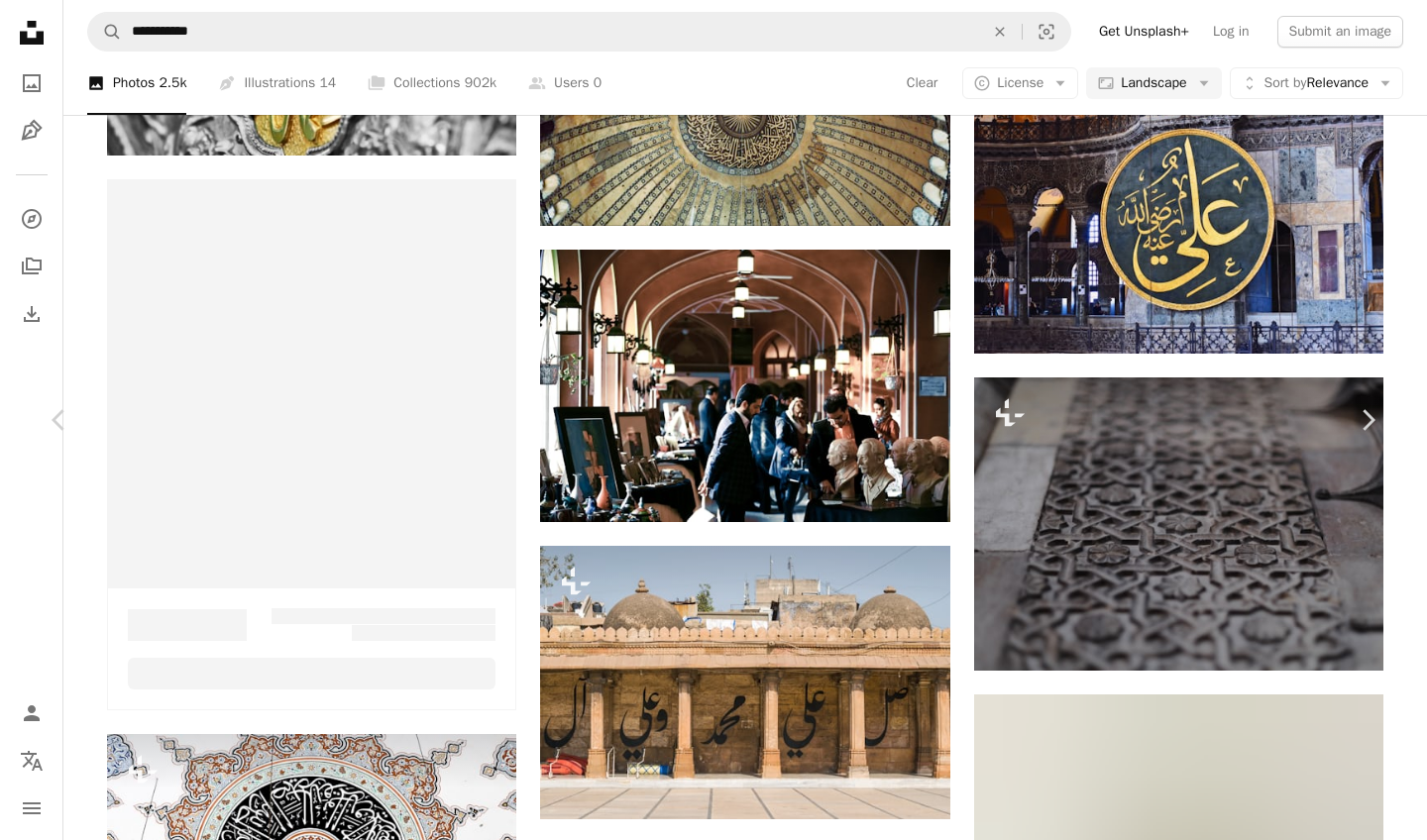 type 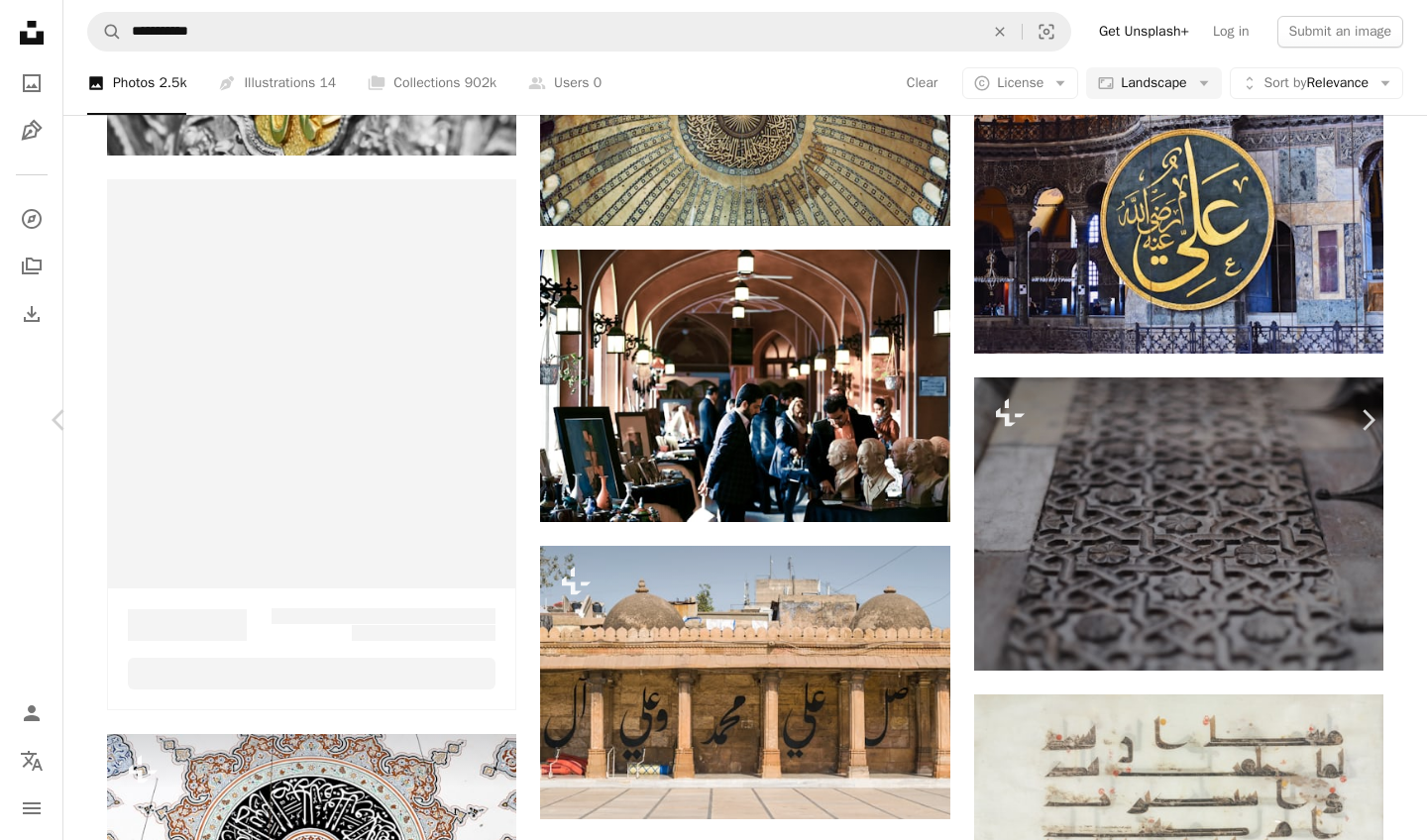 scroll, scrollTop: 15429, scrollLeft: 0, axis: vertical 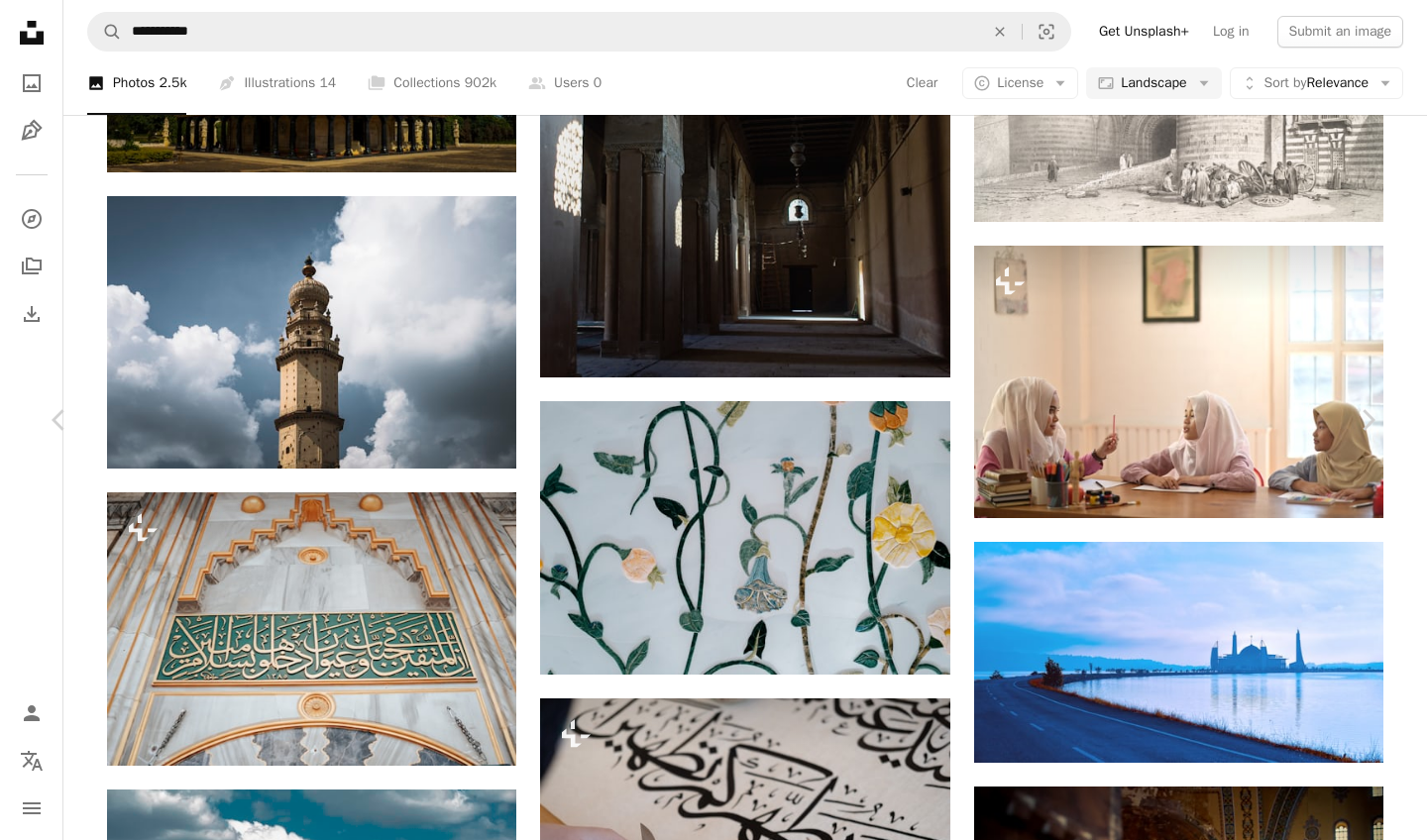 click on "An X shape" at bounding box center [20, 20] 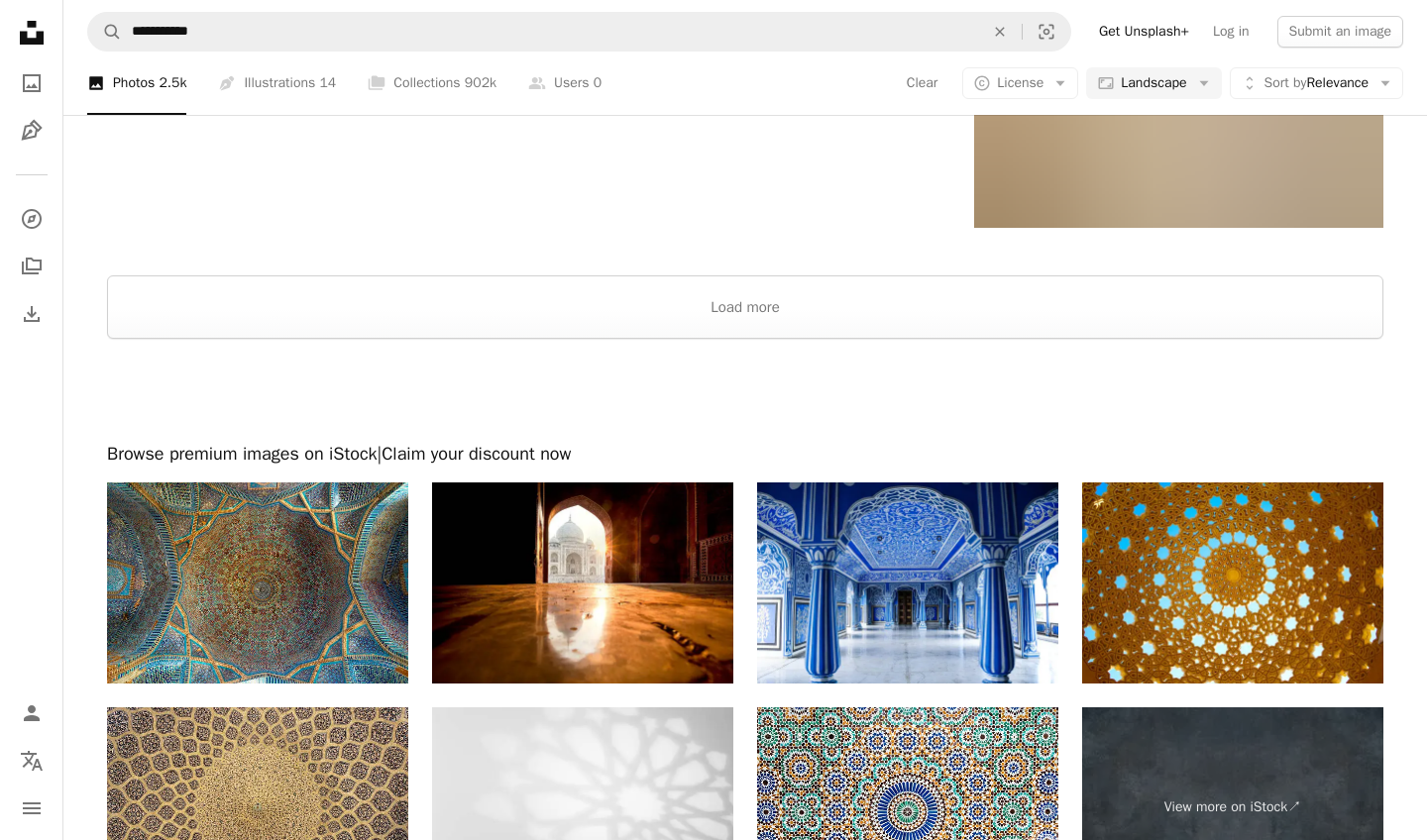 scroll, scrollTop: 19065, scrollLeft: 0, axis: vertical 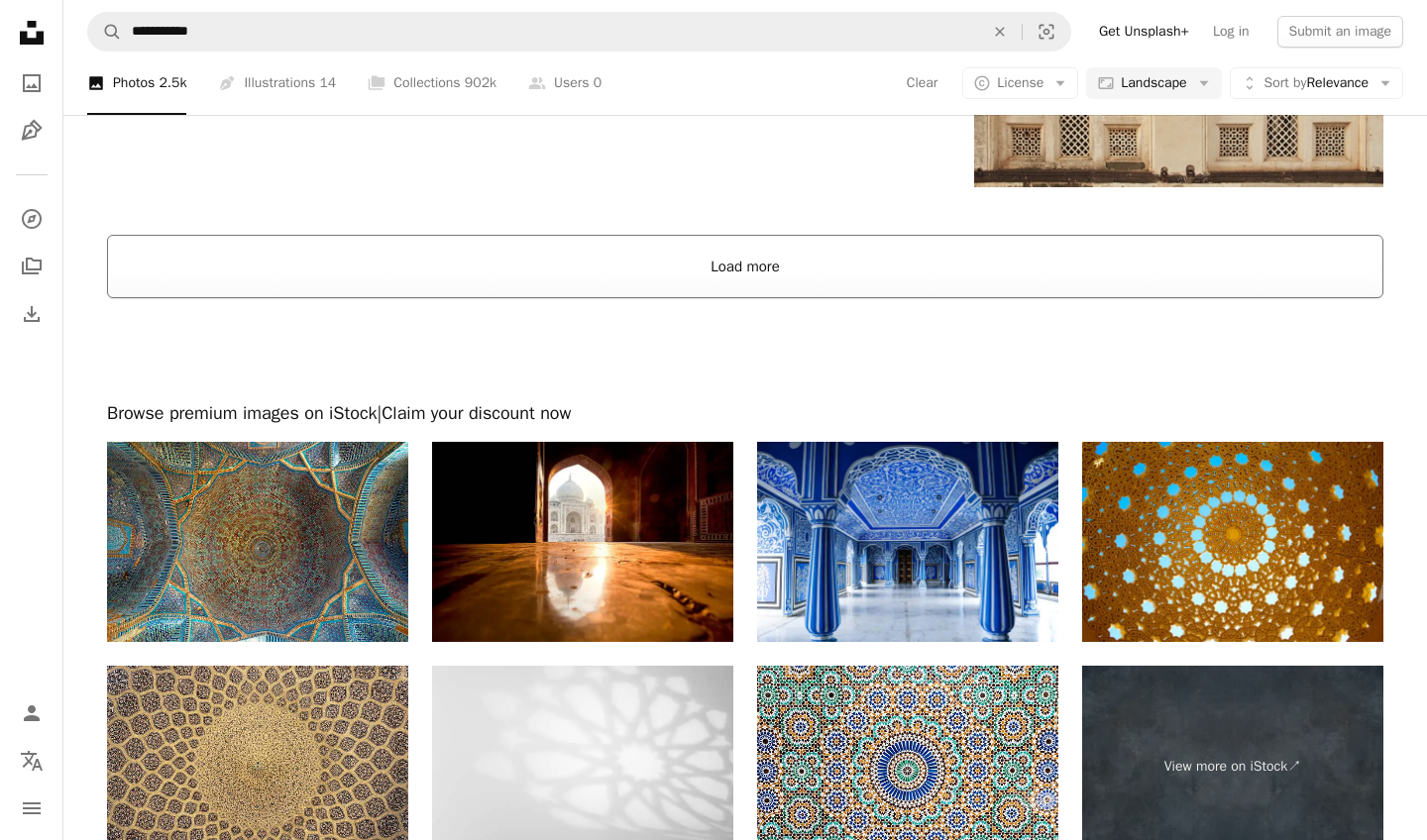 click on "Load more" at bounding box center [745, 266] 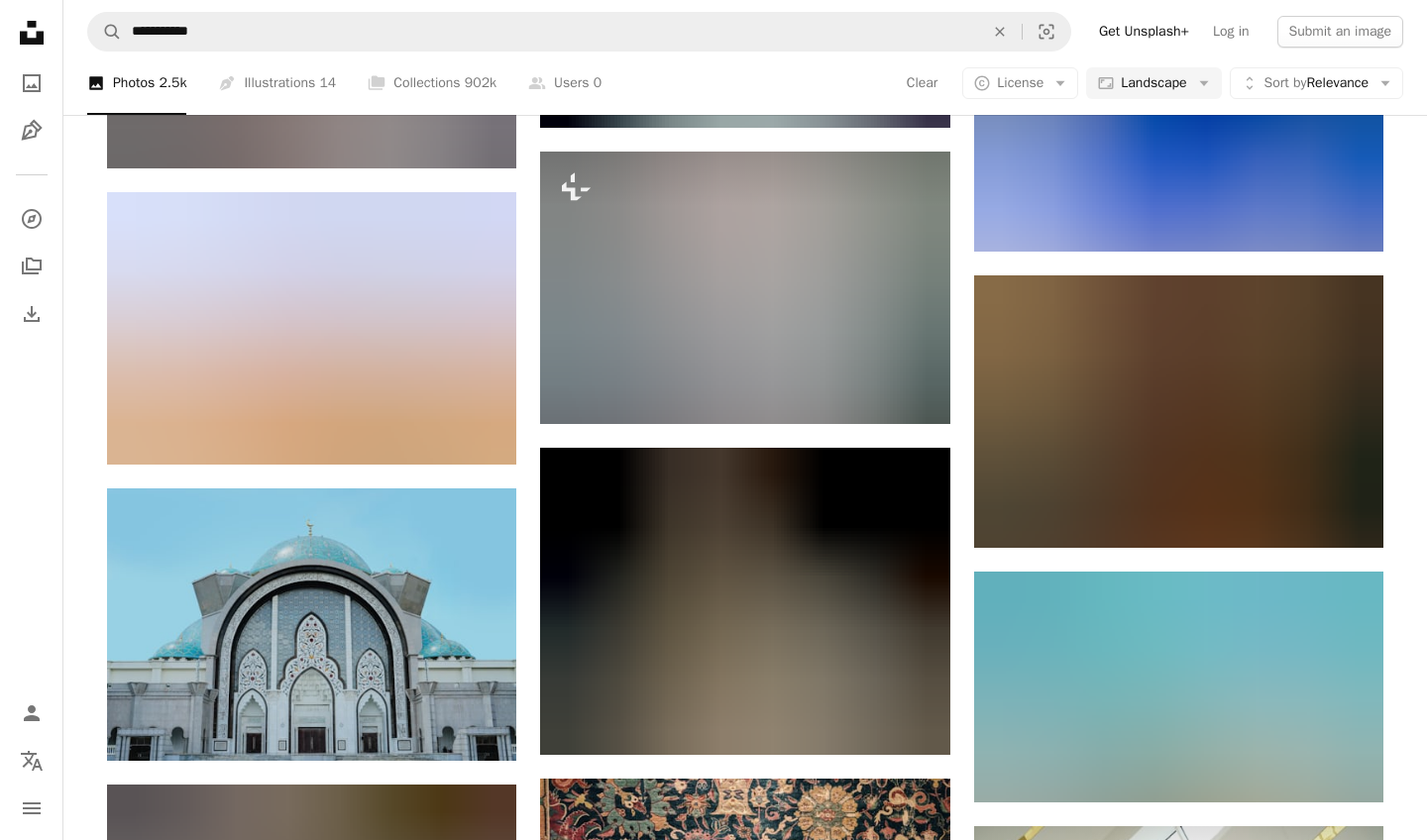 scroll, scrollTop: 21017, scrollLeft: 0, axis: vertical 